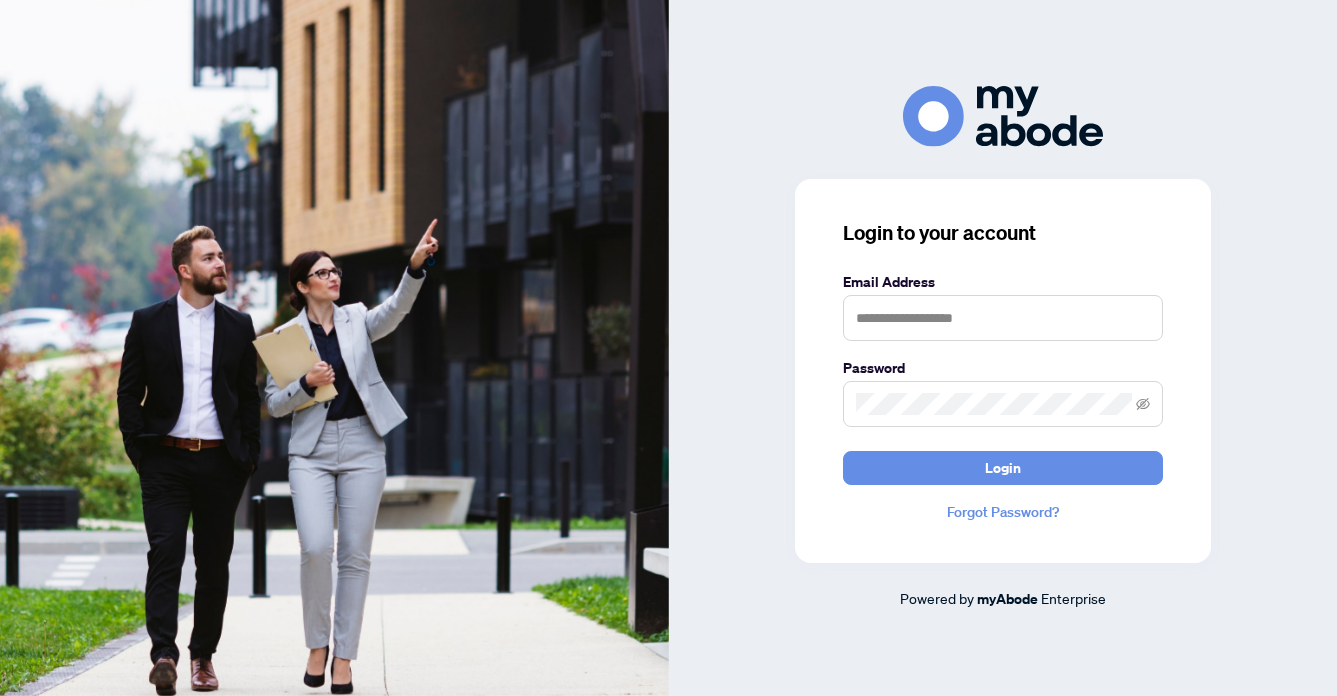 scroll, scrollTop: 0, scrollLeft: 0, axis: both 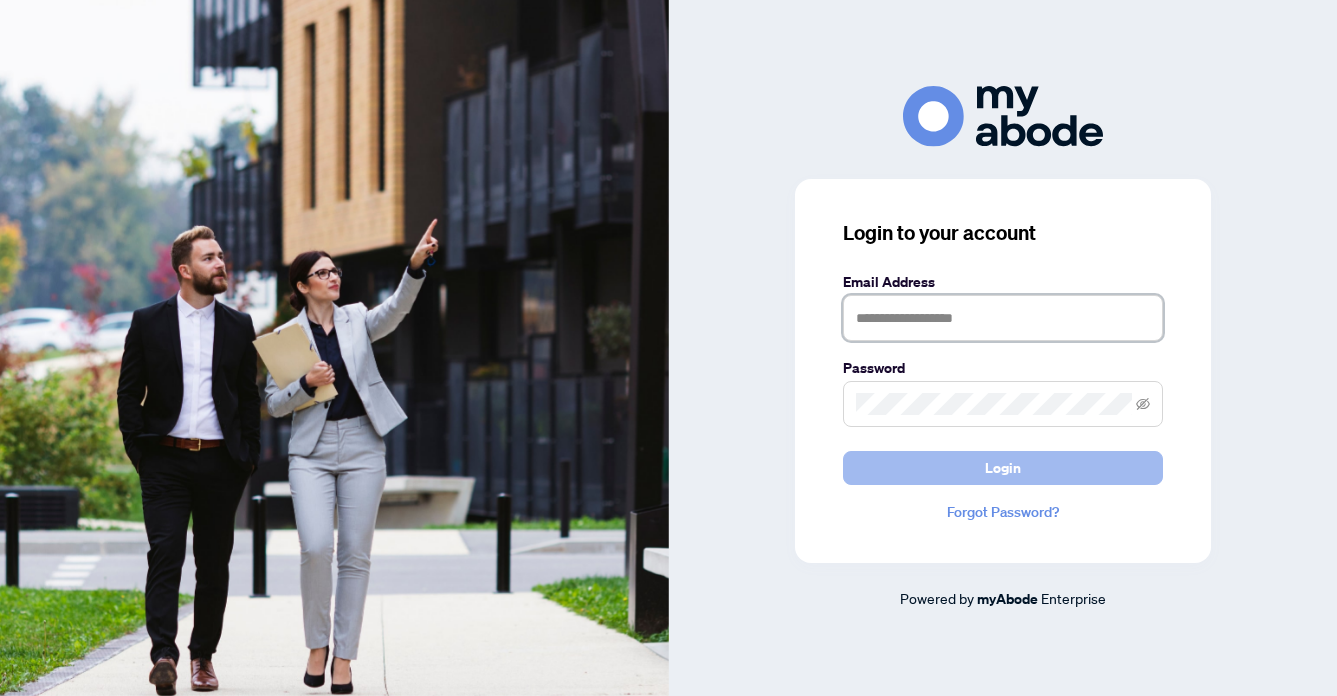 type on "**********" 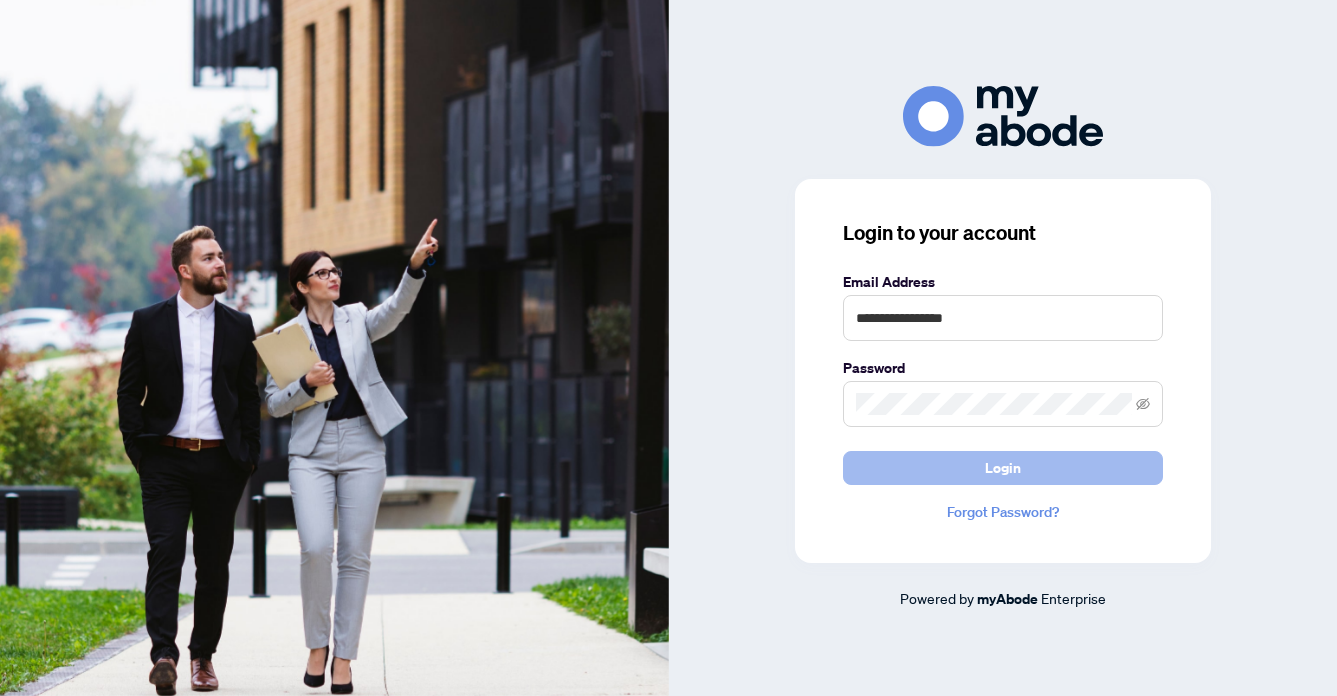 click on "Login" at bounding box center (1003, 468) 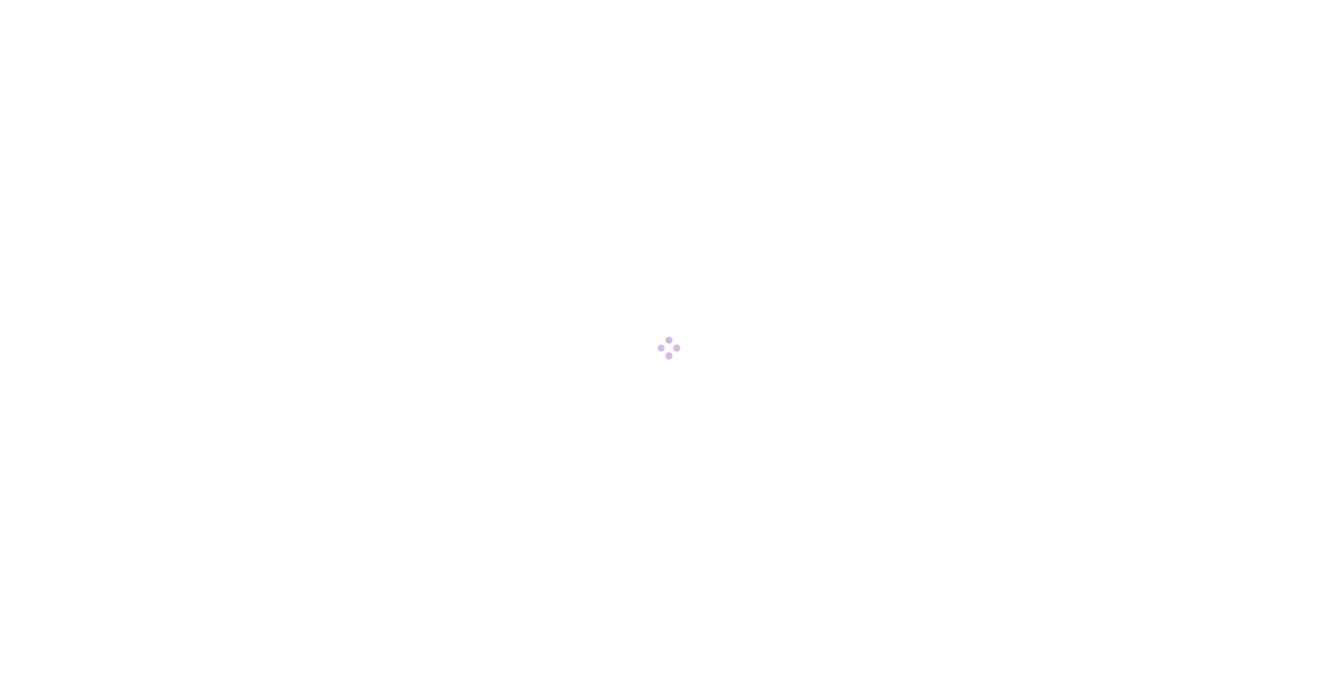 scroll, scrollTop: 0, scrollLeft: 0, axis: both 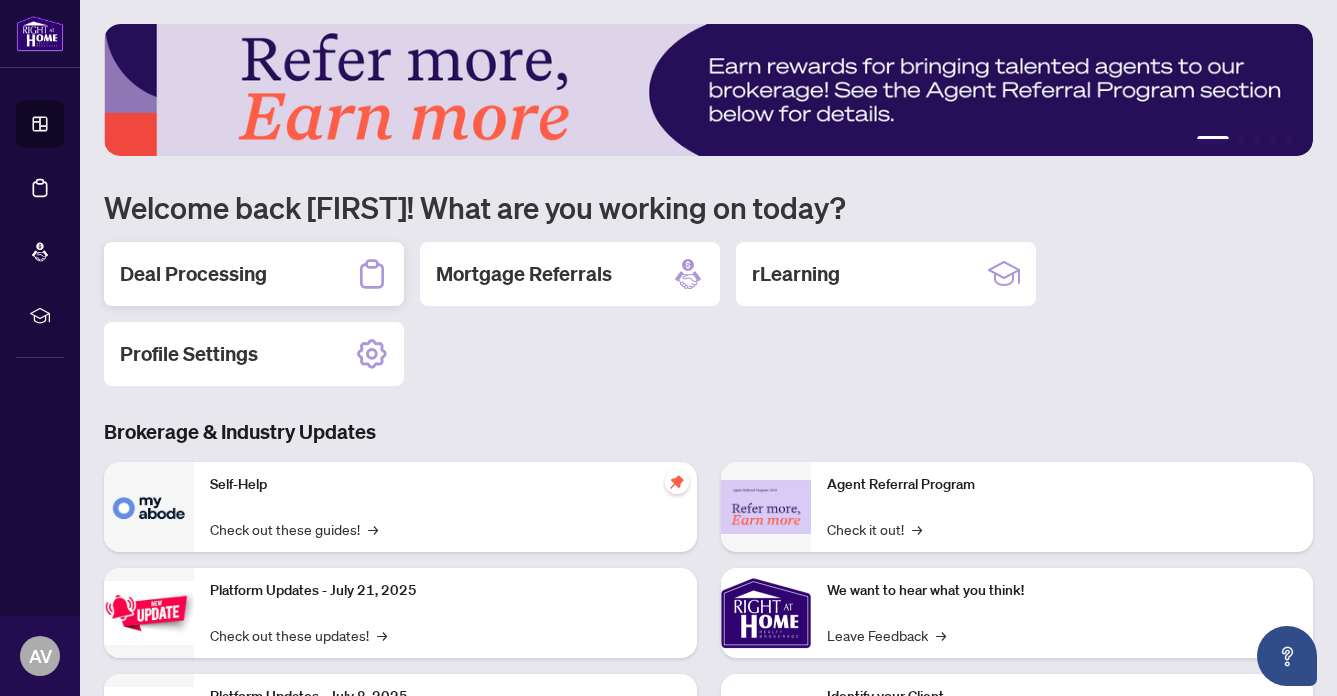 click on "Deal Processing" at bounding box center [193, 274] 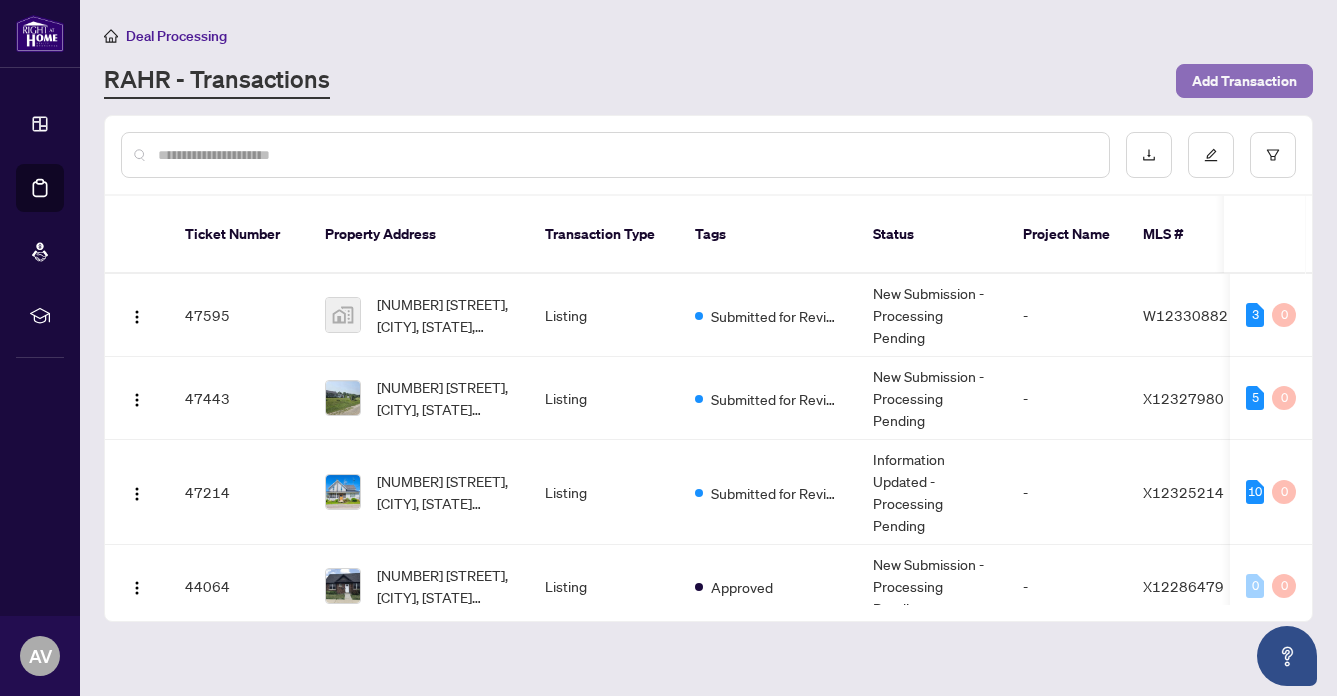 click on "Add Transaction" at bounding box center [1244, 81] 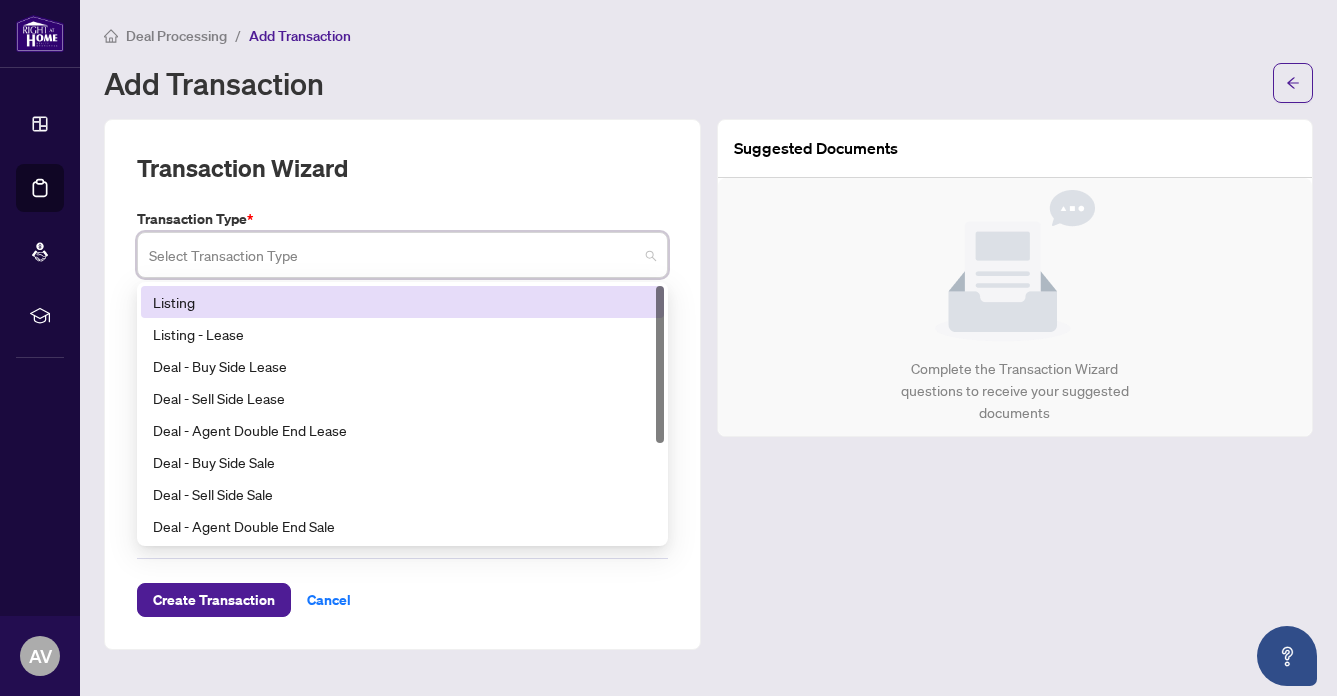 click at bounding box center [393, 258] 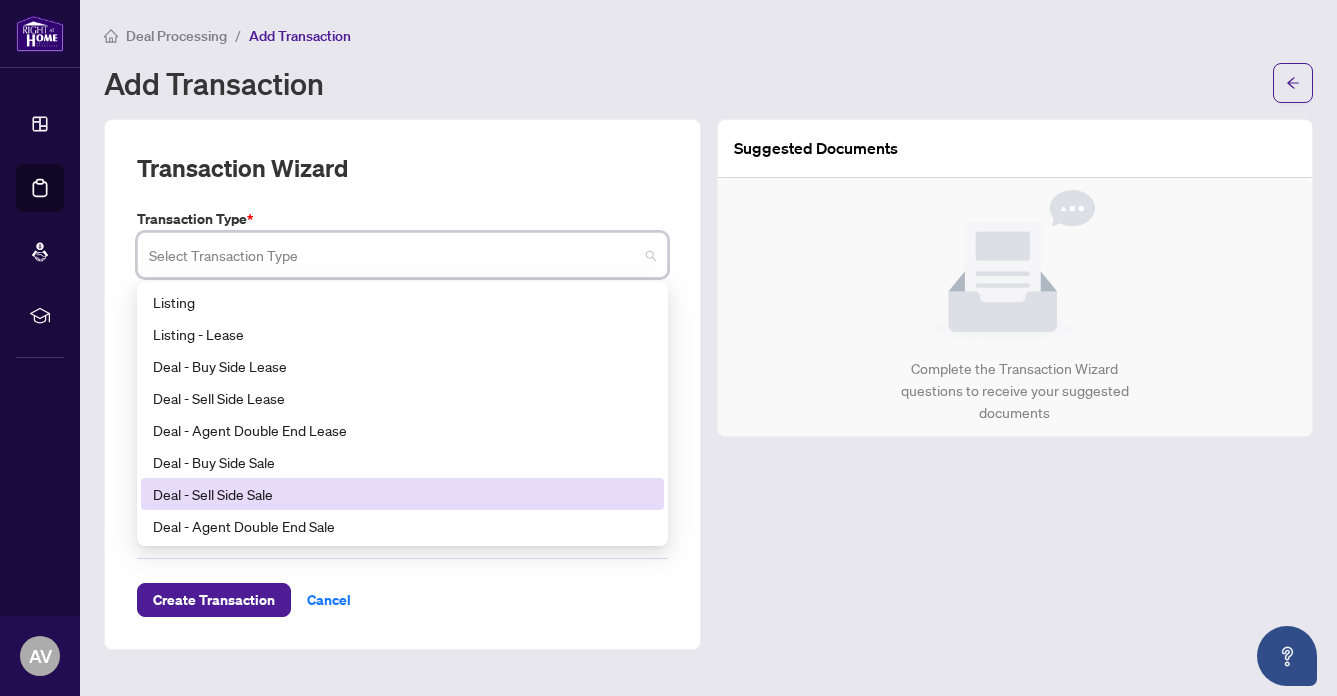 click on "Deal - Sell Side Sale" at bounding box center [402, 494] 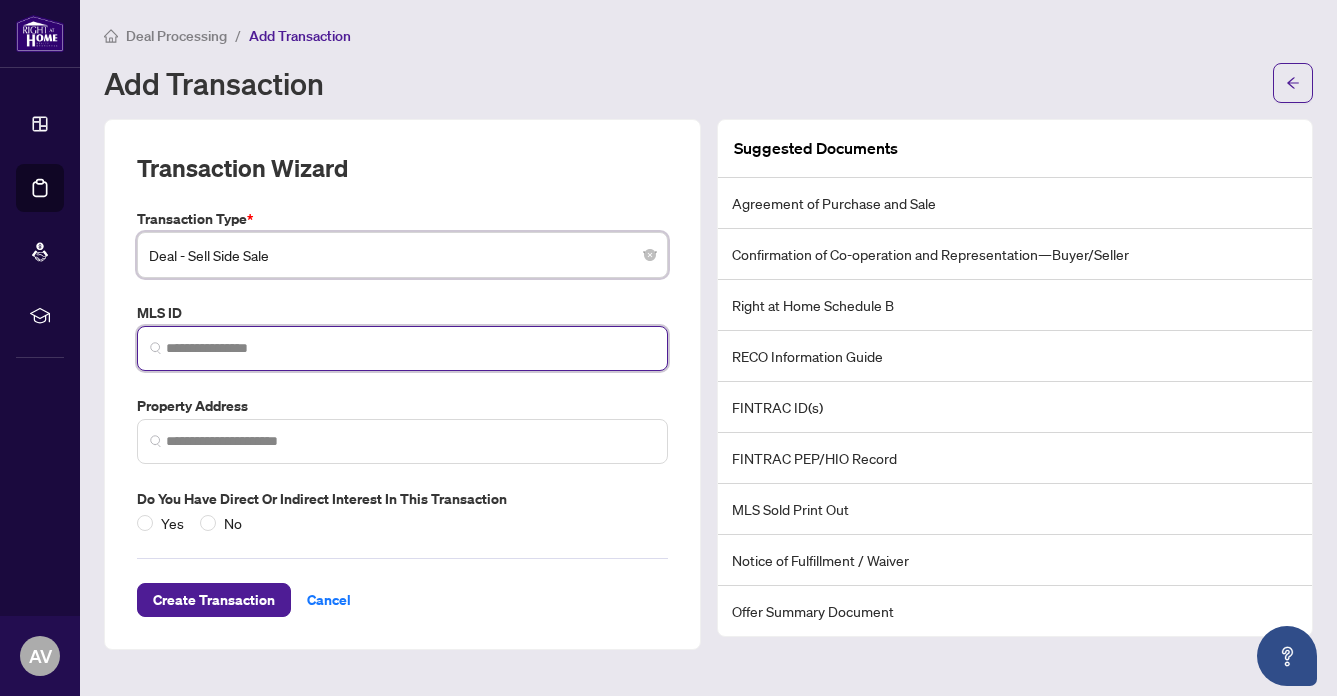 click at bounding box center [410, 348] 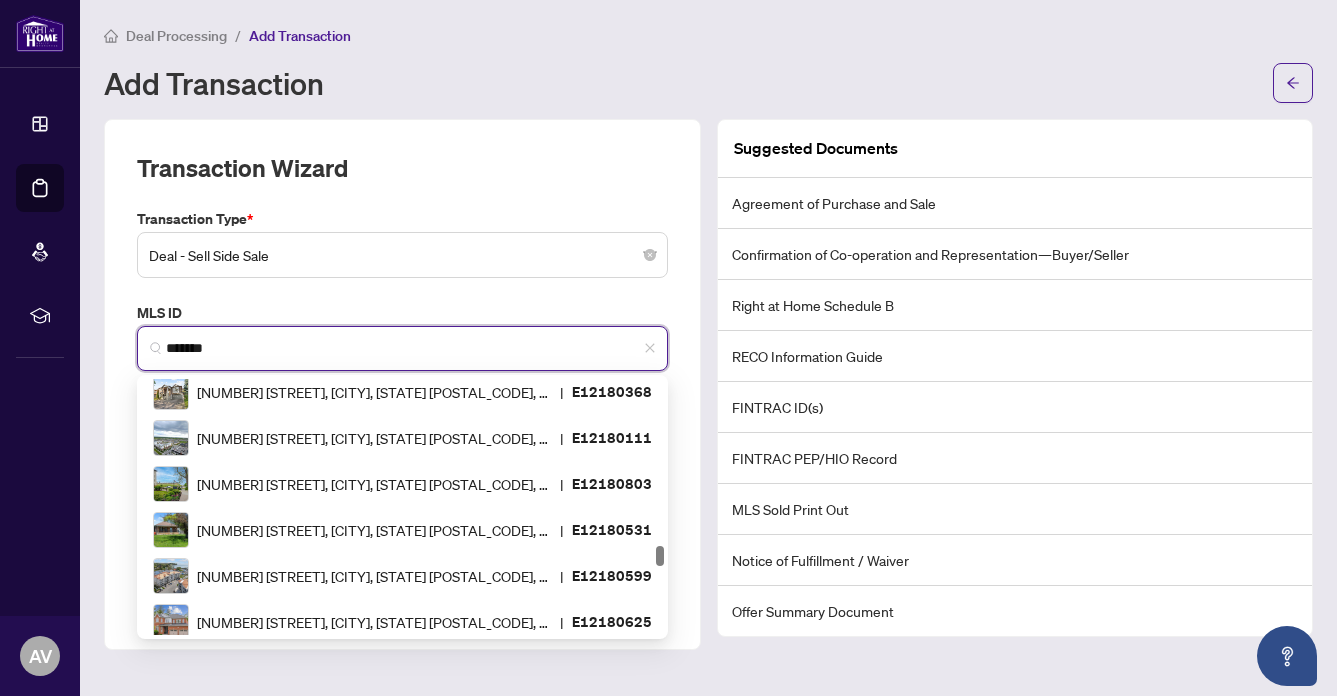 scroll, scrollTop: 270, scrollLeft: 0, axis: vertical 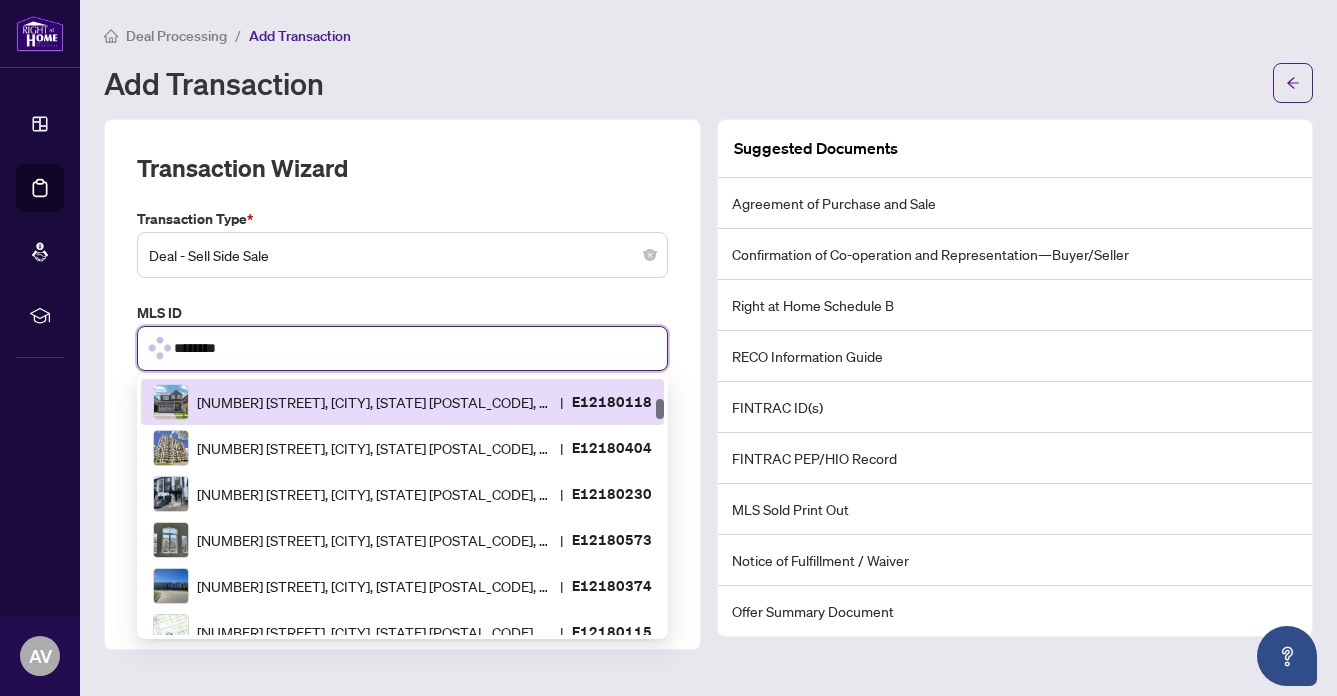 type on "*********" 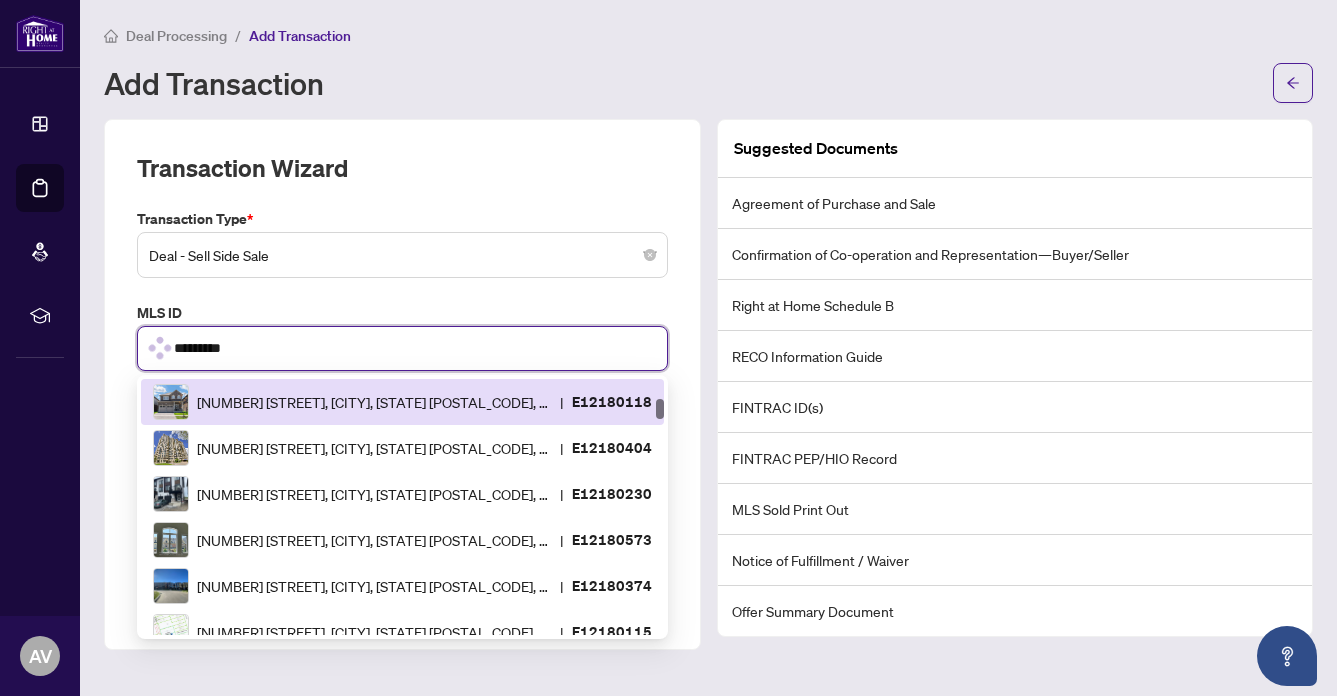 scroll, scrollTop: 0, scrollLeft: 0, axis: both 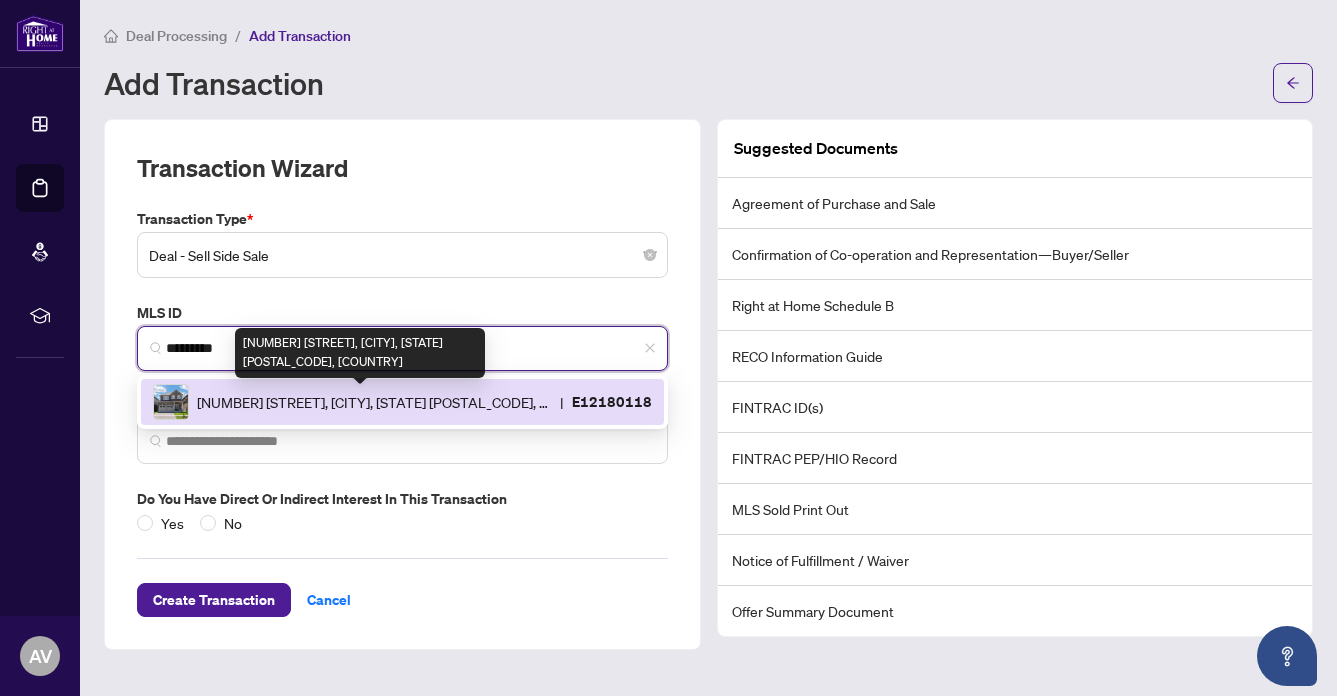 click on "[NUMBER] [STREET], [CITY], [STATE] [POSTAL_CODE], [COUNTRY]" at bounding box center (374, 402) 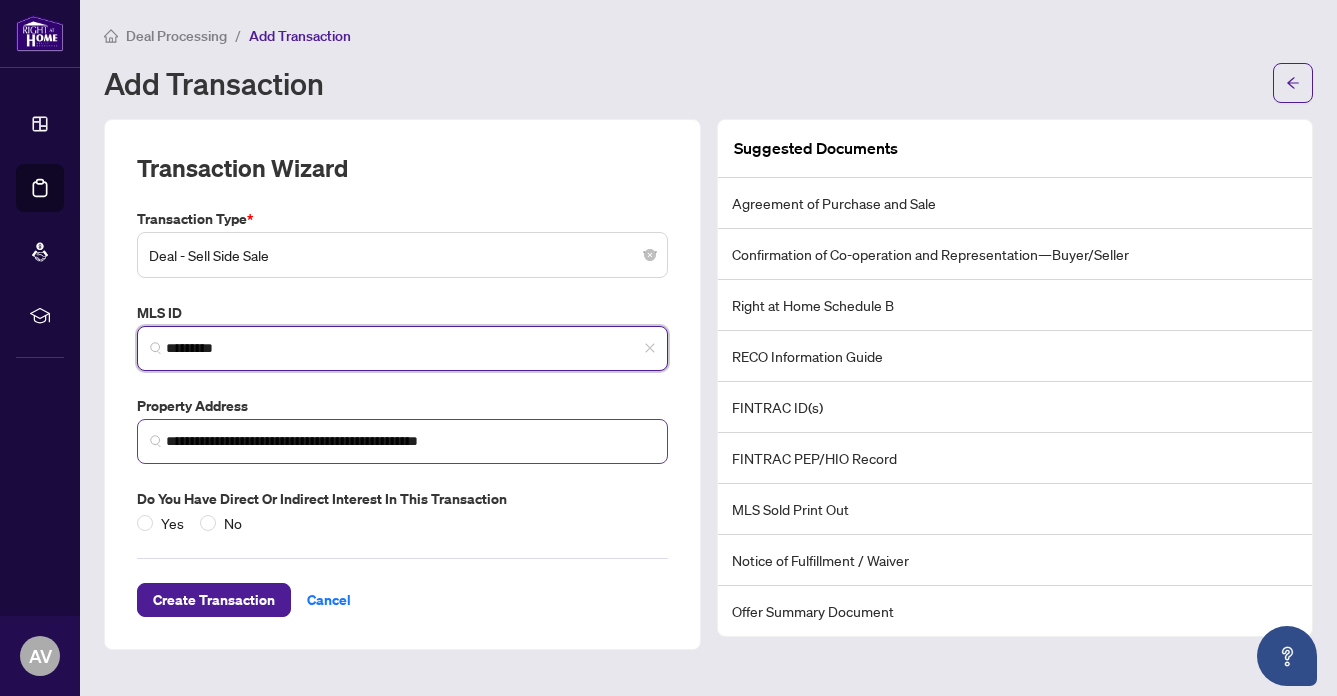 type on "*********" 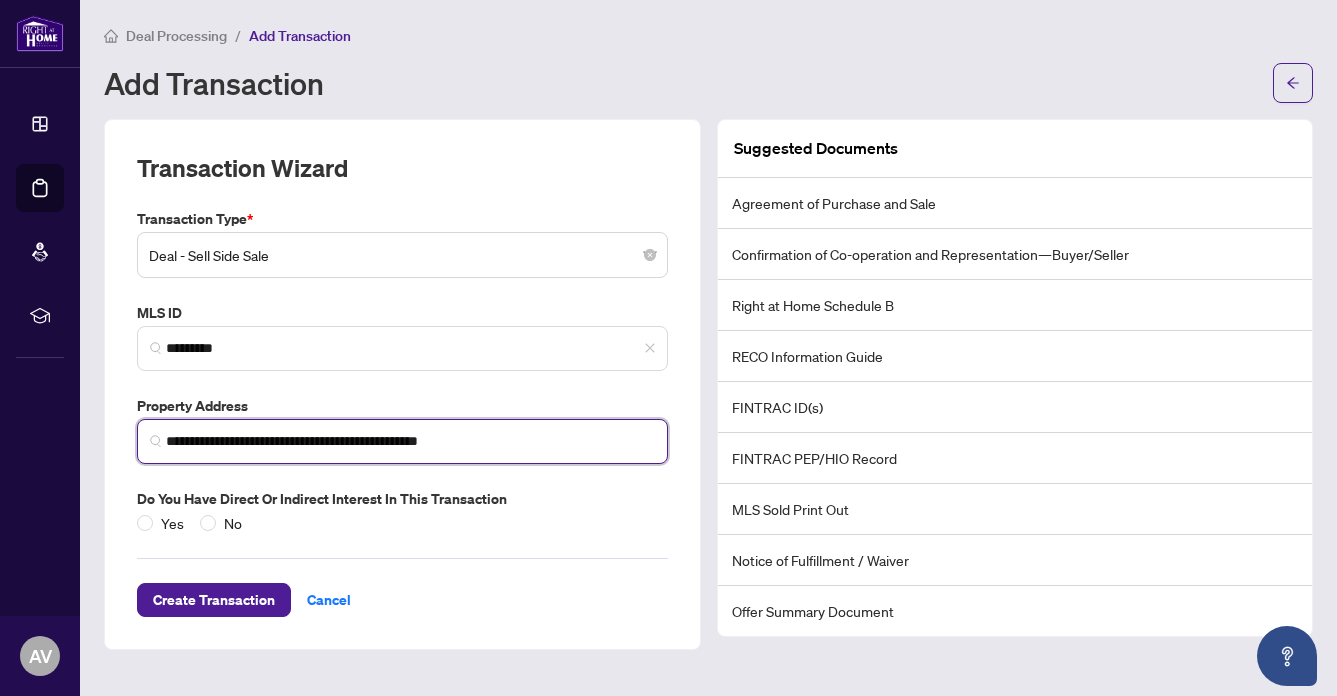 click on "**********" at bounding box center (410, 441) 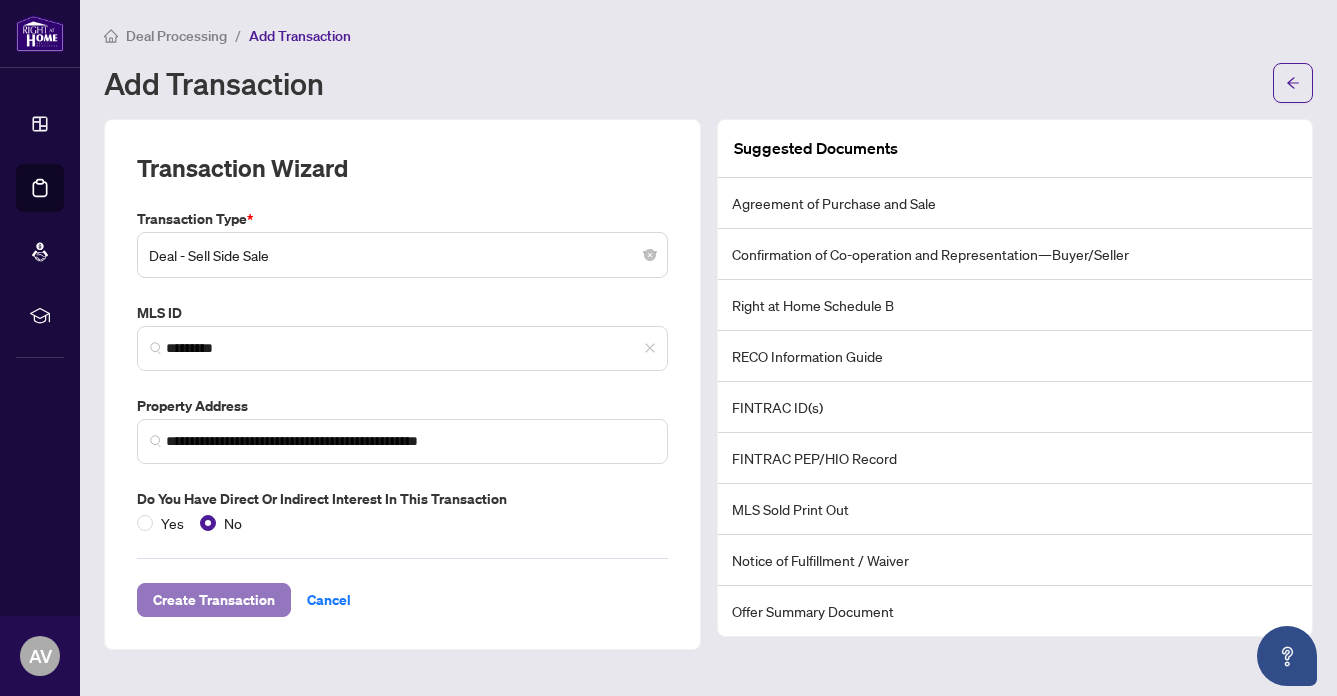 click on "Create Transaction" at bounding box center [214, 600] 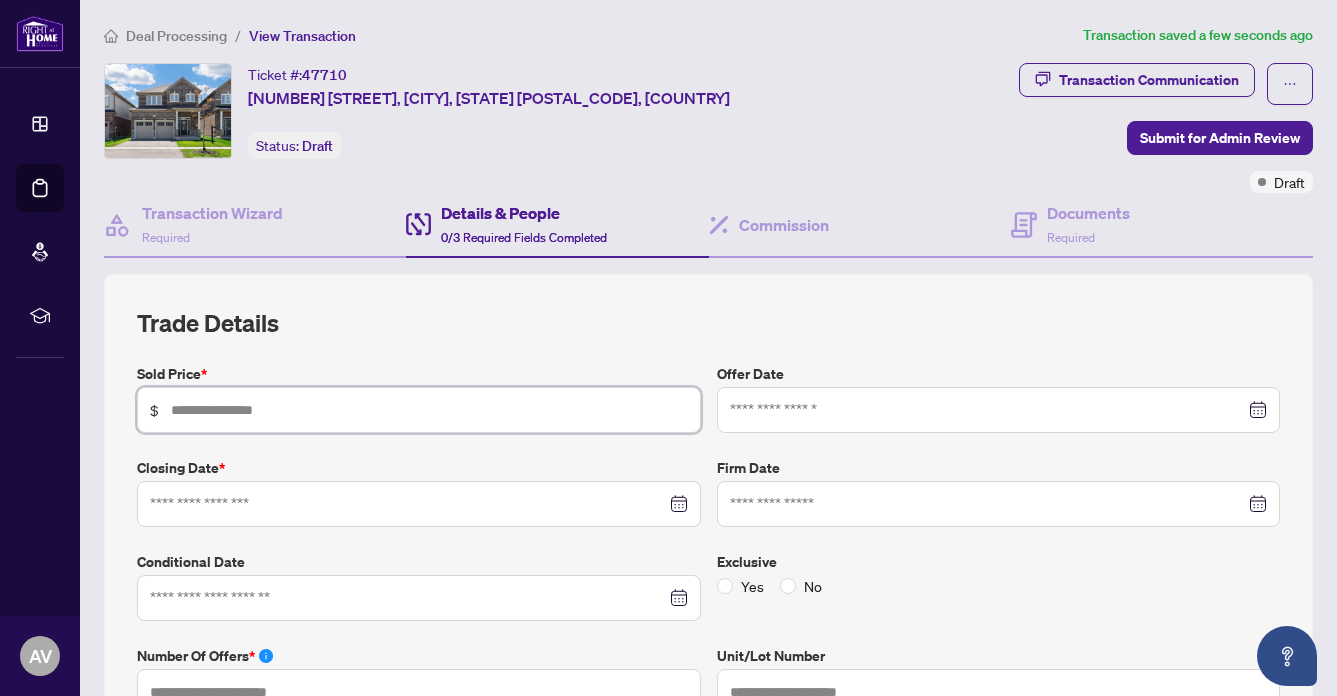 click at bounding box center [429, 410] 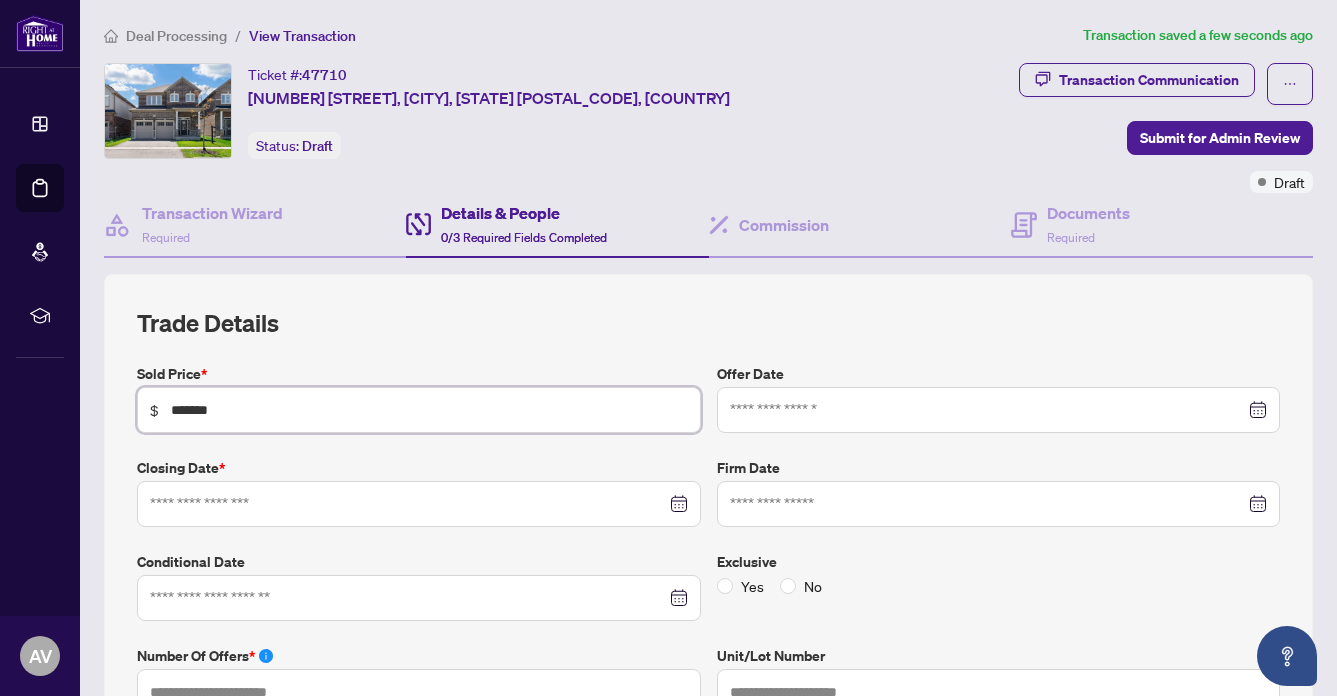type on "*******" 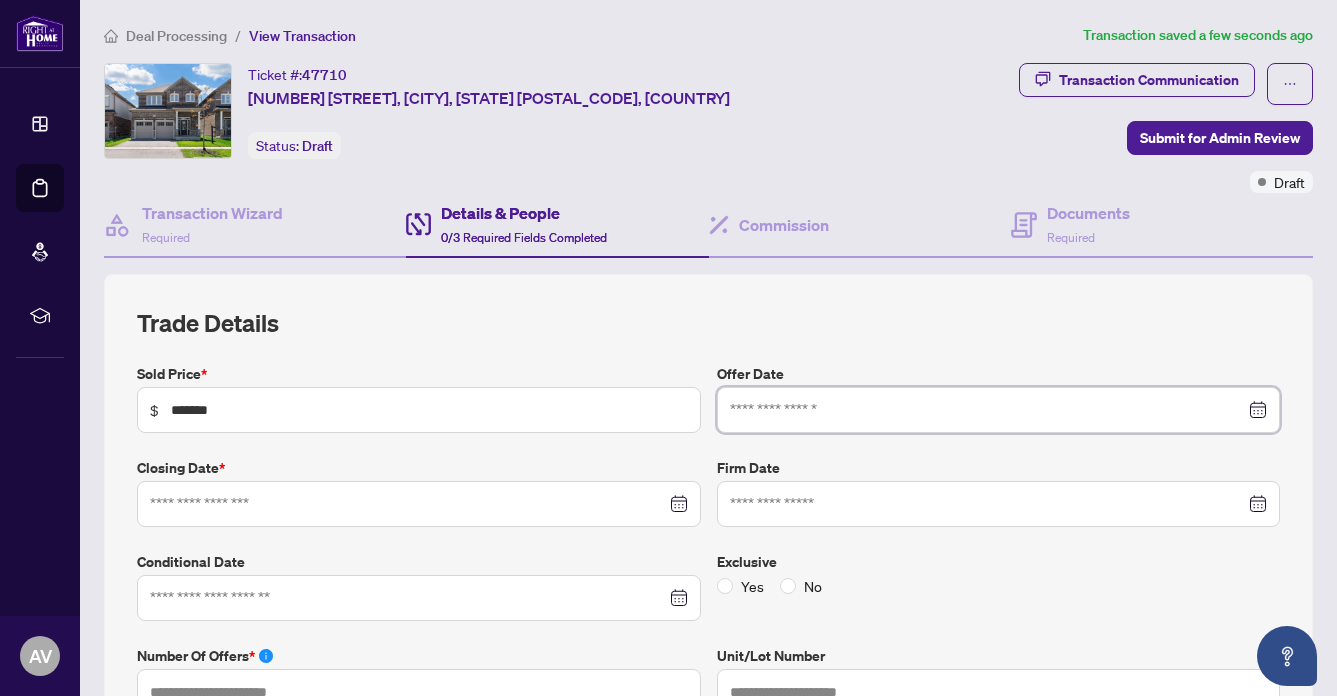 click at bounding box center (988, 410) 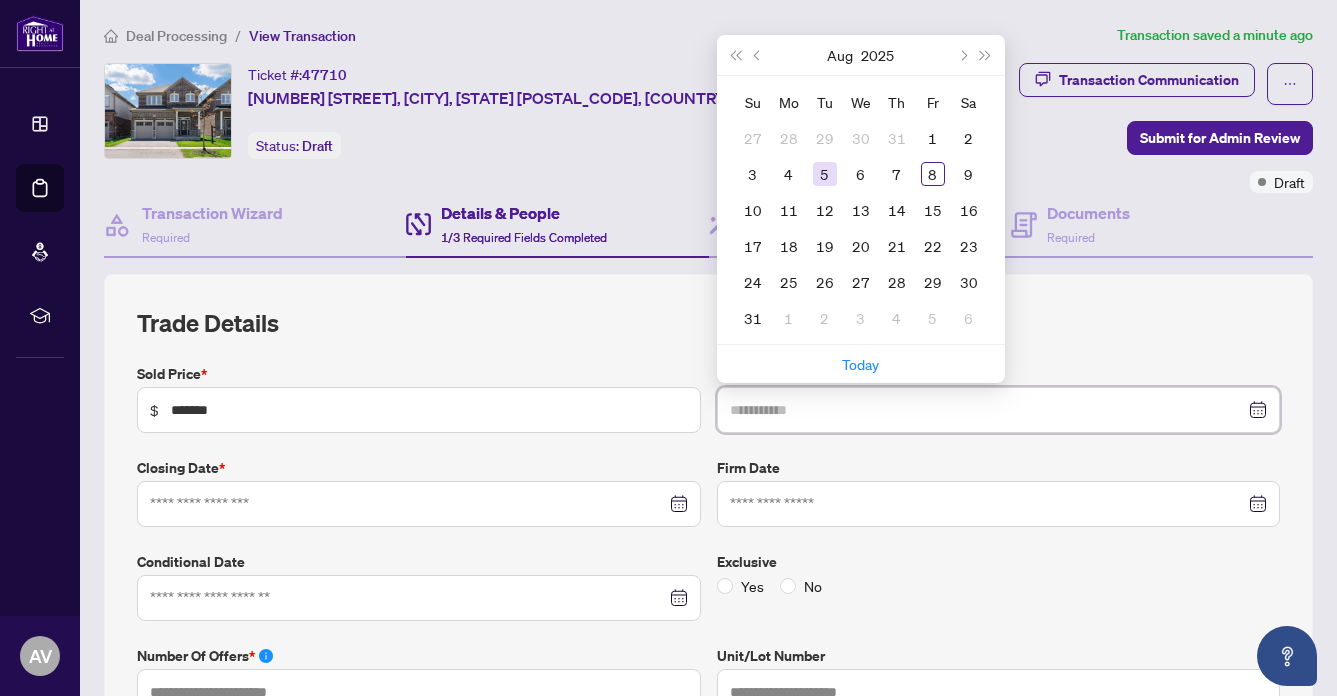 type on "**********" 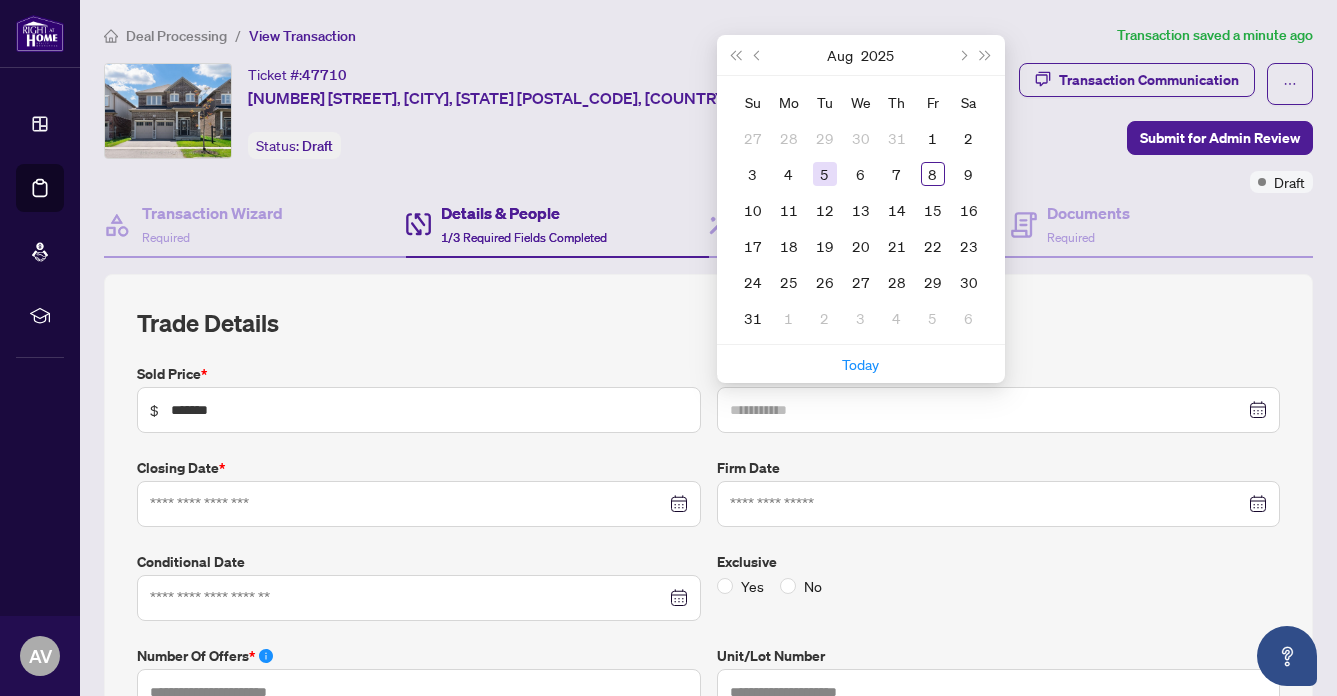 click on "5" at bounding box center (825, 174) 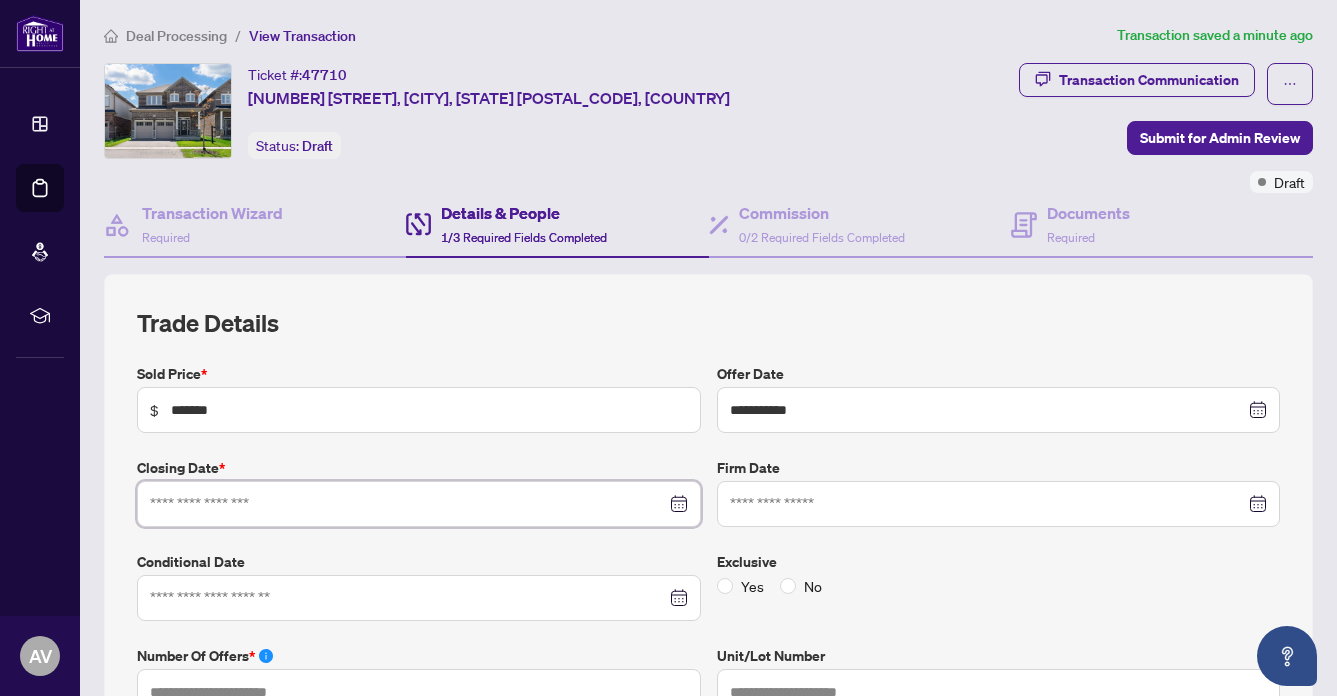 click at bounding box center [408, 504] 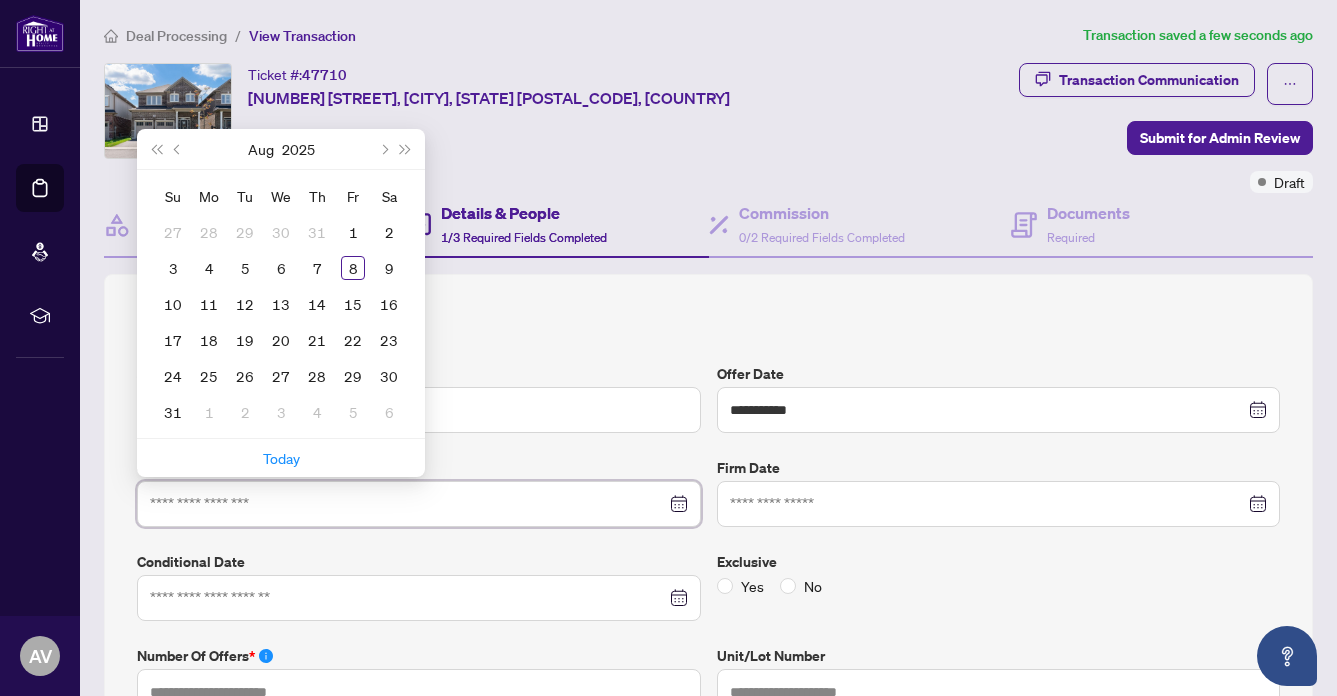 click at bounding box center [419, 504] 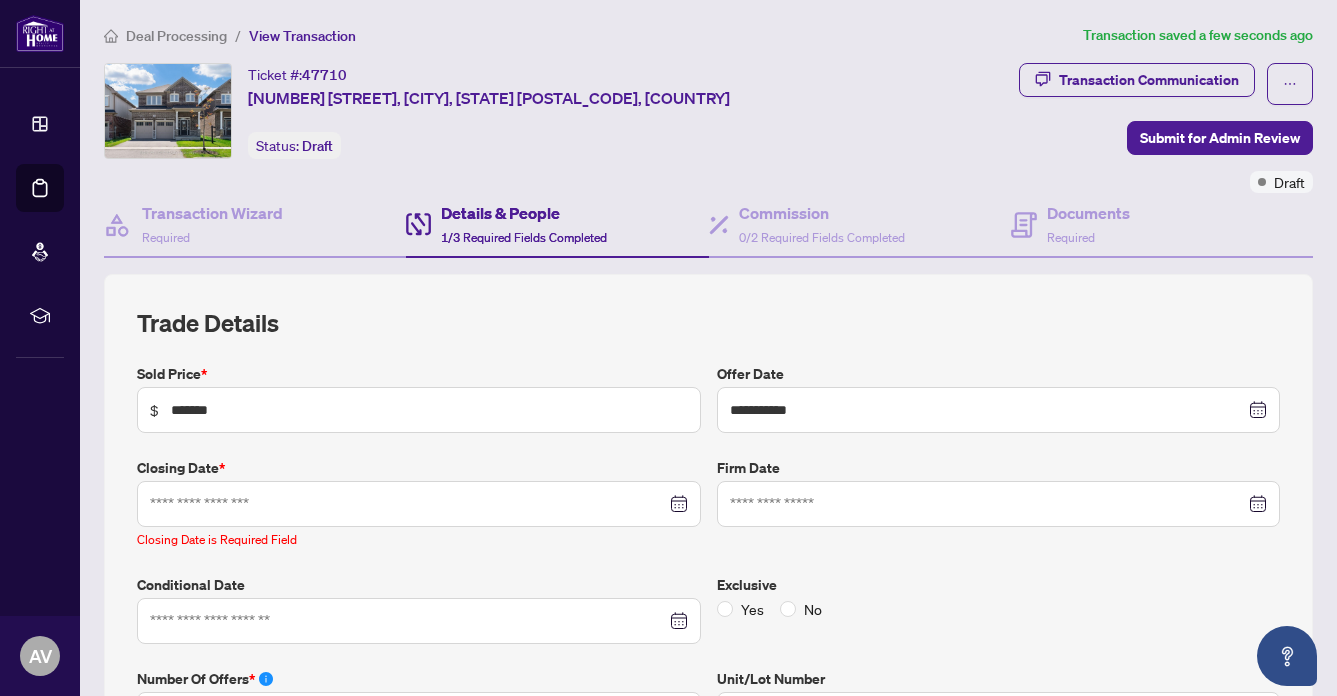 click on "Sold Price *" at bounding box center (419, 374) 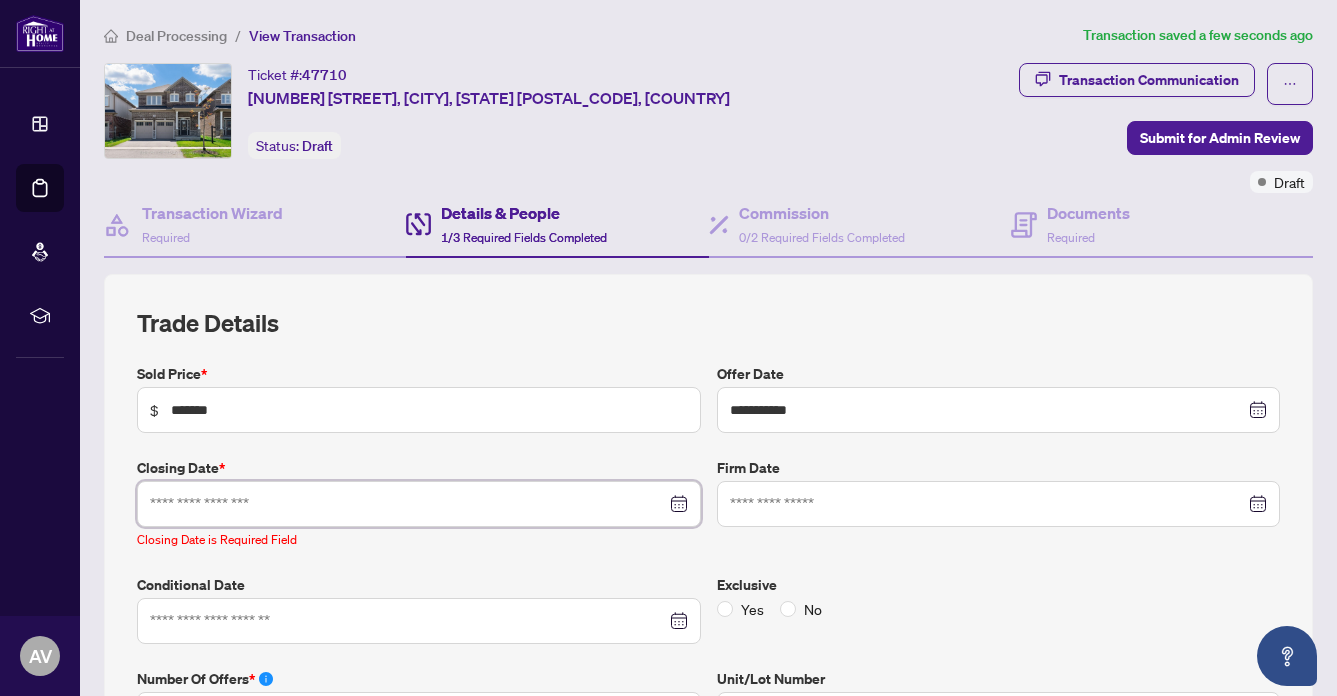 click at bounding box center [408, 504] 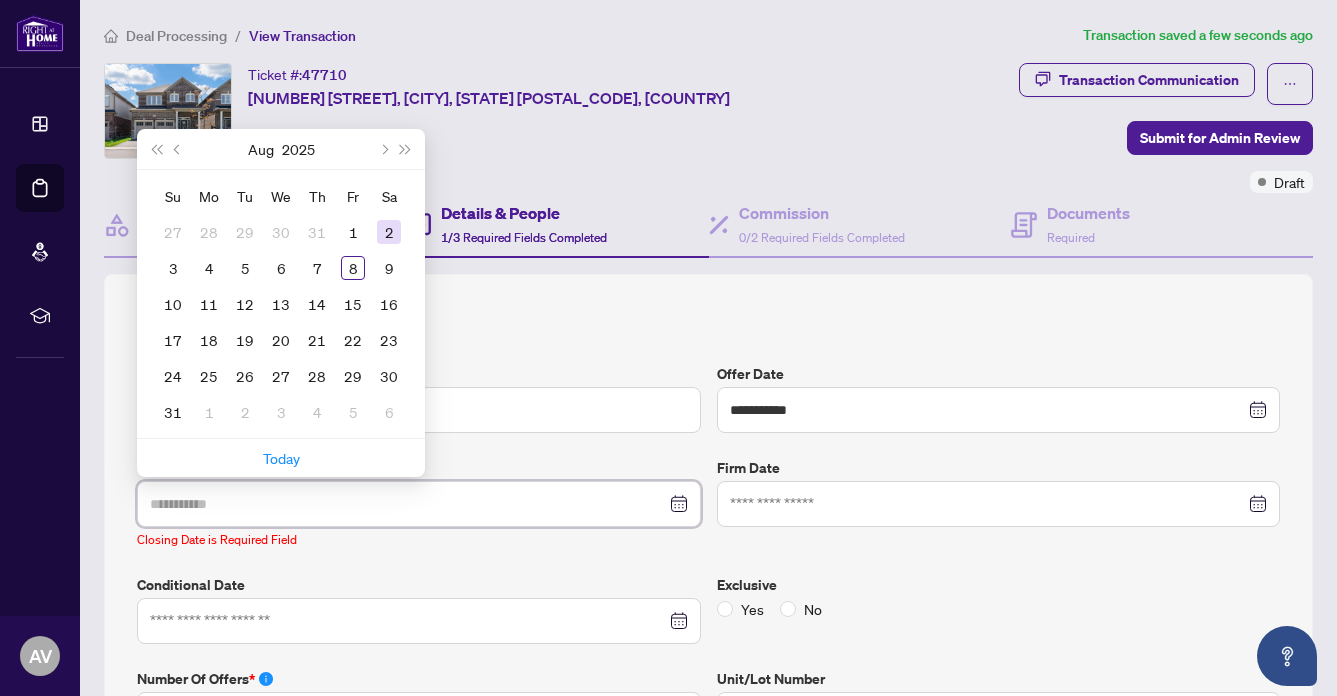type on "**********" 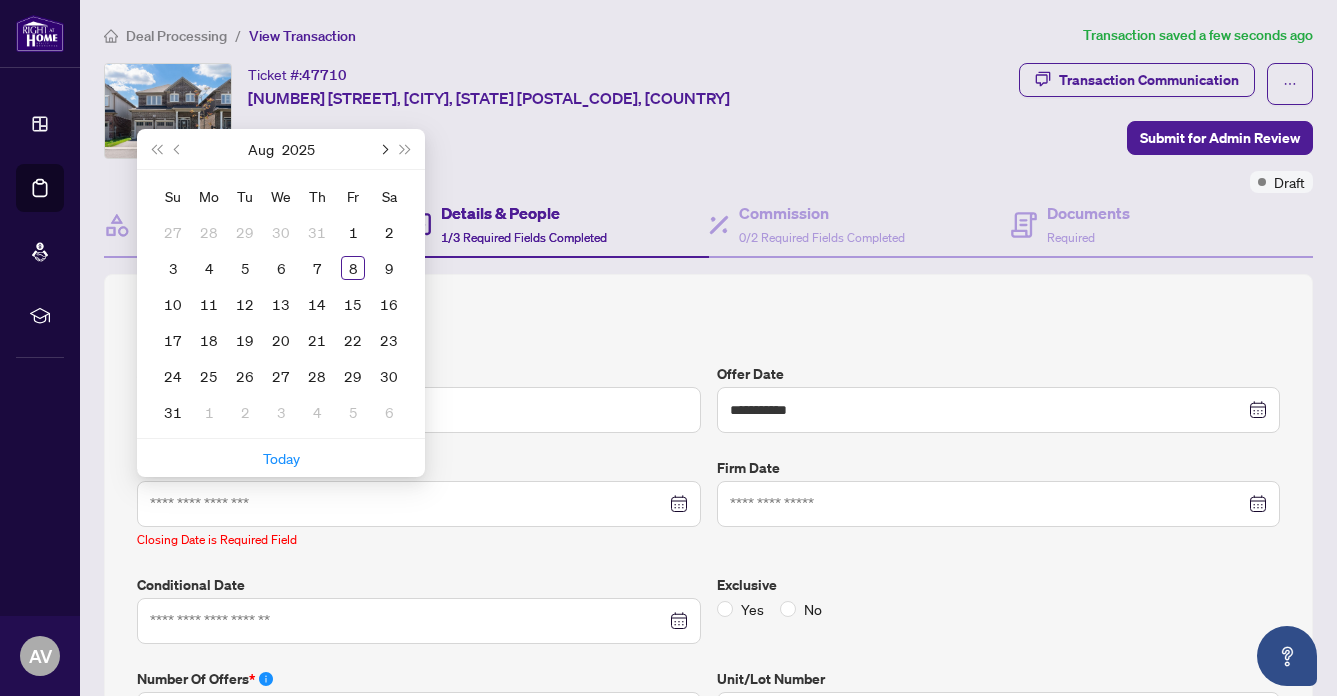 click at bounding box center (383, 149) 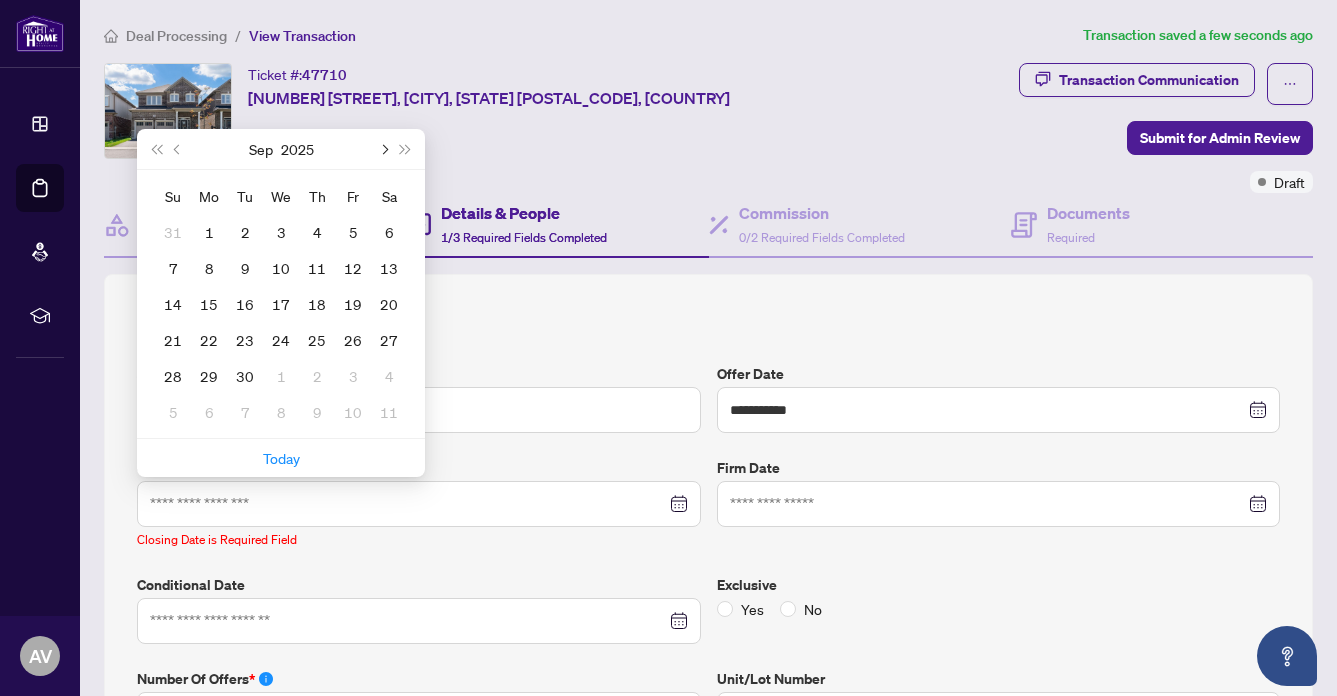 click at bounding box center [383, 149] 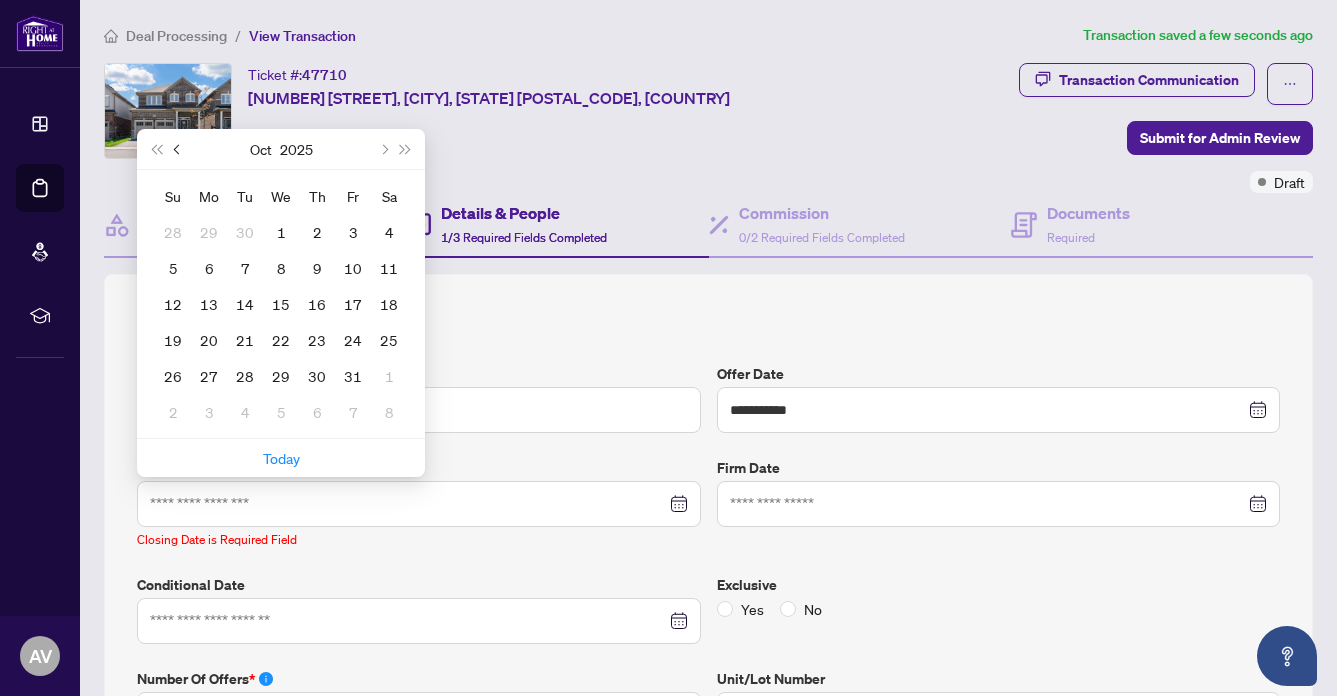 click at bounding box center (178, 149) 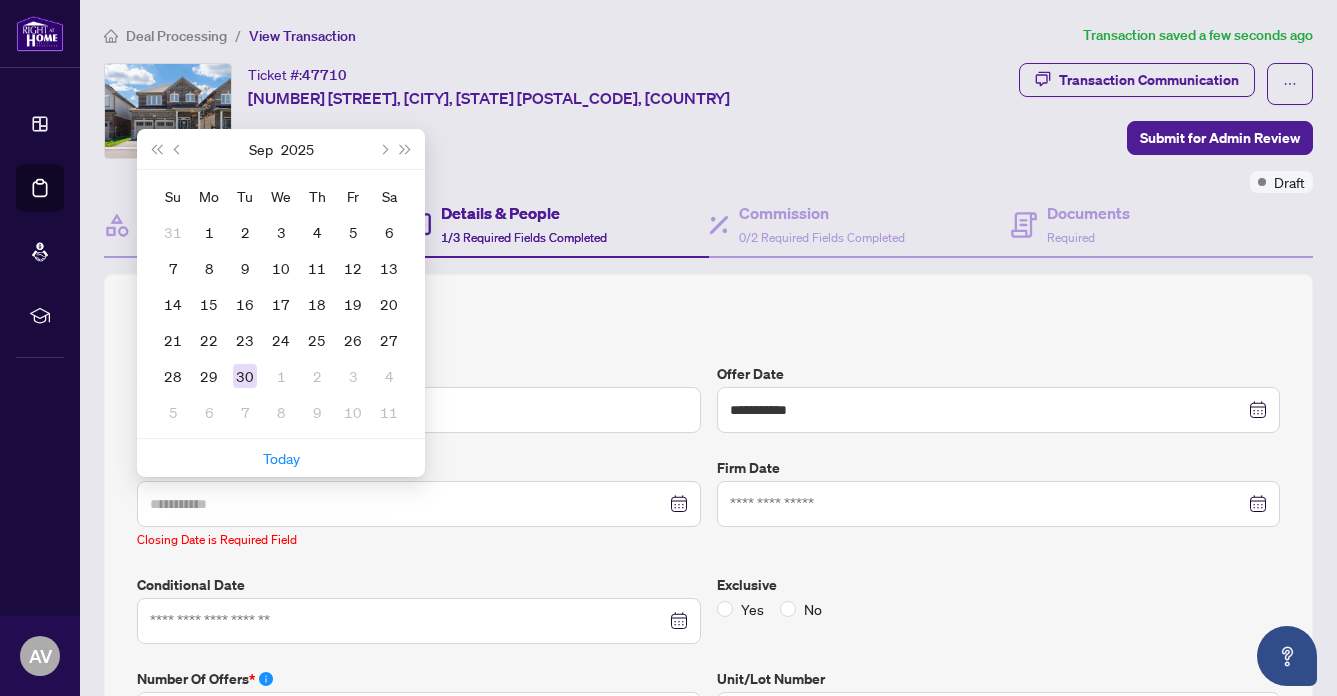 type on "**********" 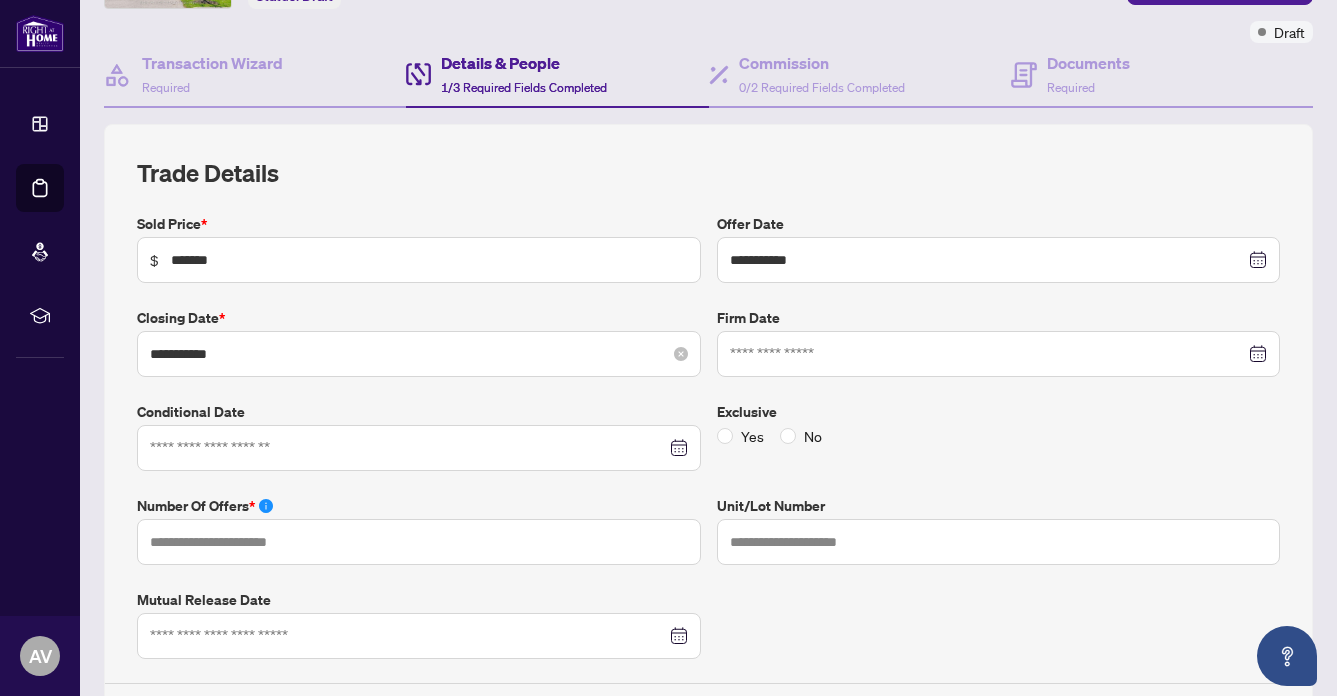 scroll, scrollTop: 159, scrollLeft: 0, axis: vertical 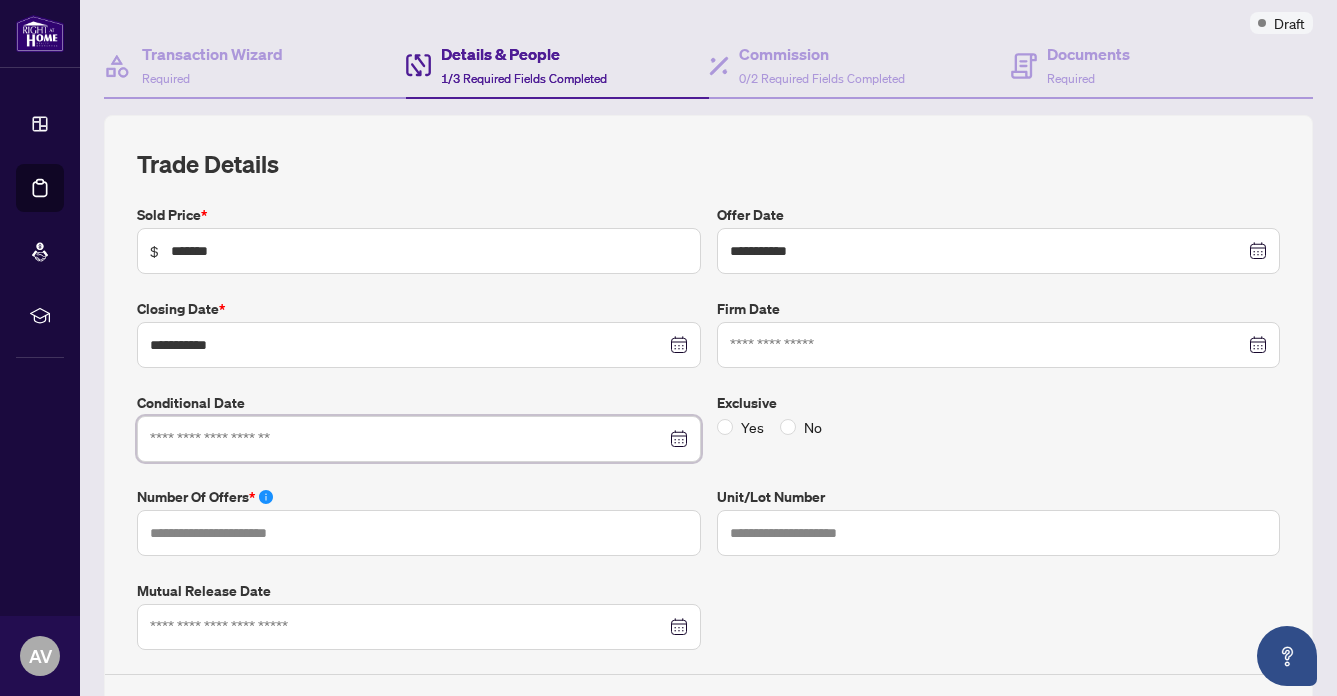 click at bounding box center (408, 439) 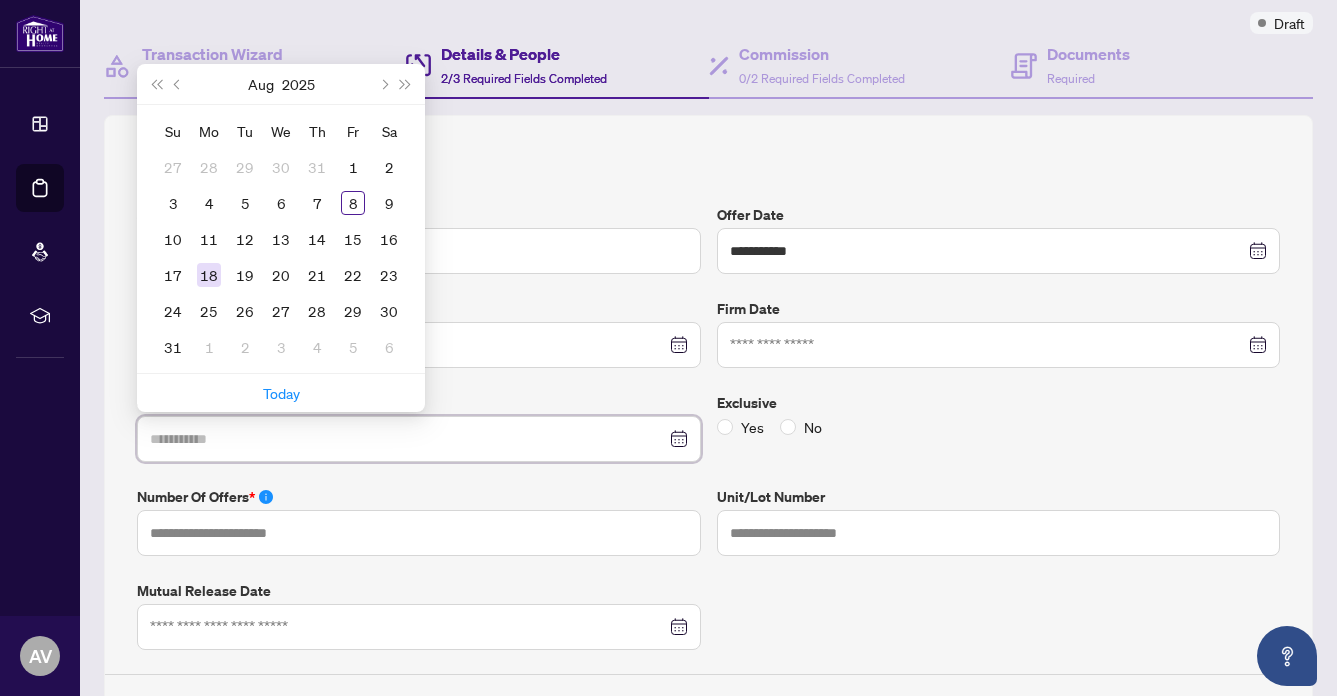 type on "**********" 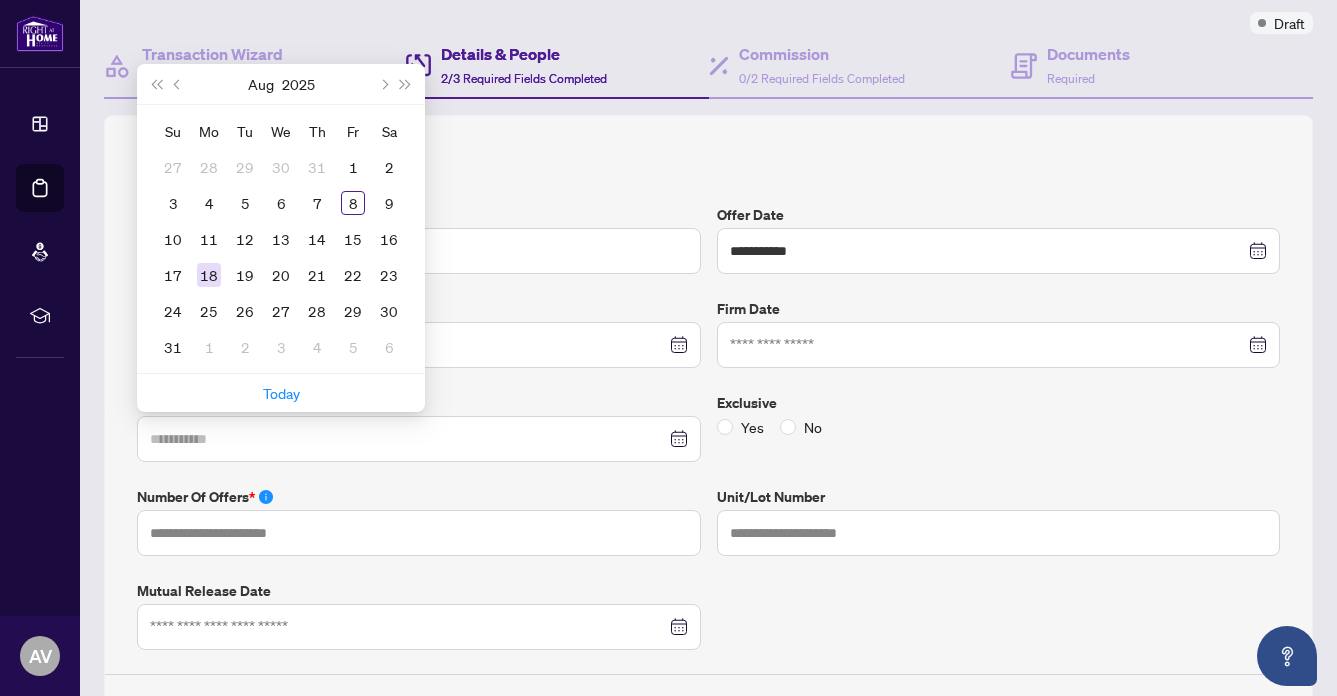 click on "18" at bounding box center [209, 275] 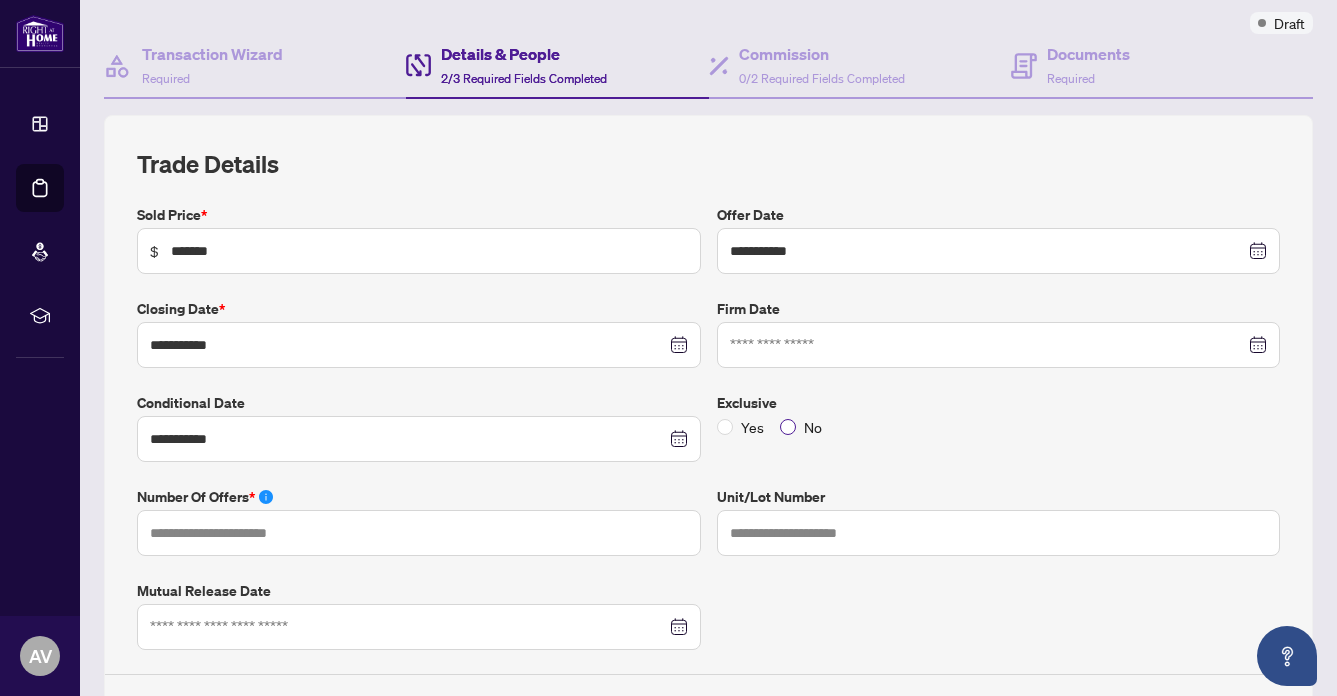 click on "No" at bounding box center (813, 427) 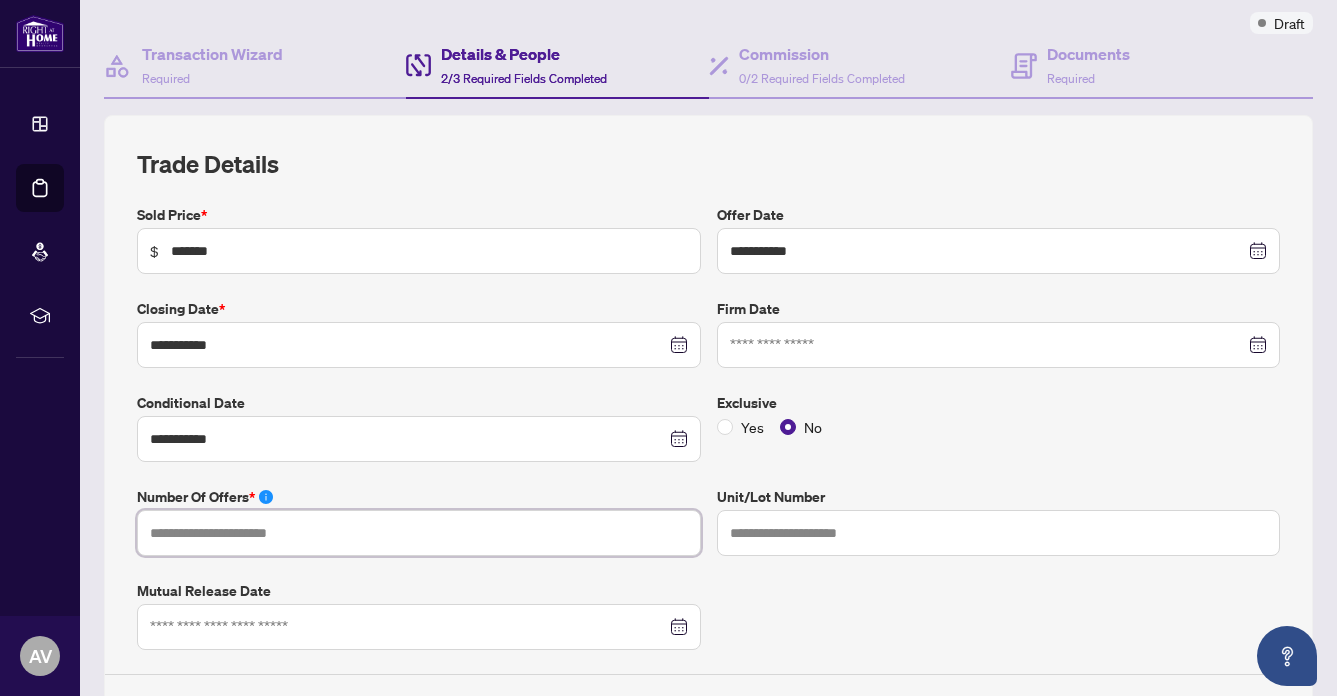click at bounding box center (419, 533) 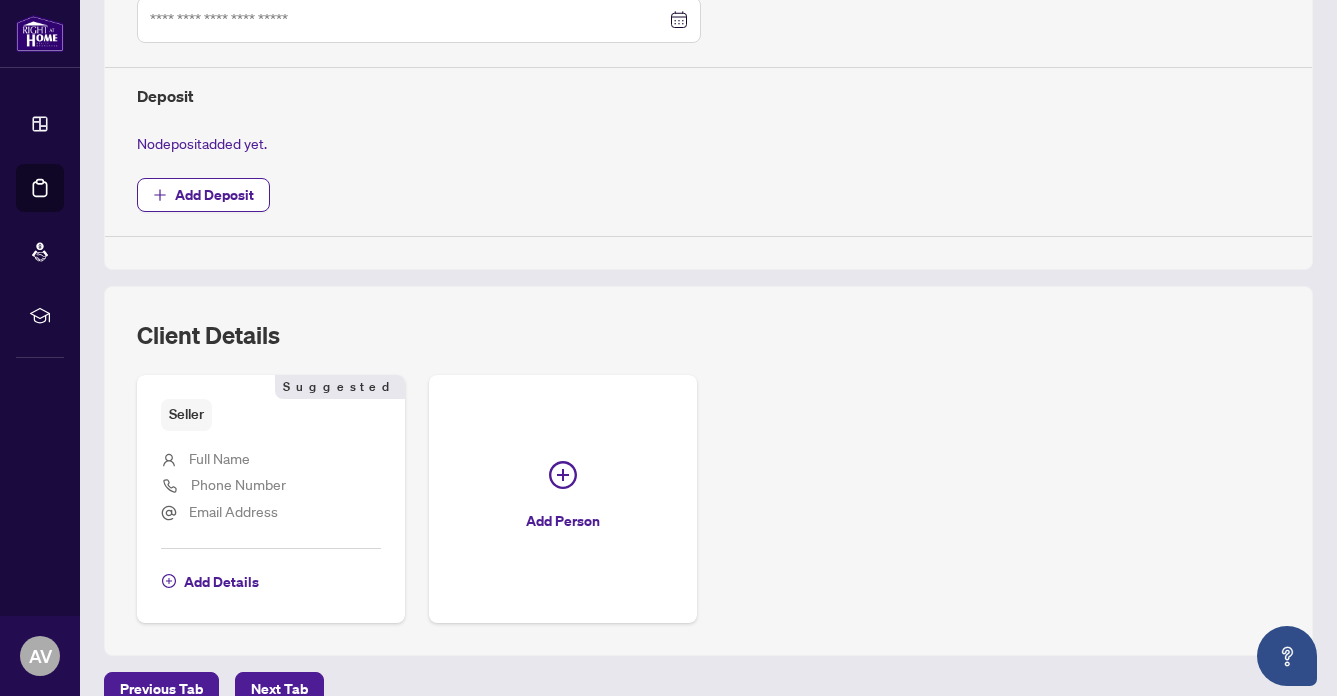 scroll, scrollTop: 768, scrollLeft: 0, axis: vertical 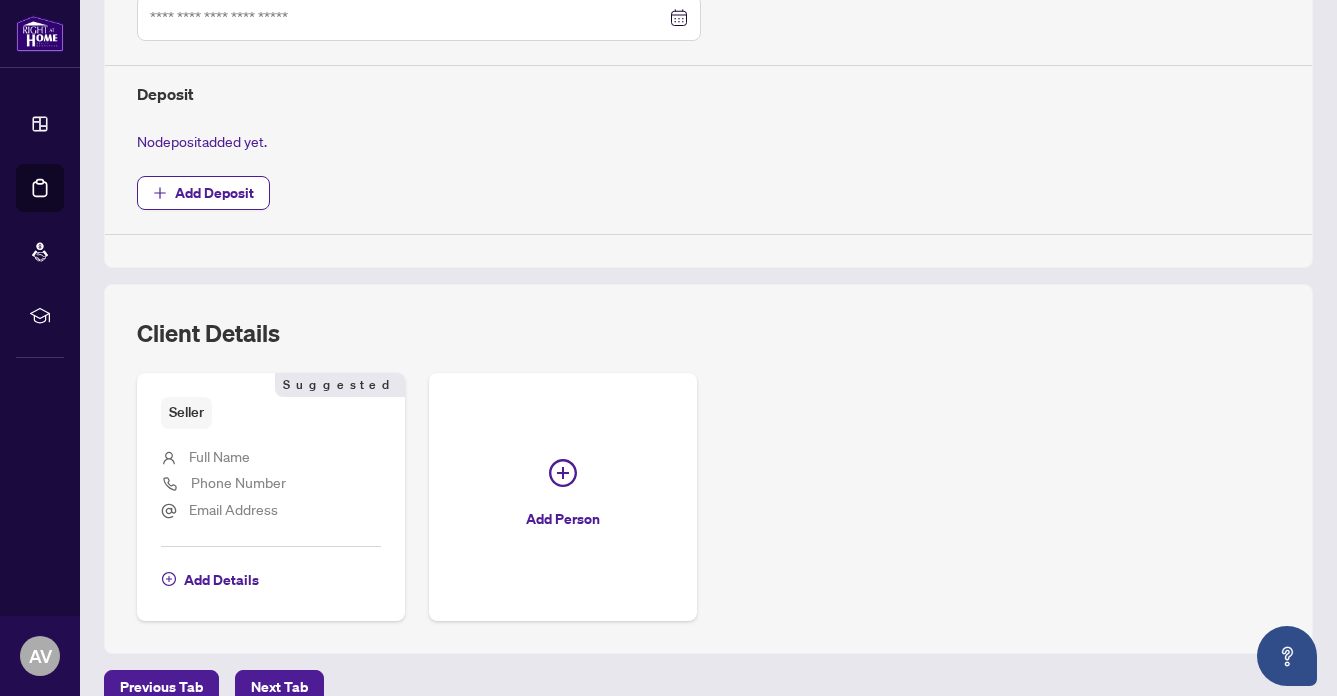 type on "*" 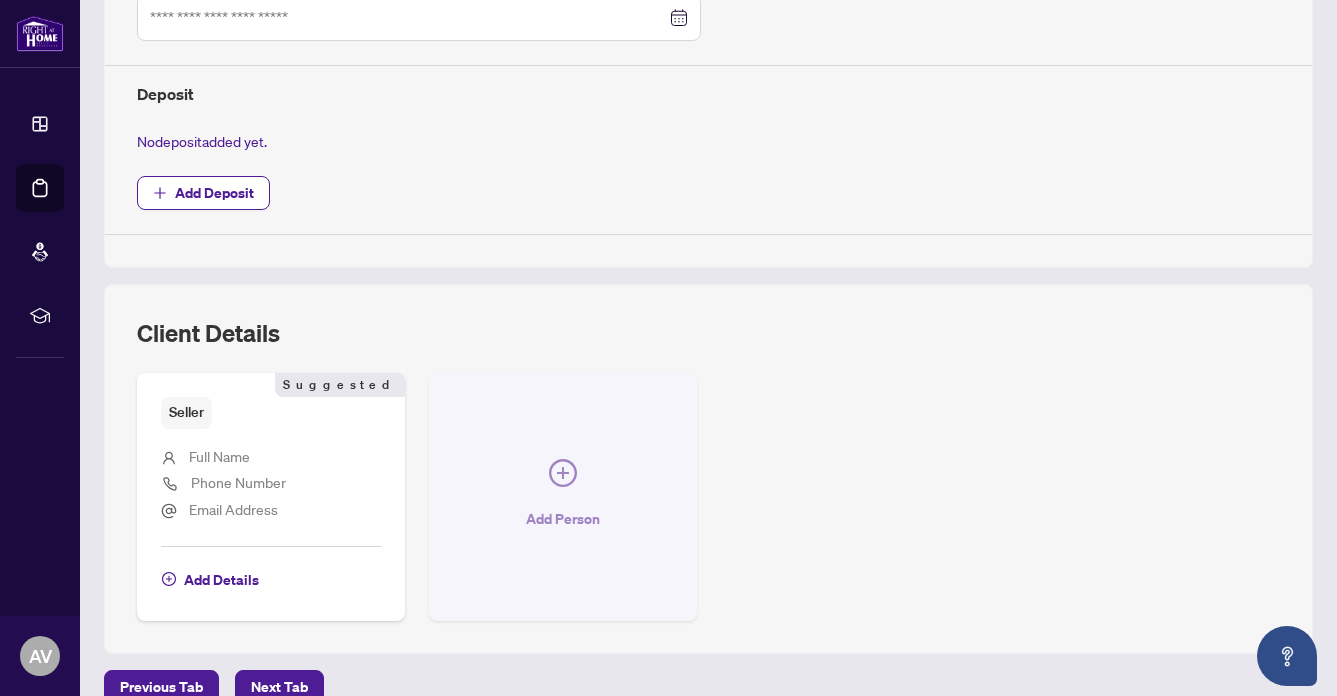 click 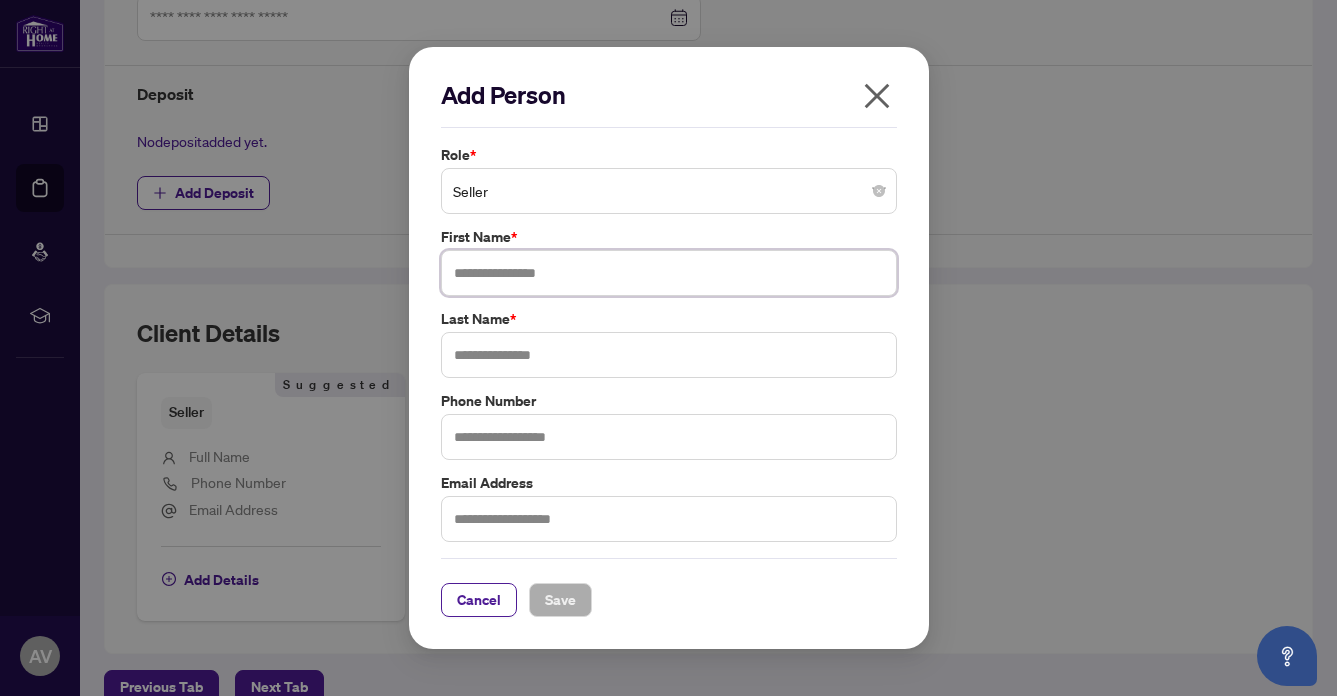 click at bounding box center [669, 273] 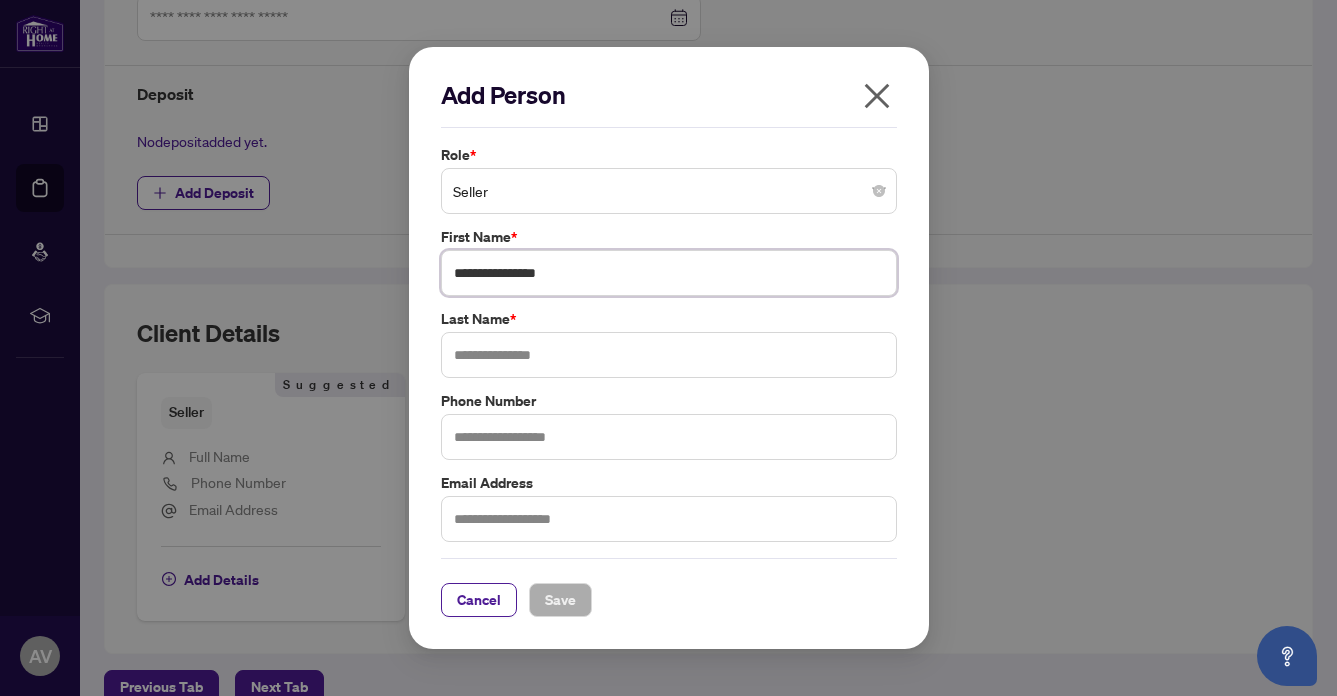 type on "**********" 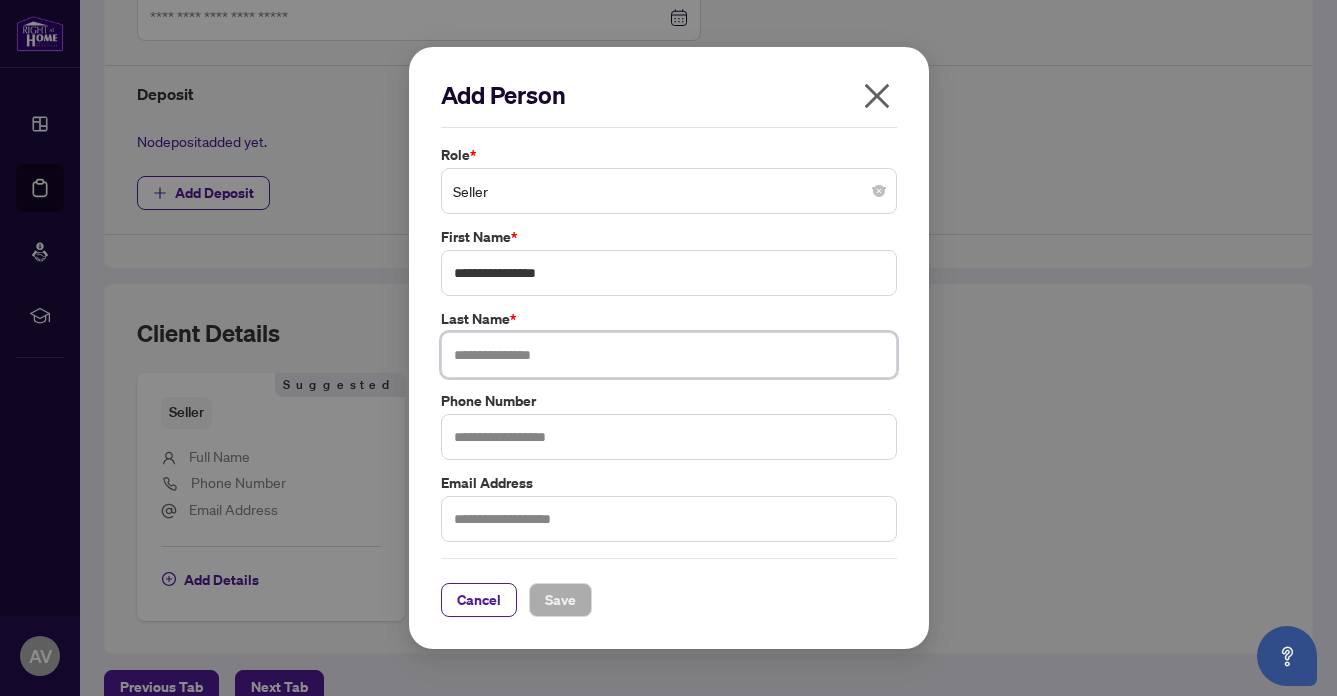 click at bounding box center [669, 355] 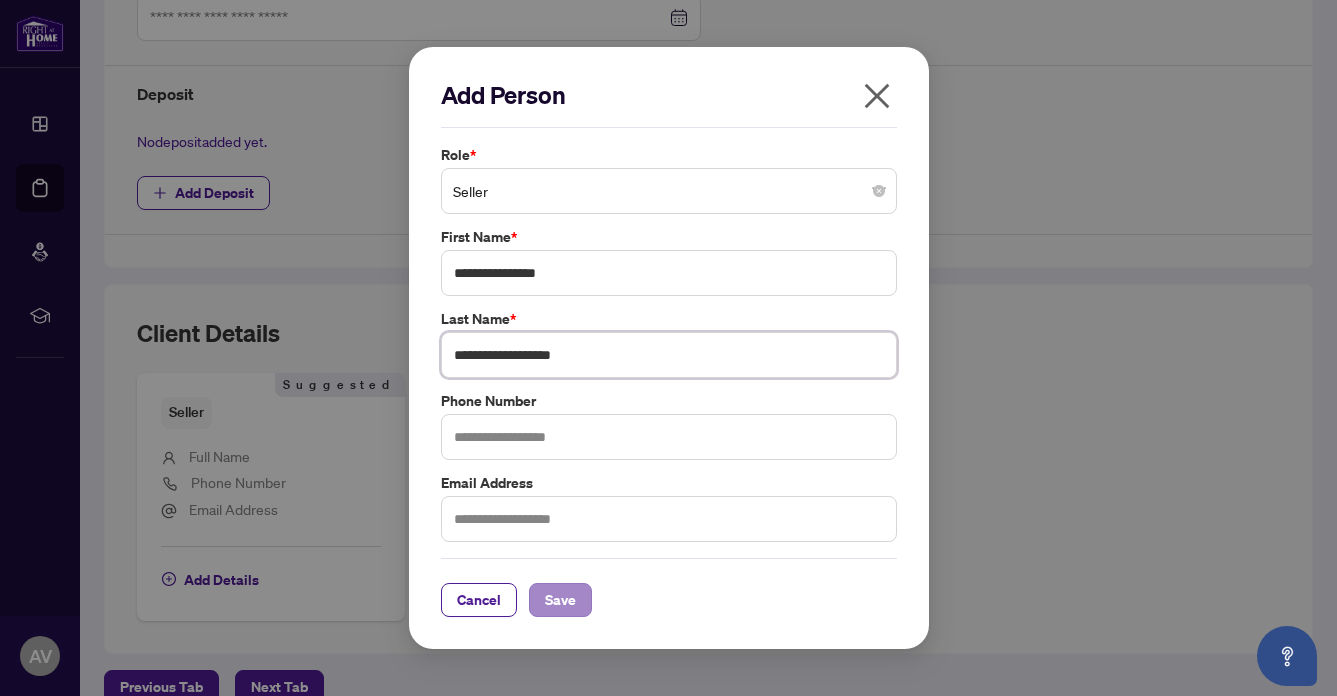 type on "**********" 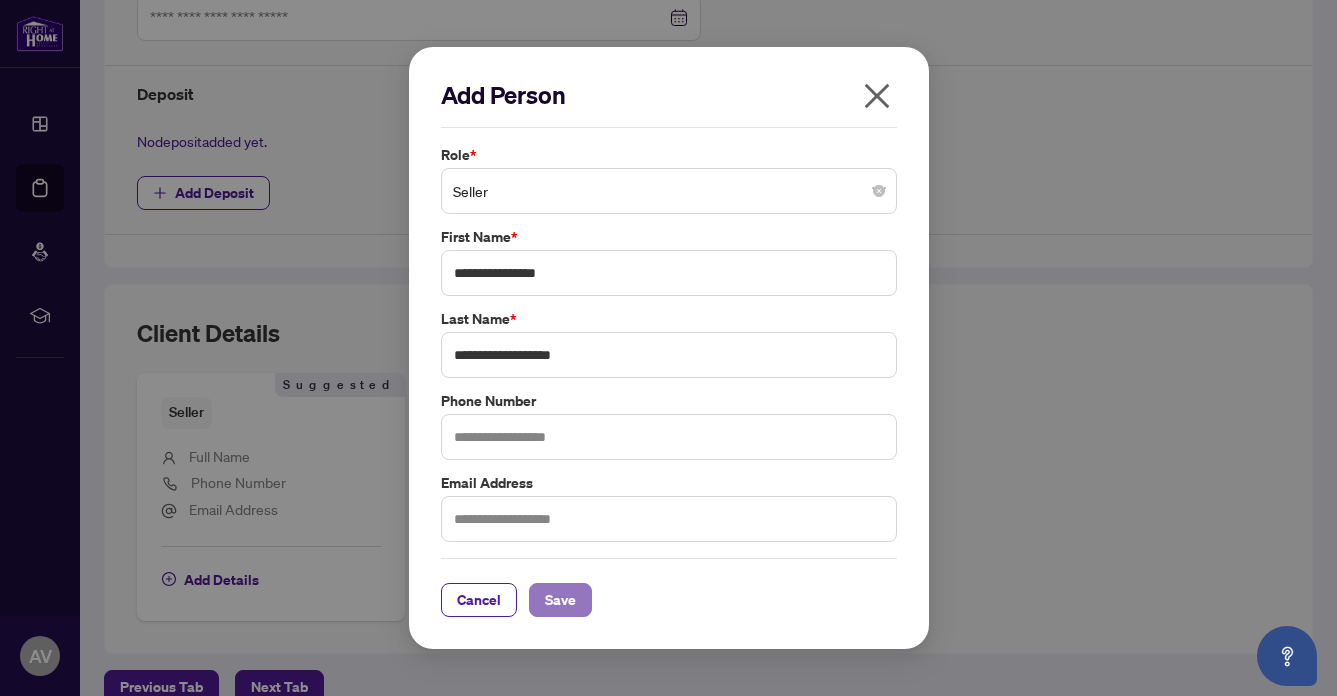 click on "Save" at bounding box center (560, 600) 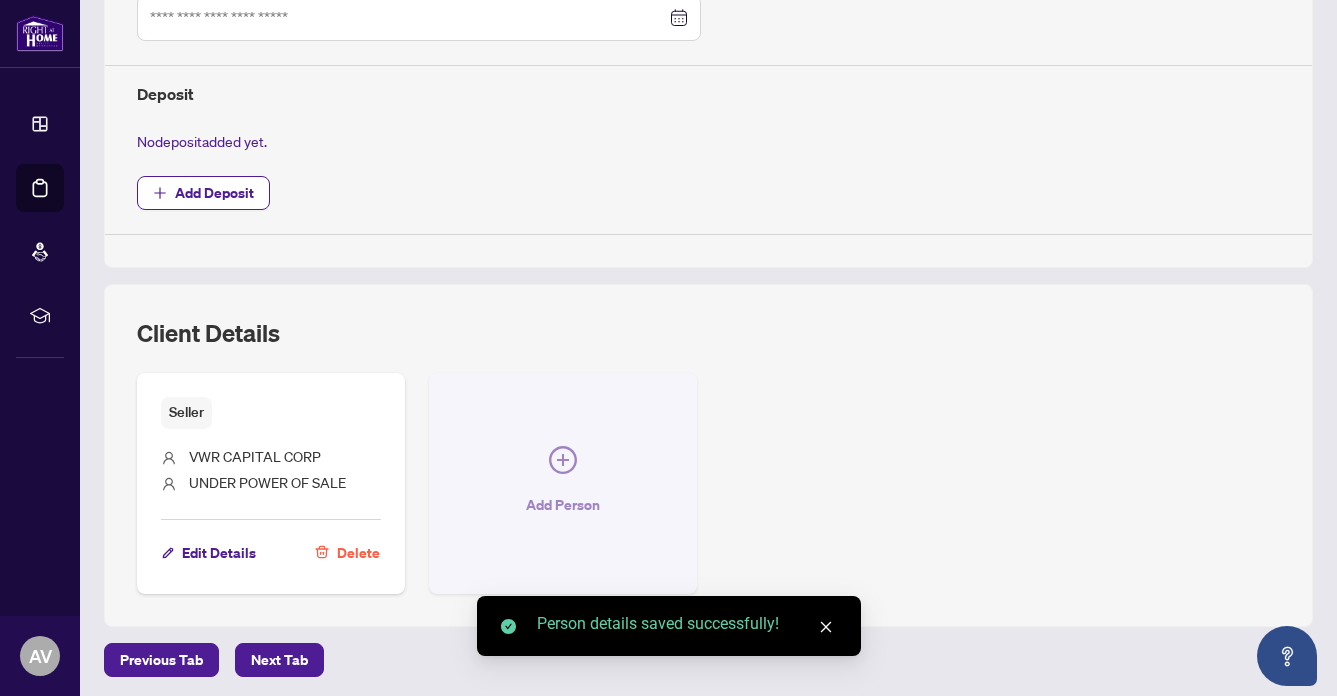 click on "Add Person" at bounding box center [563, 505] 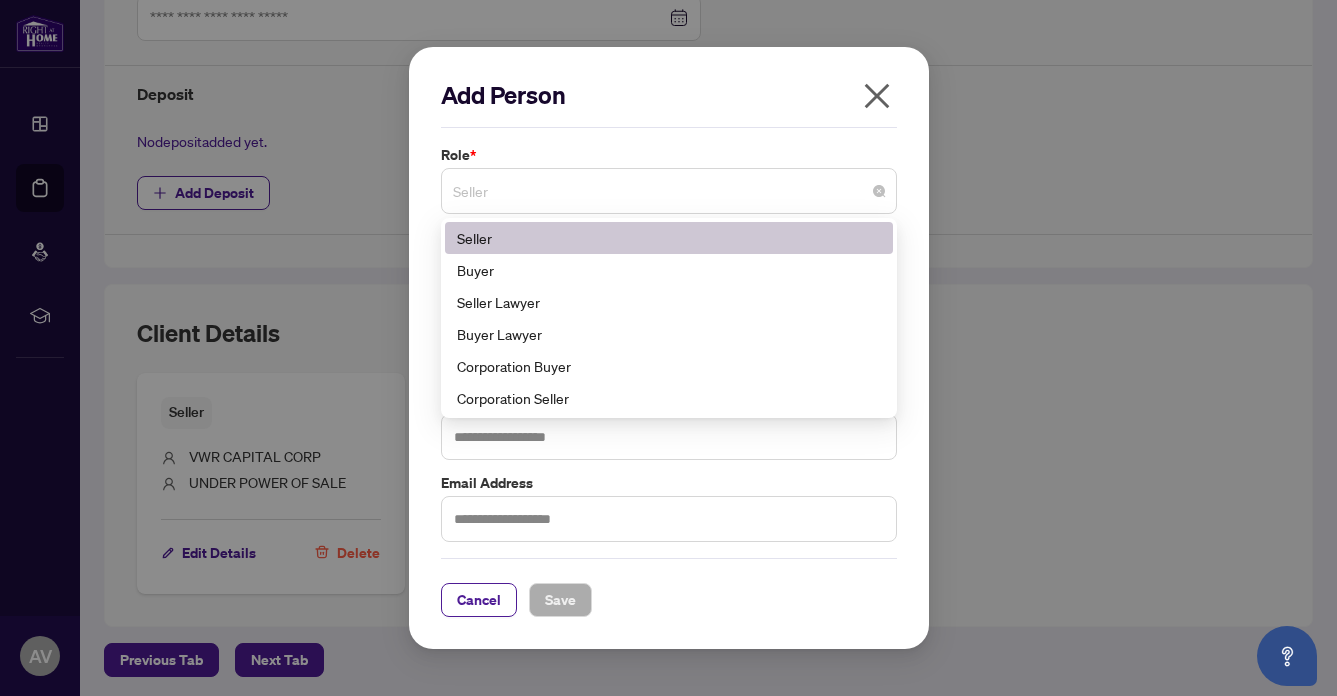 click on "Seller" at bounding box center [669, 191] 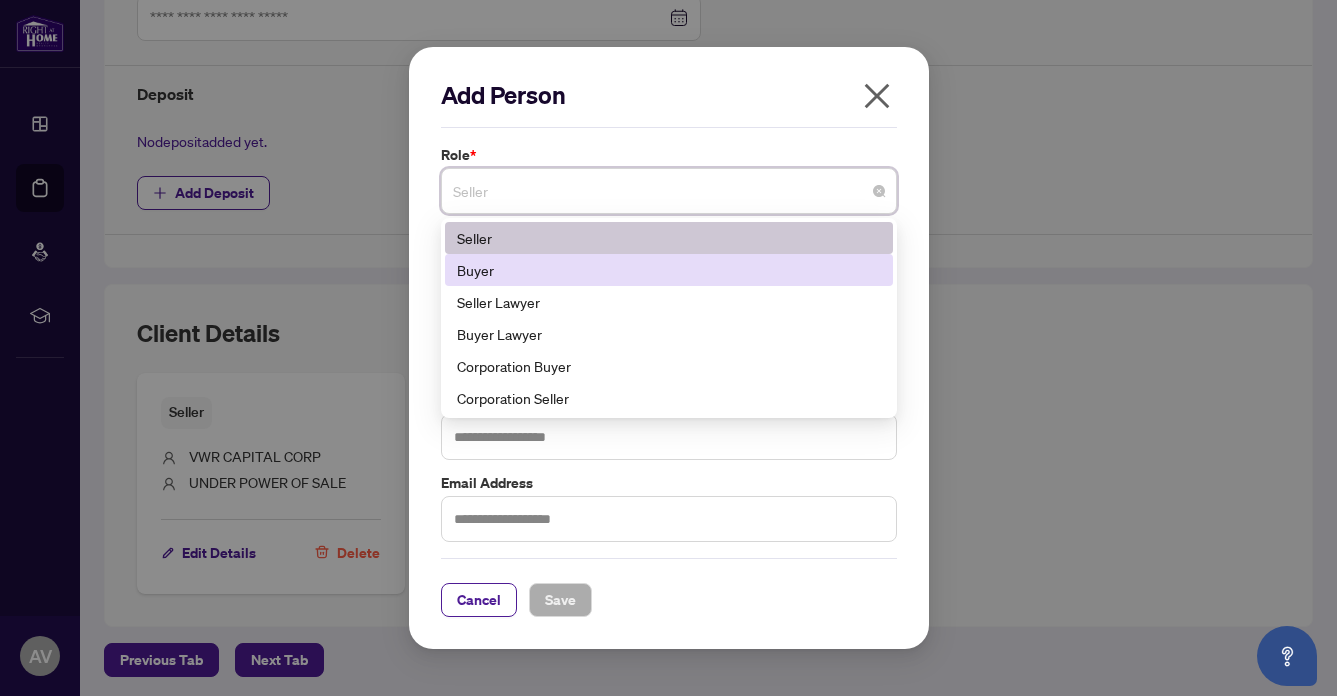 click on "Buyer" at bounding box center [669, 270] 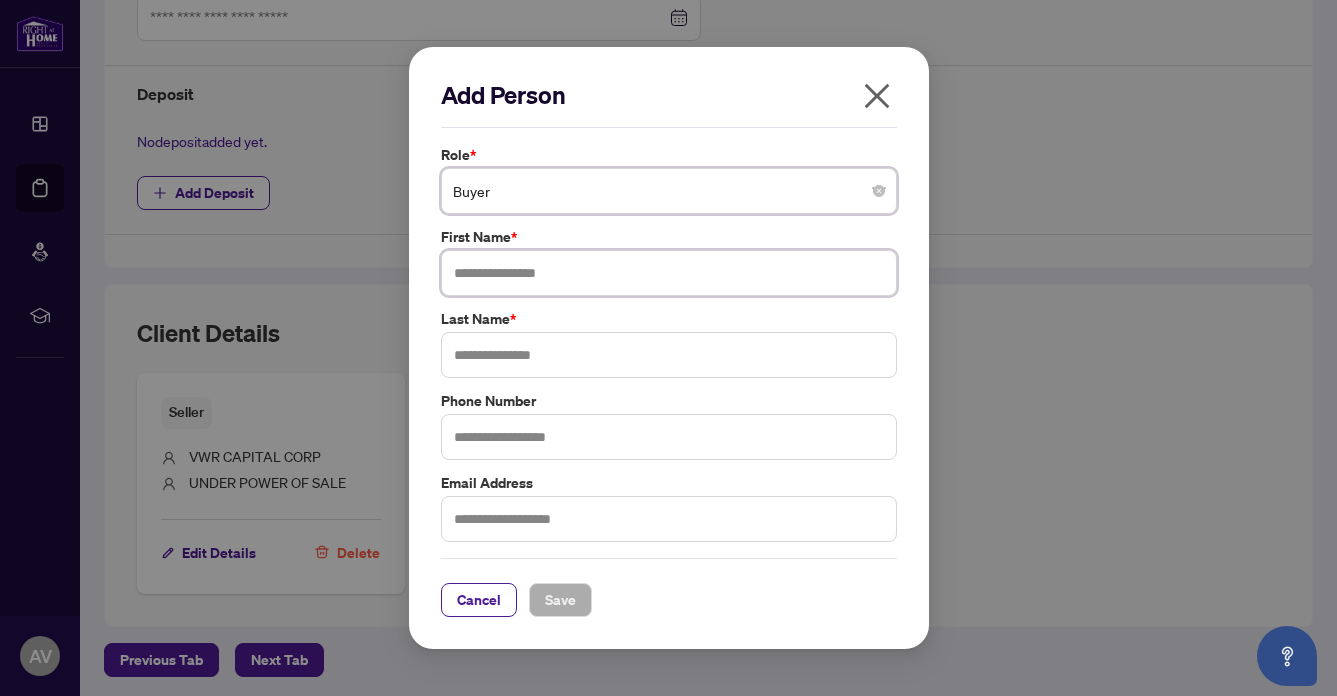 click at bounding box center [669, 273] 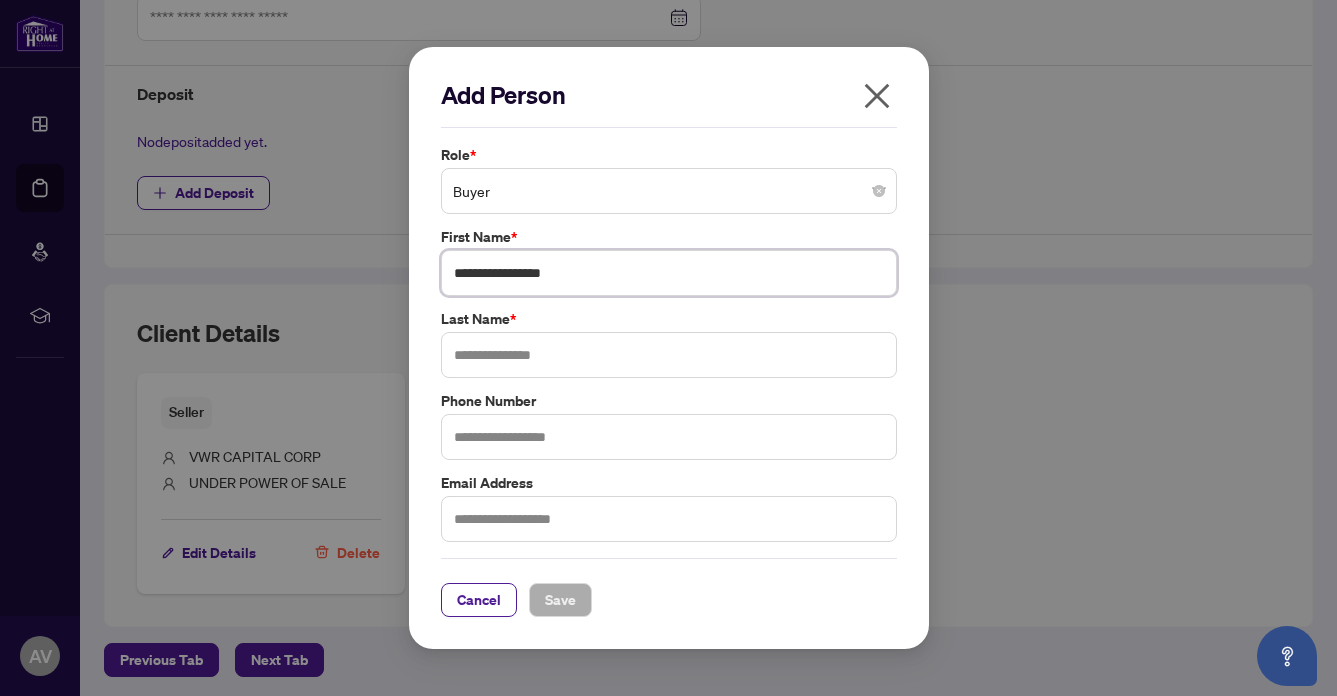 type on "**********" 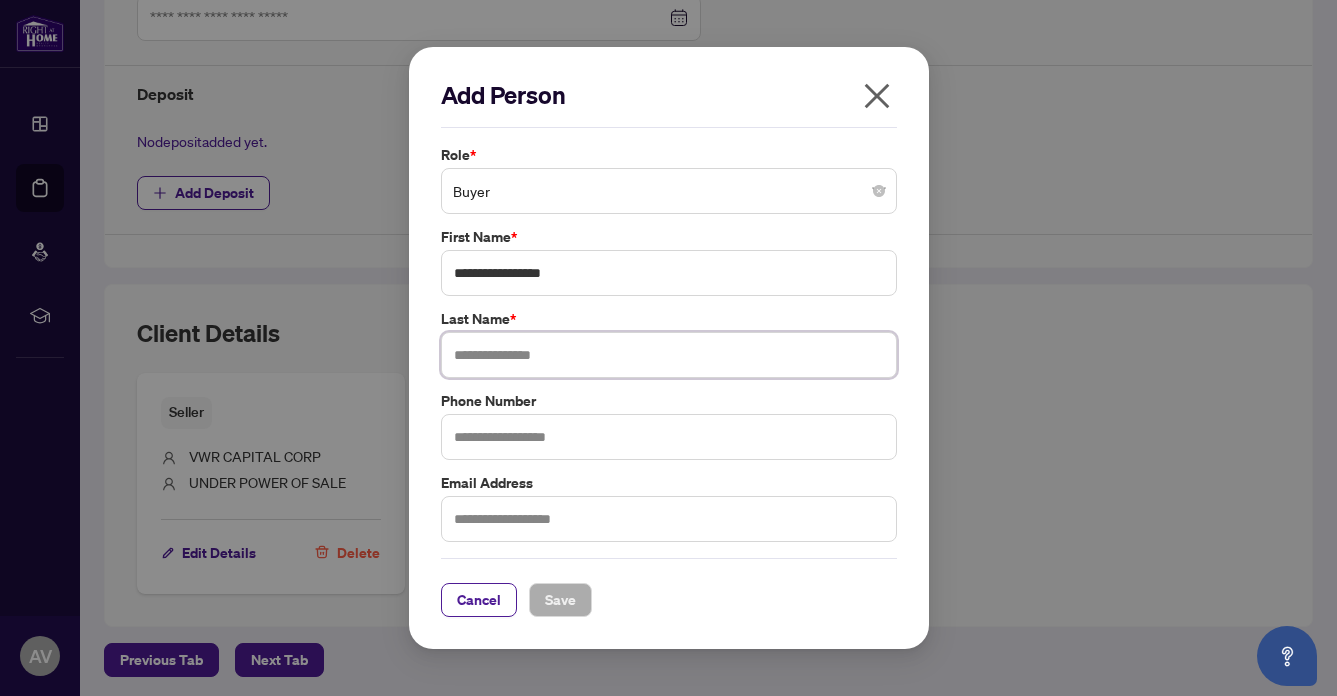 click at bounding box center (669, 355) 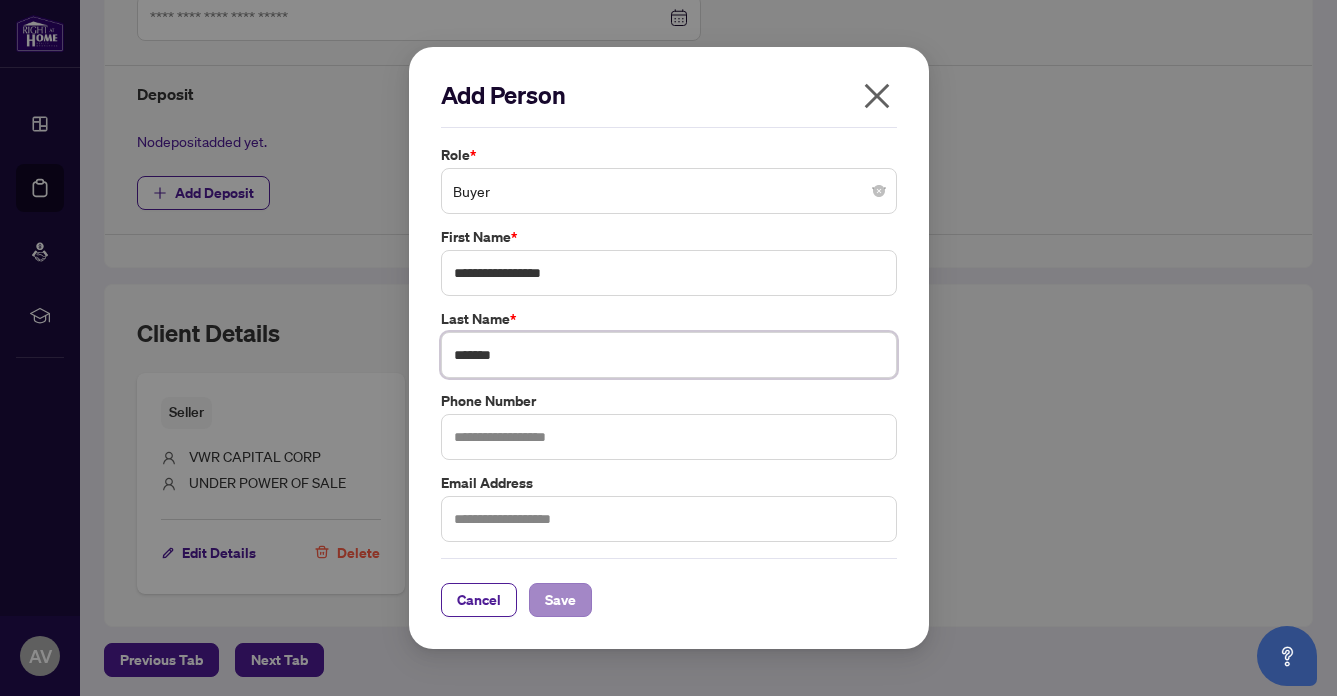 type on "*******" 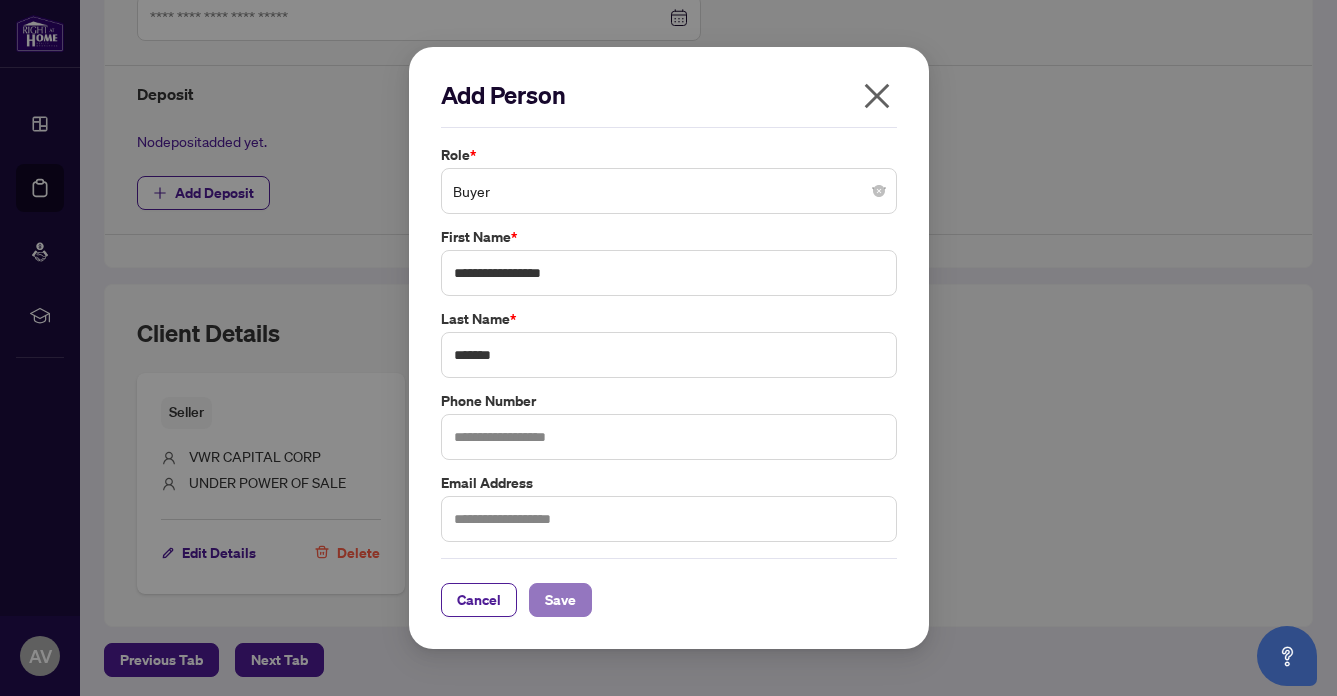 click on "Save" at bounding box center [560, 600] 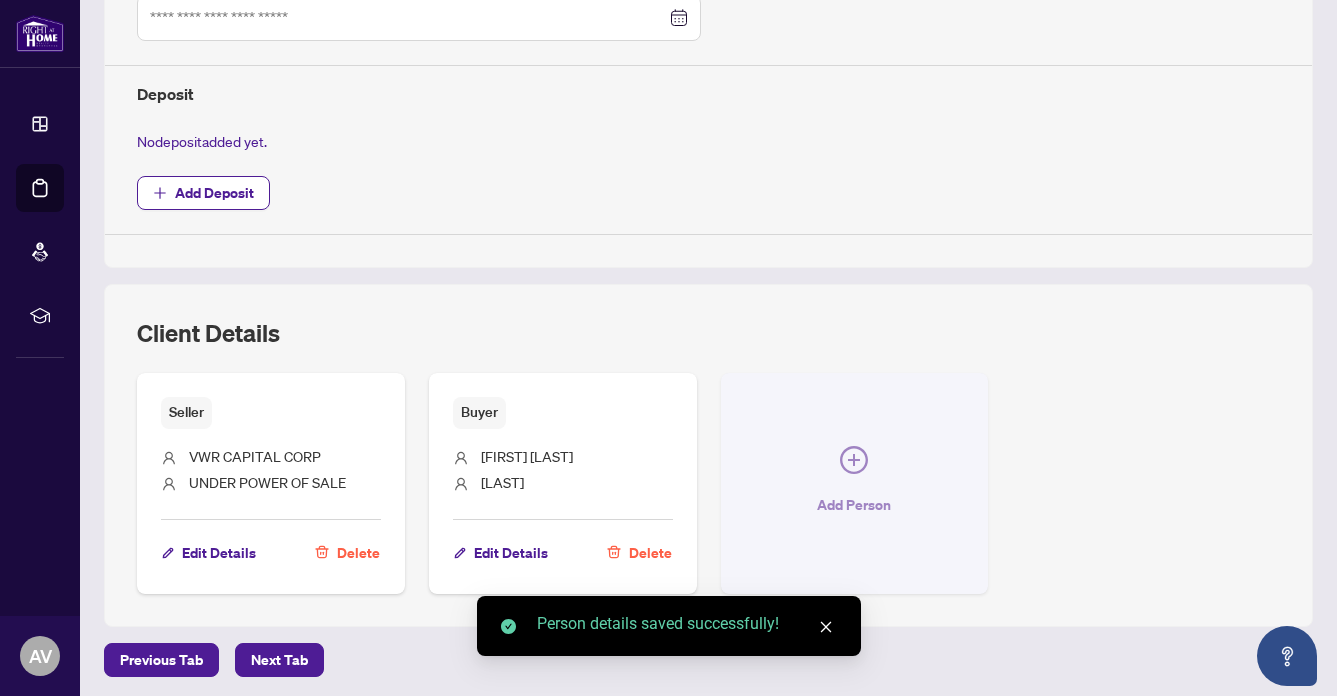 click 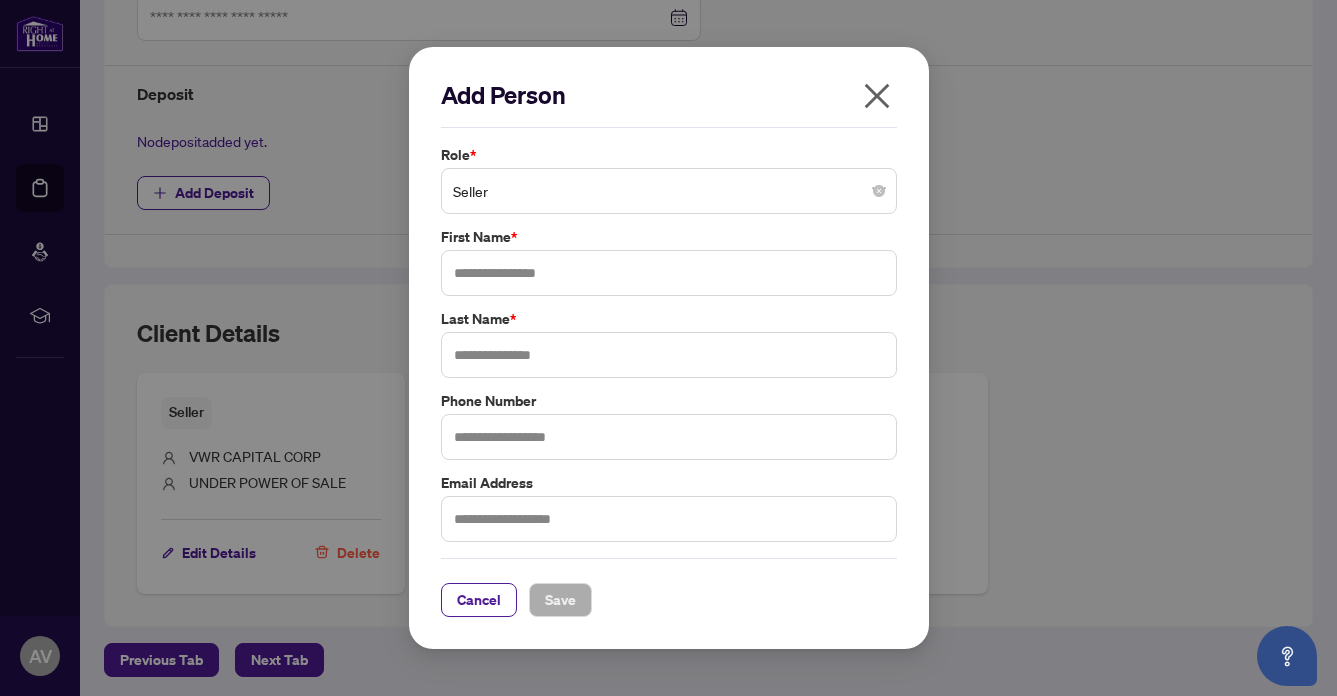 click on "Seller" at bounding box center [669, 191] 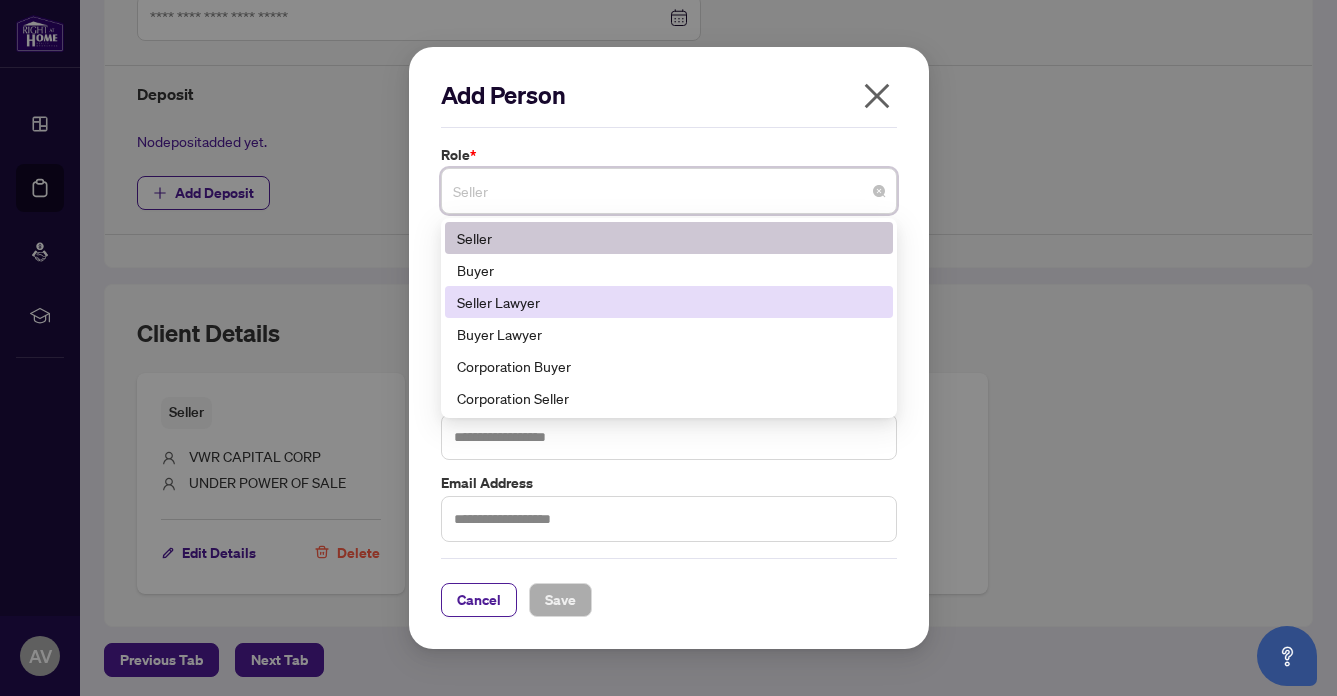 click on "Seller Lawyer" at bounding box center [669, 302] 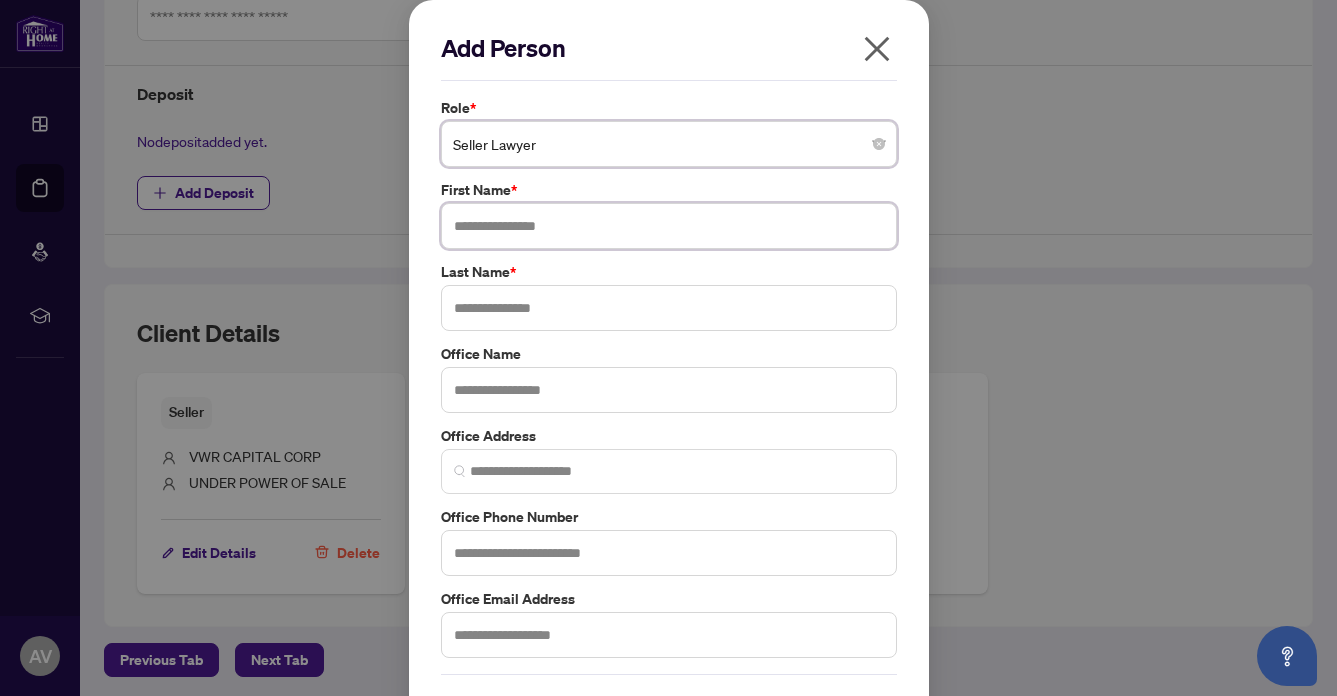 click at bounding box center [669, 226] 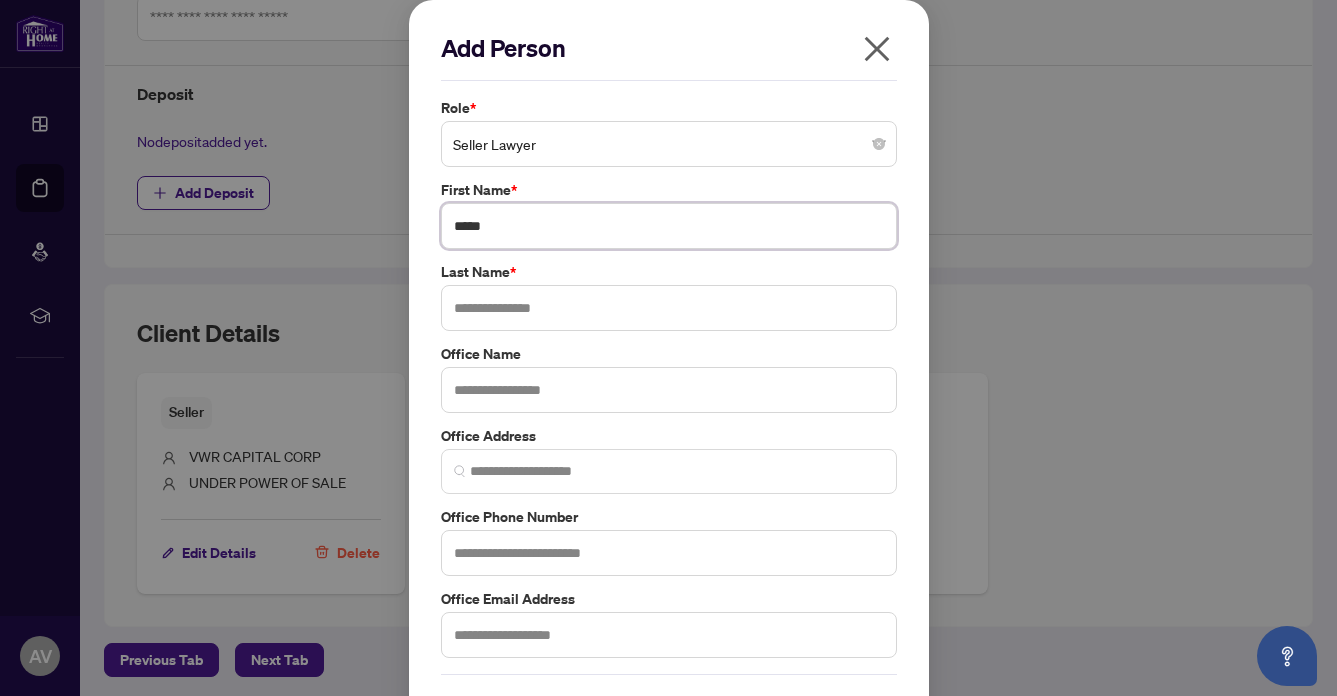 type on "*****" 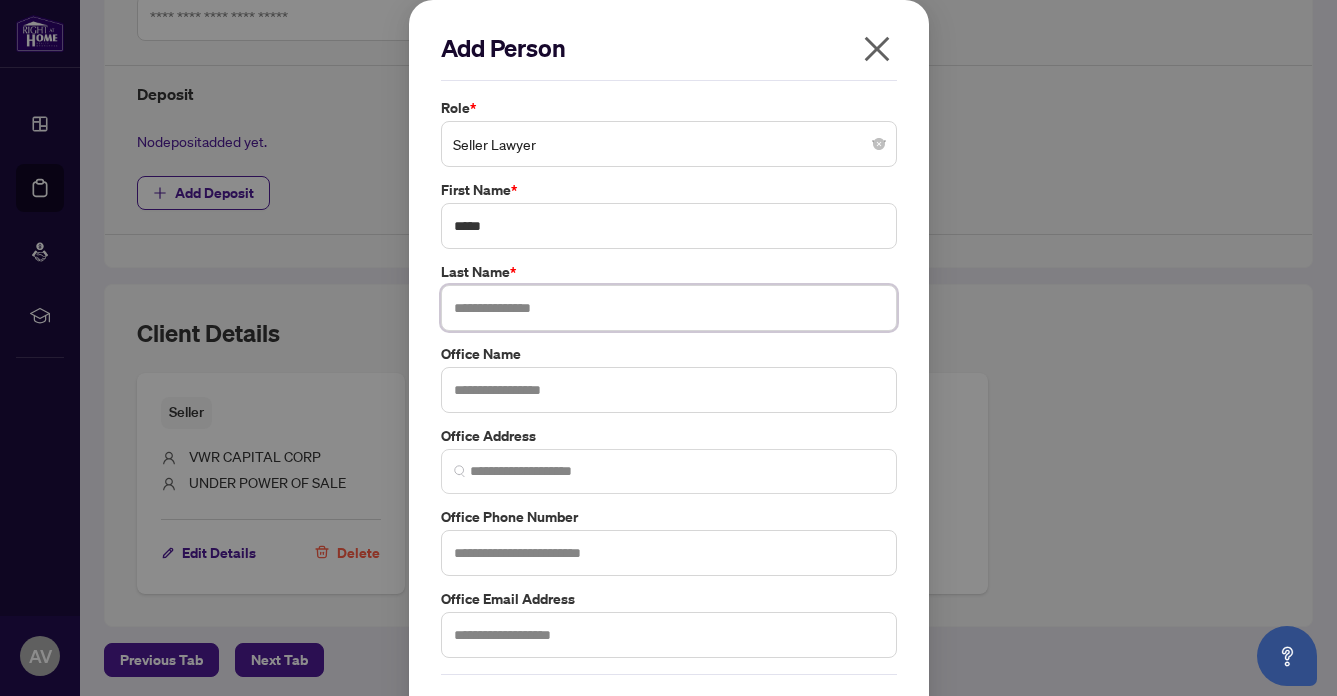 click at bounding box center [669, 308] 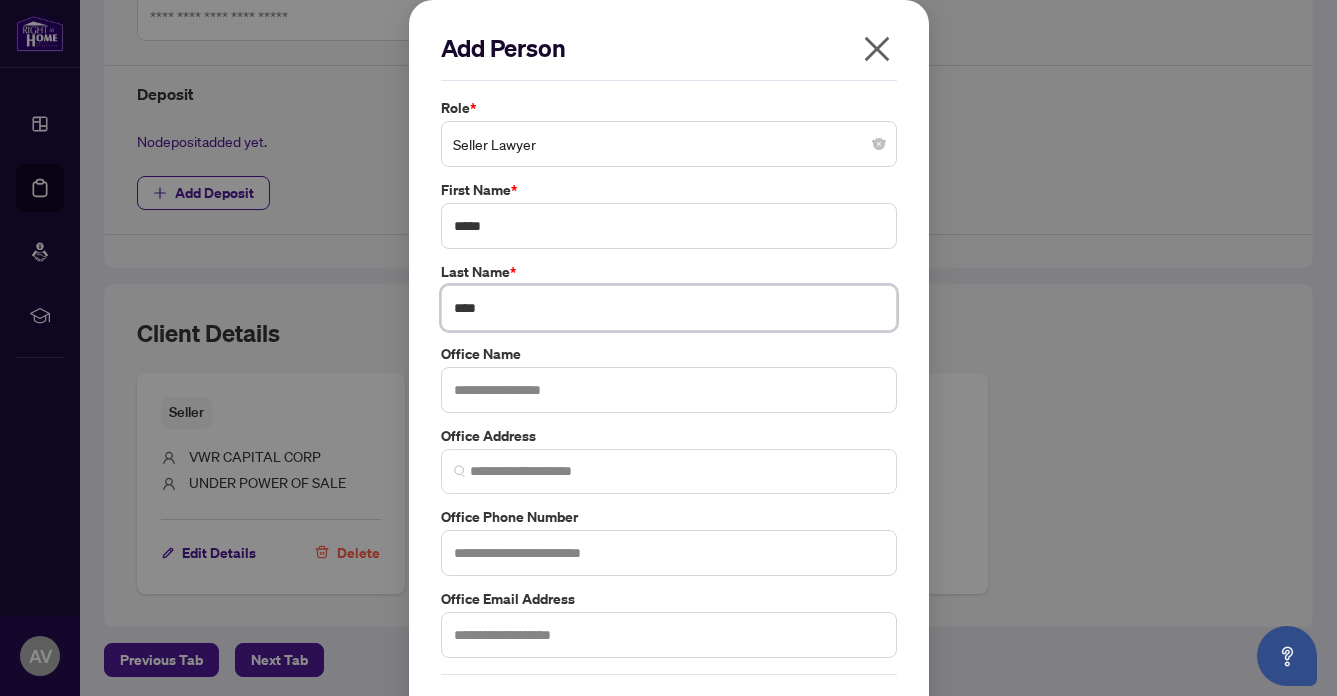 type on "****" 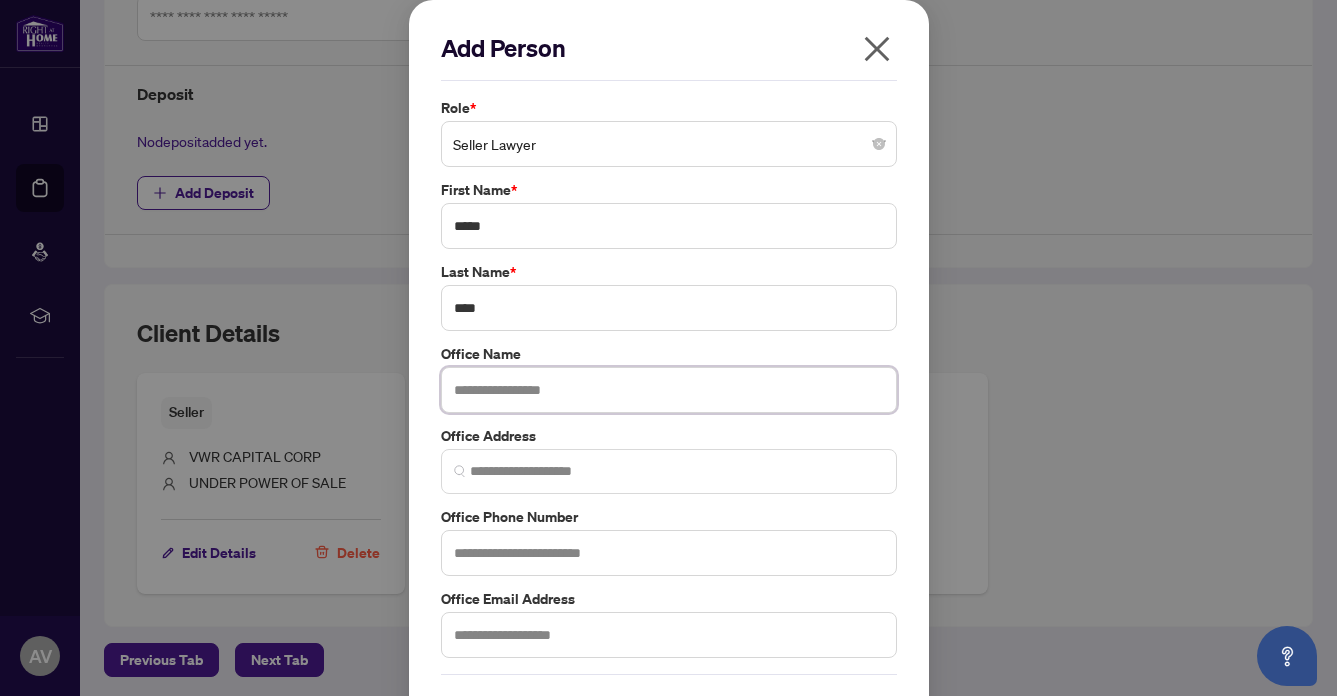 click at bounding box center [669, 390] 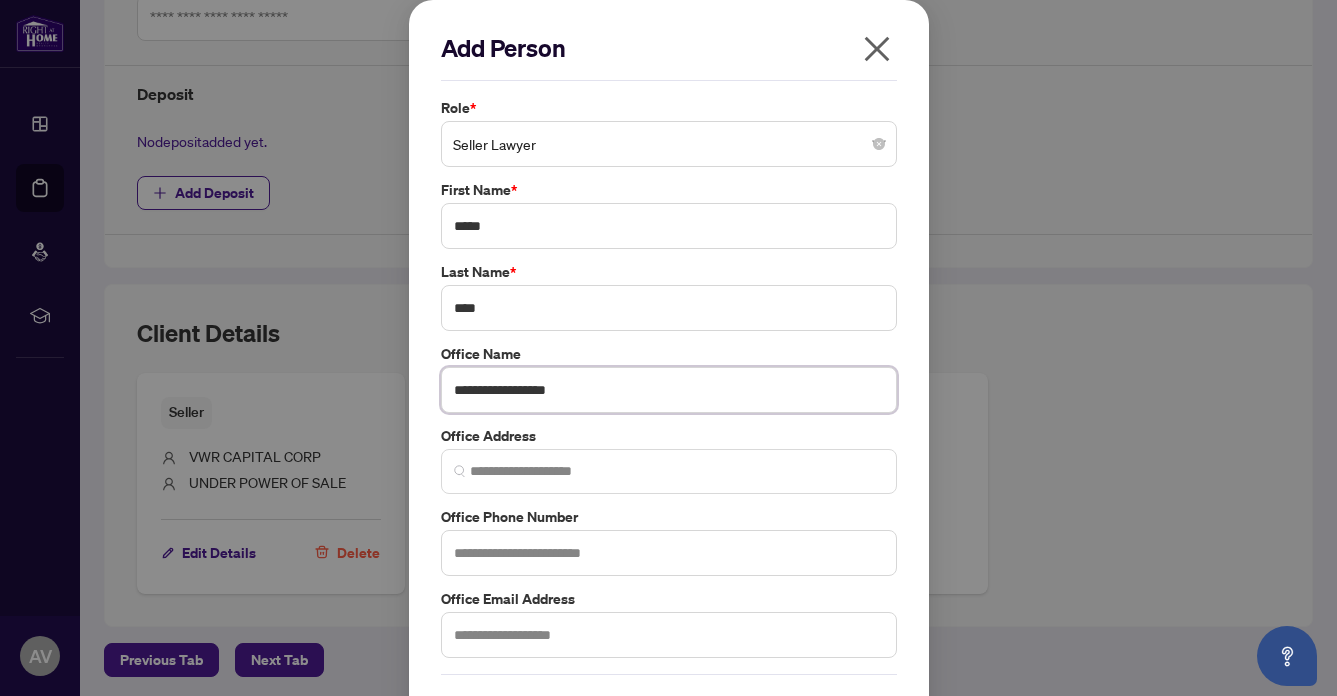 type on "**********" 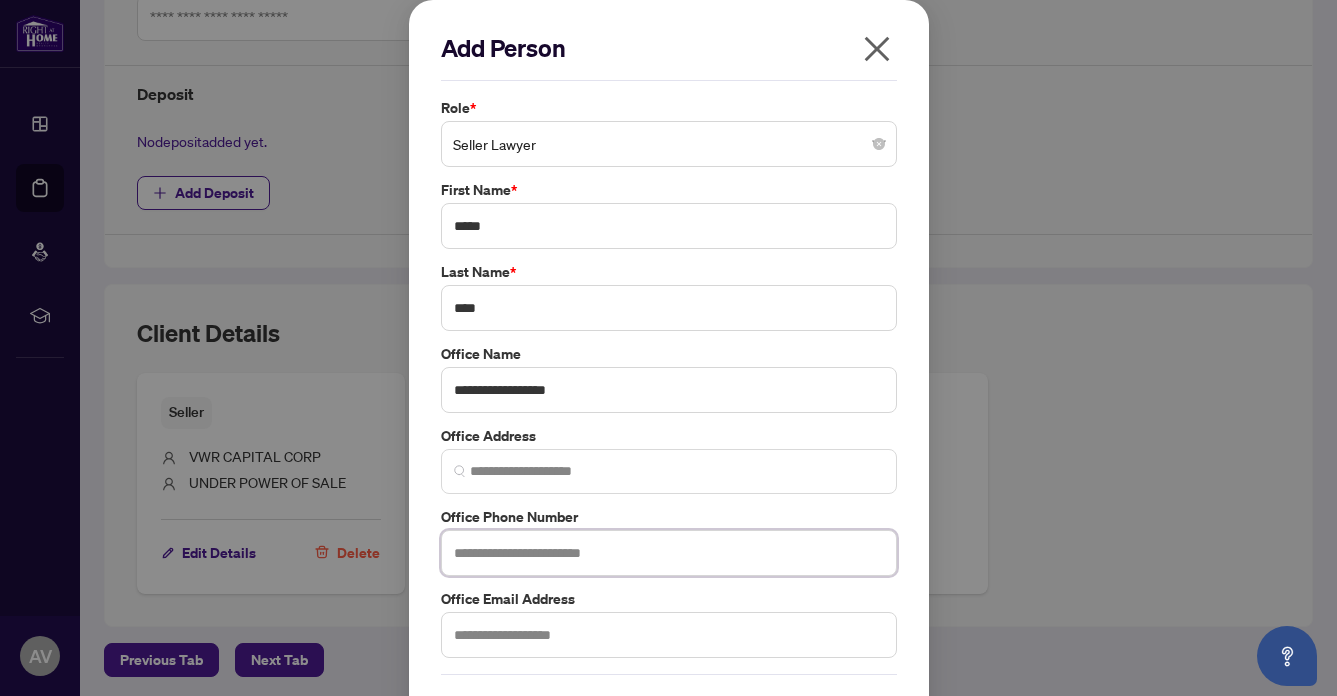 click at bounding box center (669, 553) 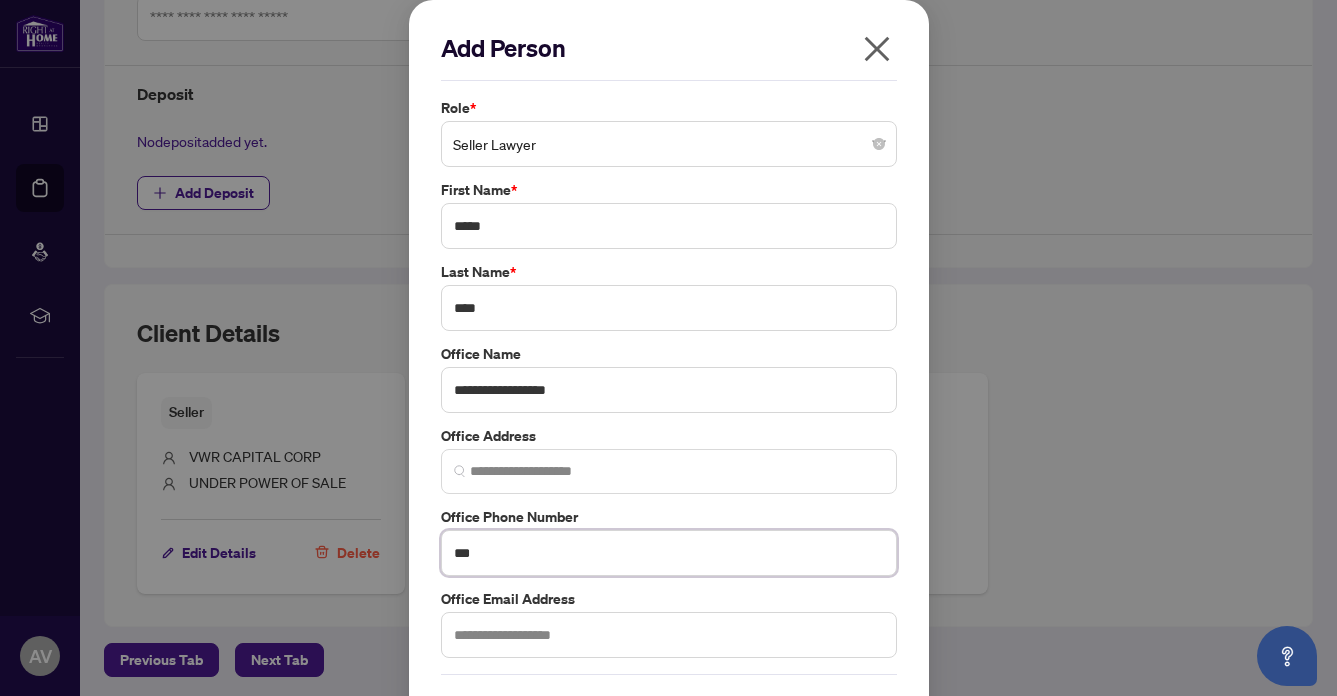 type on "**********" 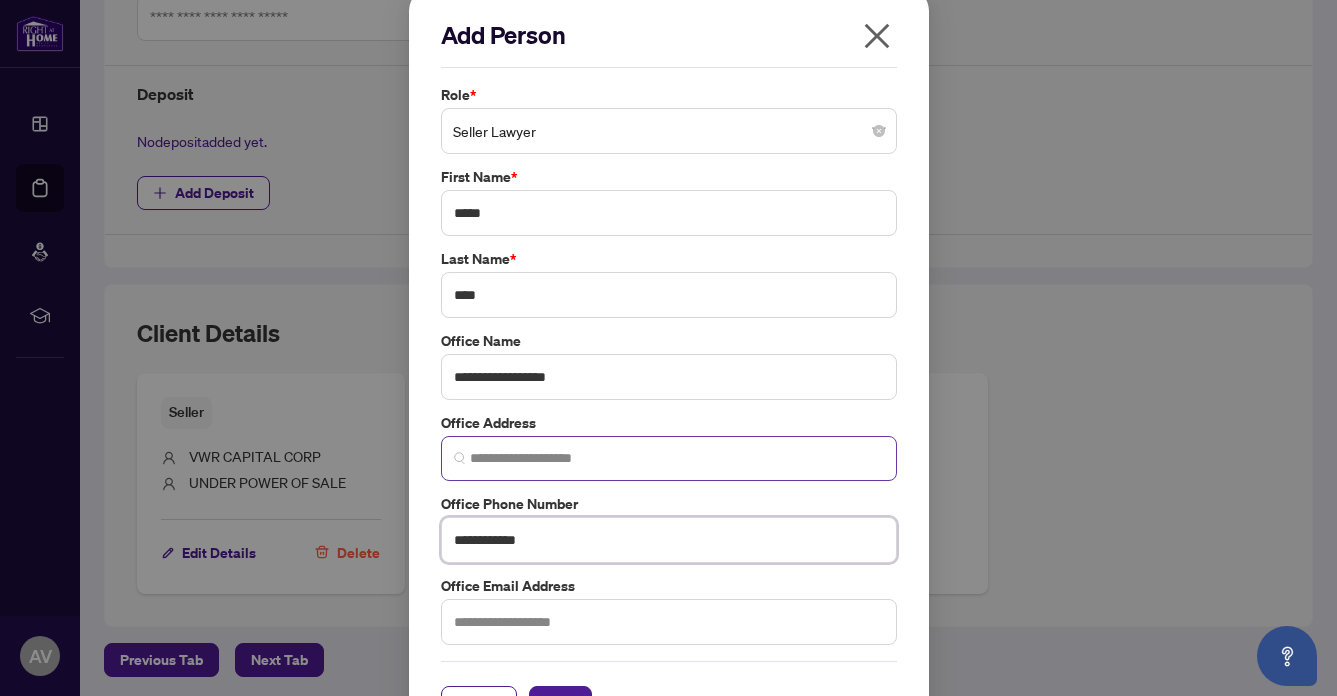 scroll, scrollTop: 69, scrollLeft: 0, axis: vertical 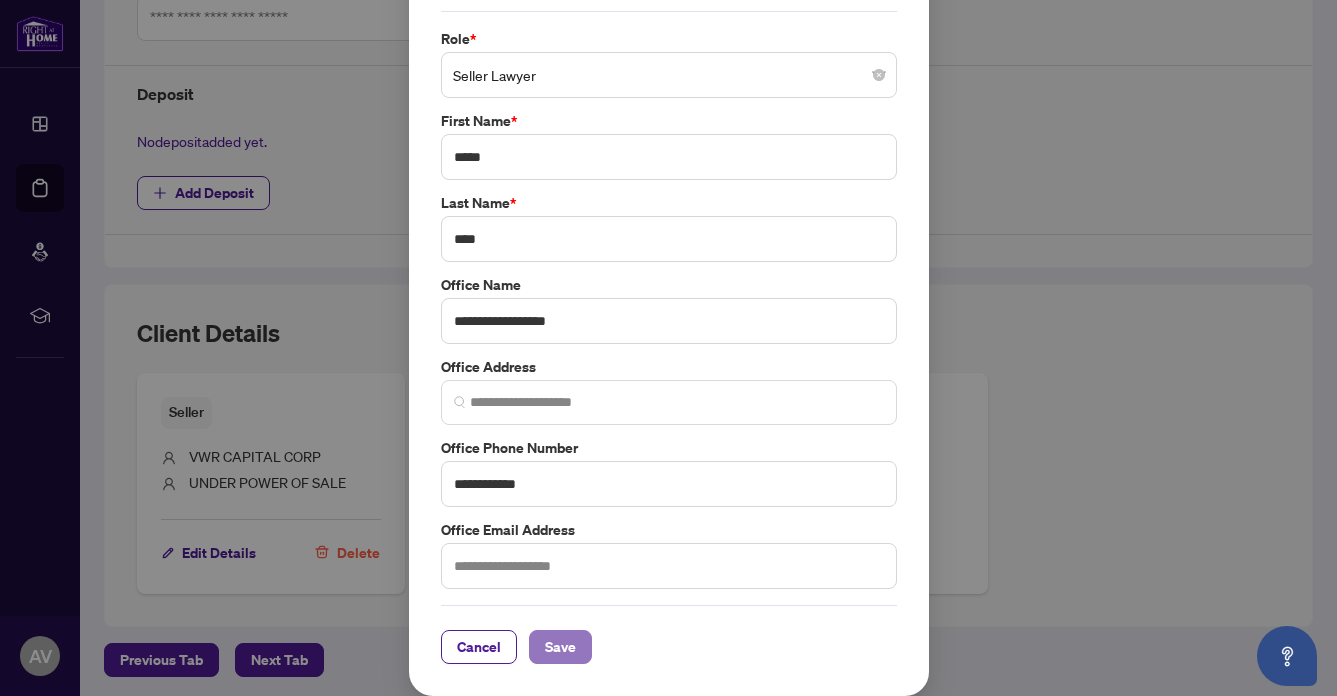 click on "Save" at bounding box center [560, 647] 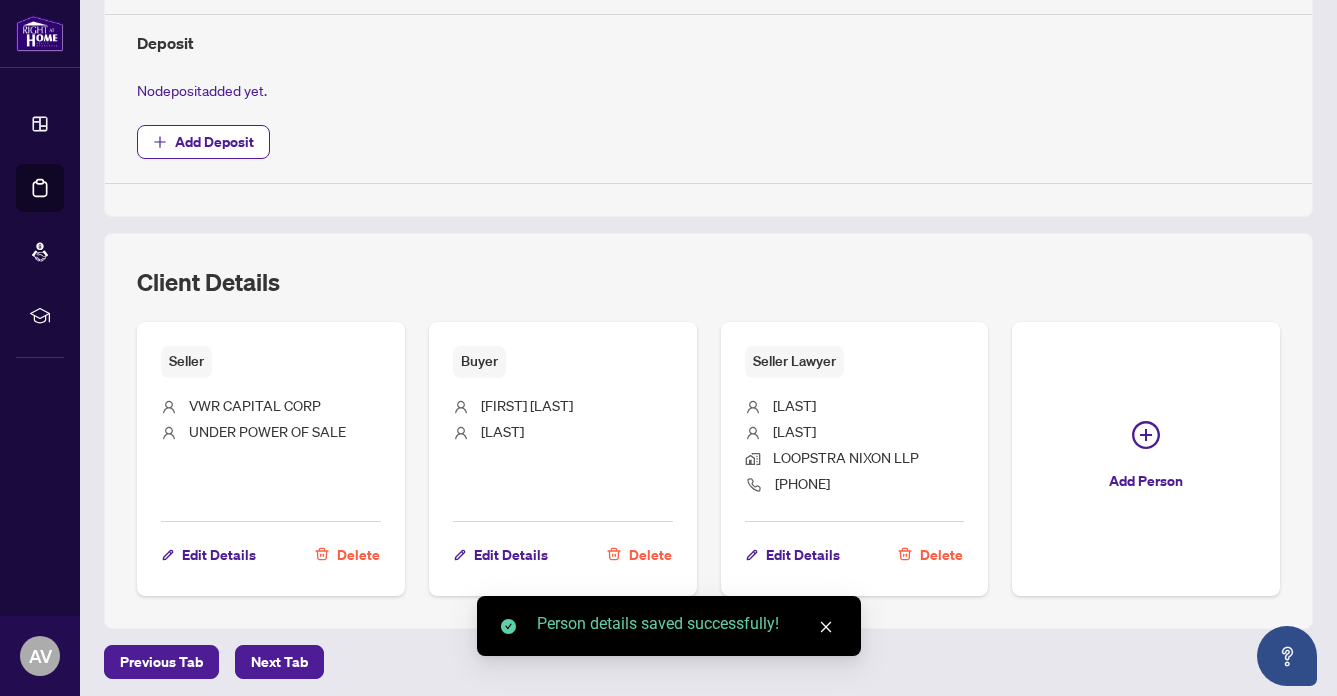 scroll, scrollTop: 894, scrollLeft: 0, axis: vertical 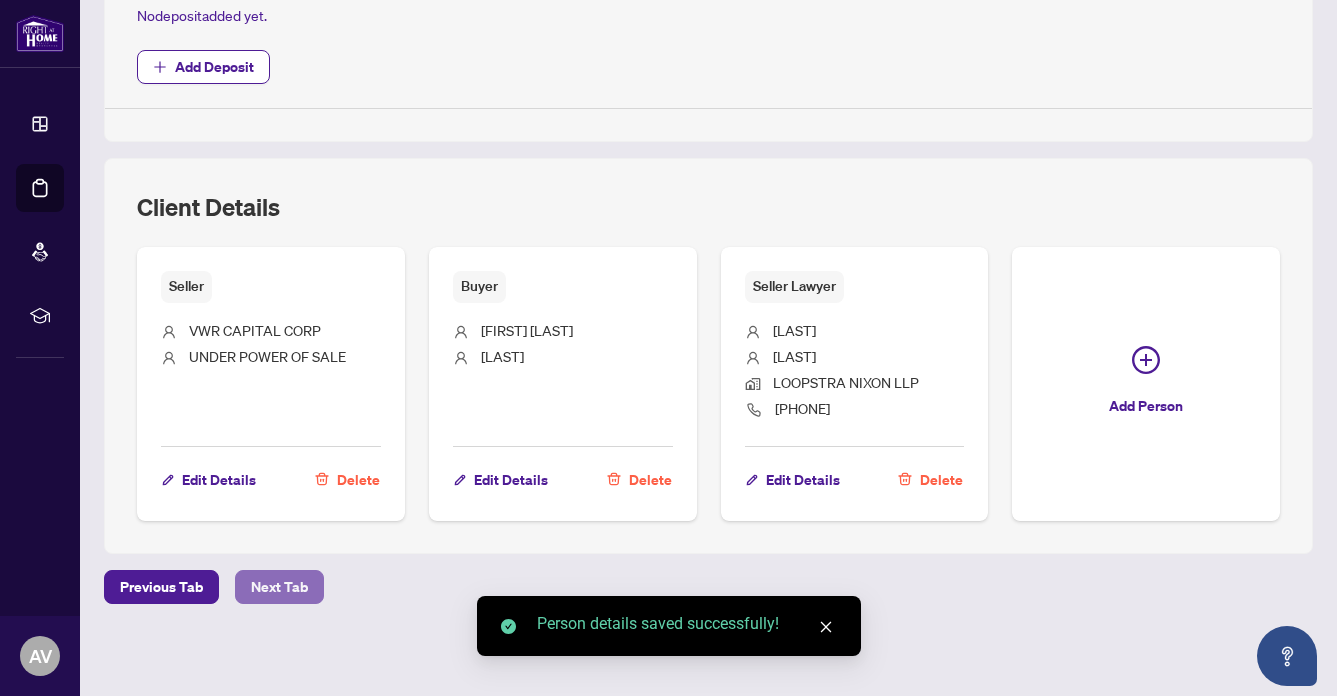 click on "Next Tab" at bounding box center [279, 587] 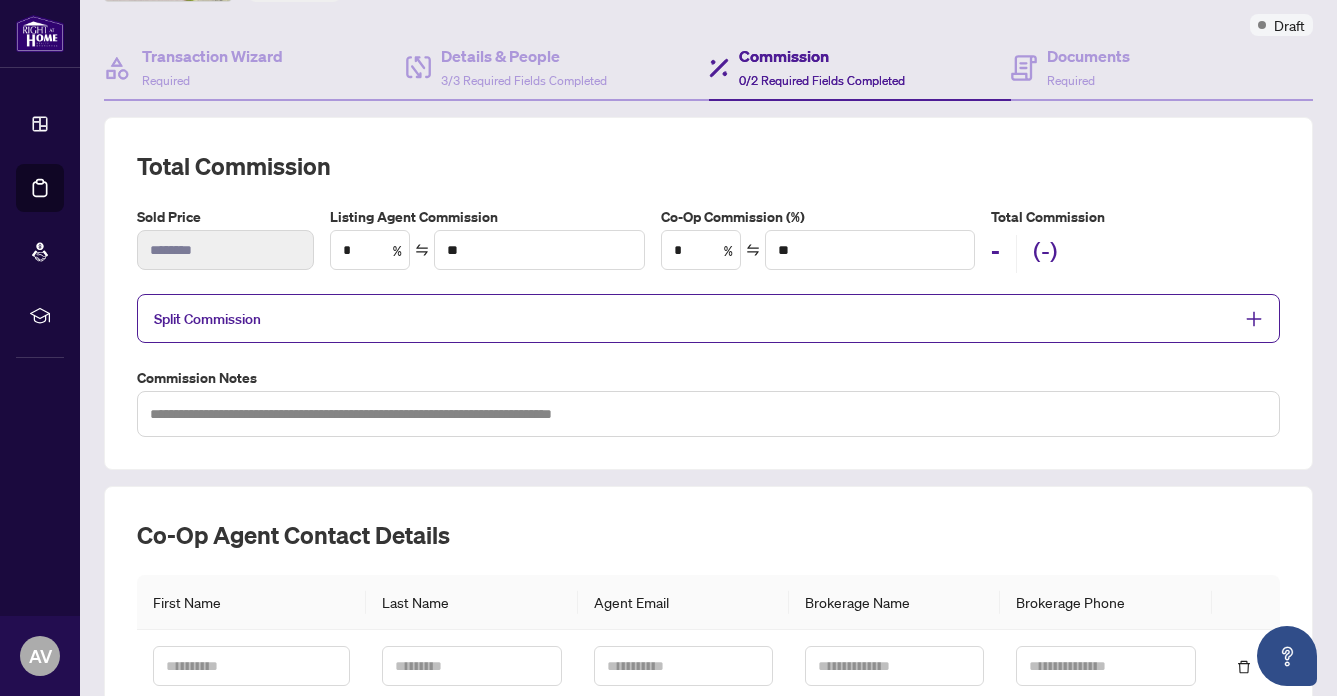 scroll, scrollTop: 162, scrollLeft: 0, axis: vertical 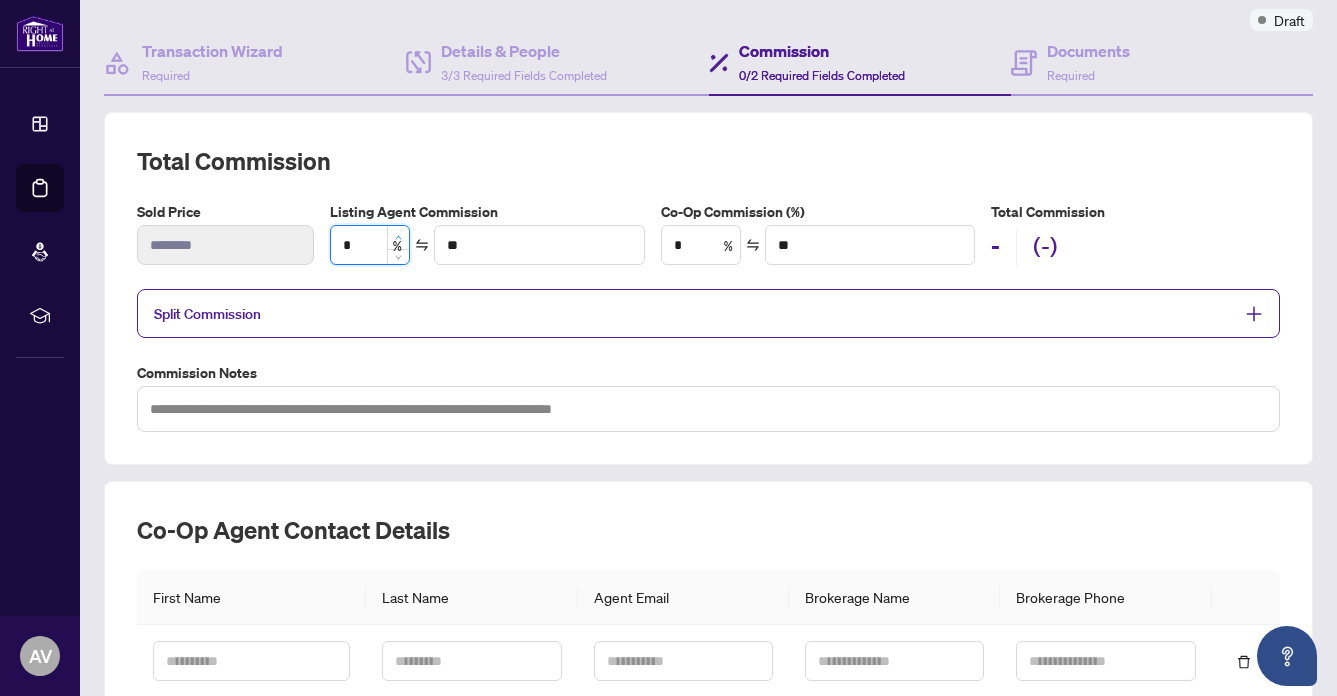 type on "*" 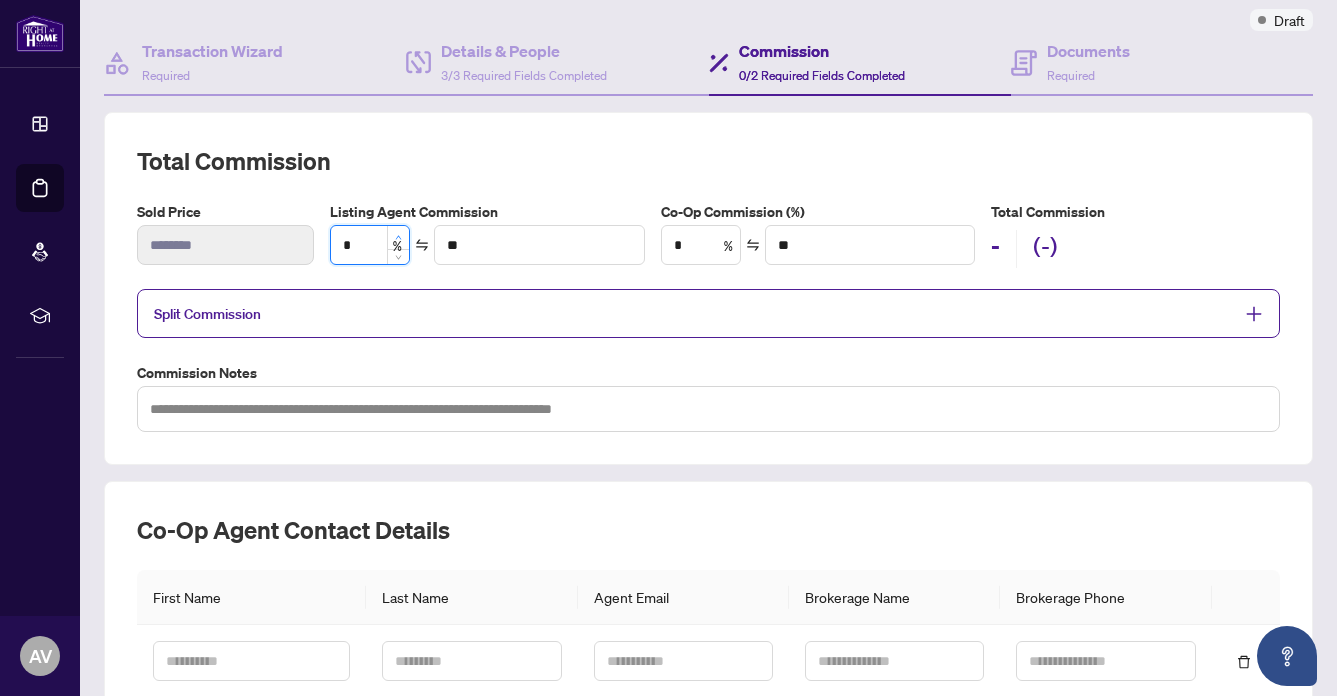 type on "******" 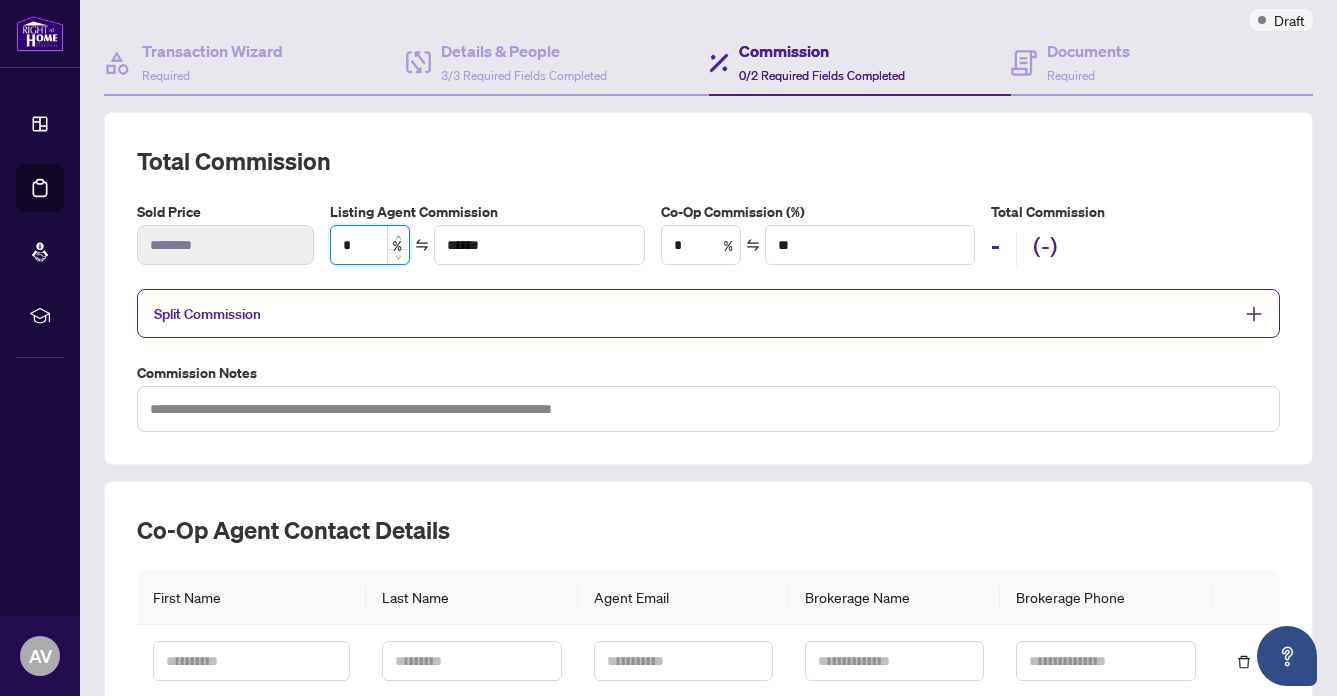click at bounding box center (398, 237) 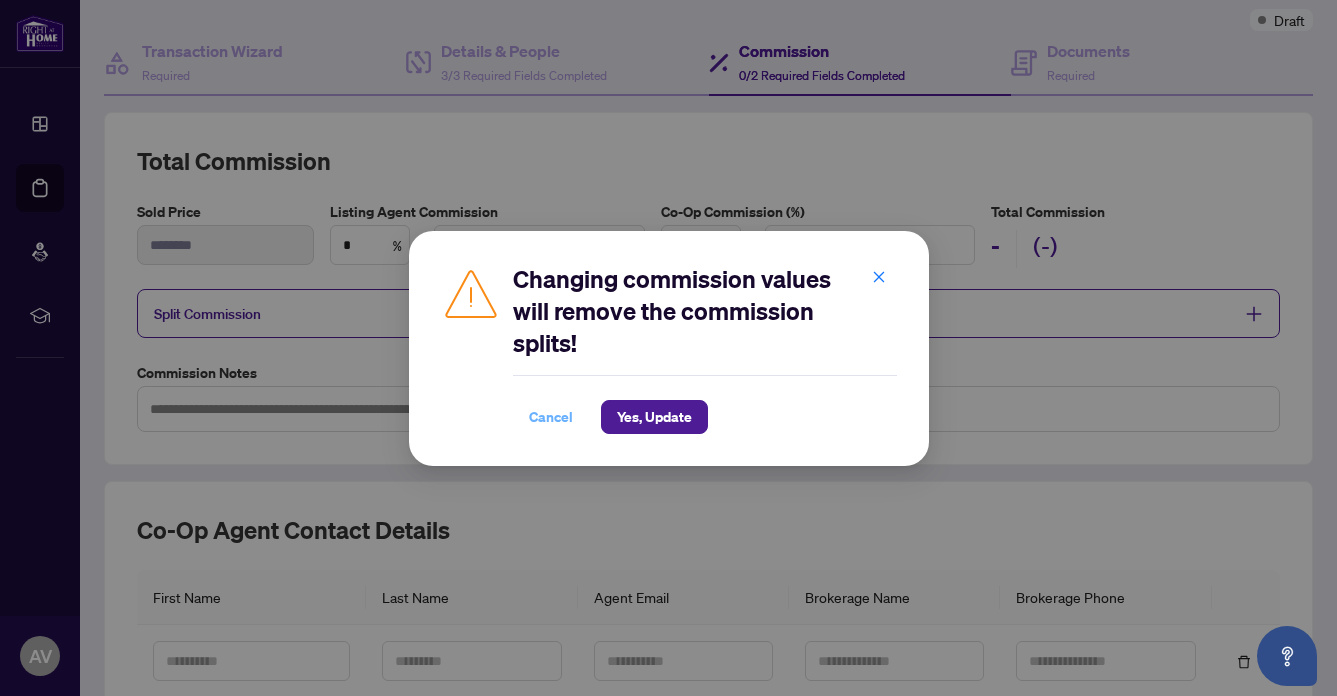 click on "Cancel" at bounding box center [551, 417] 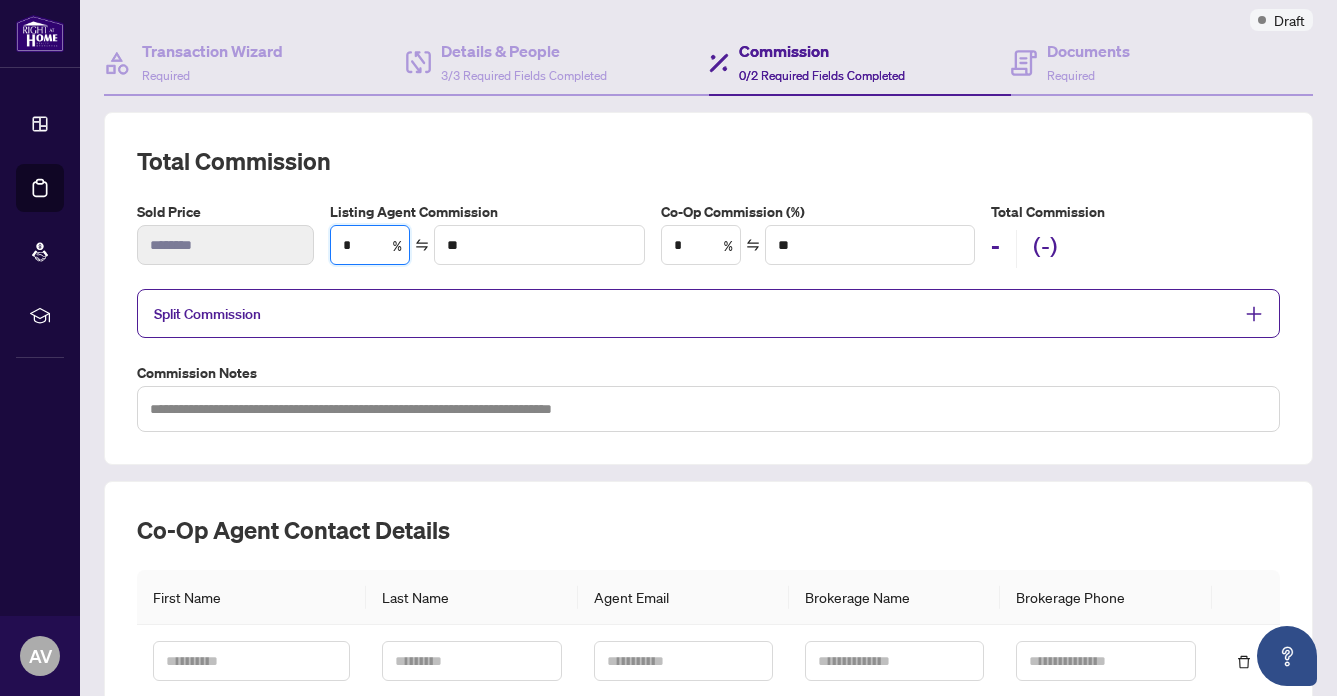 type on "**" 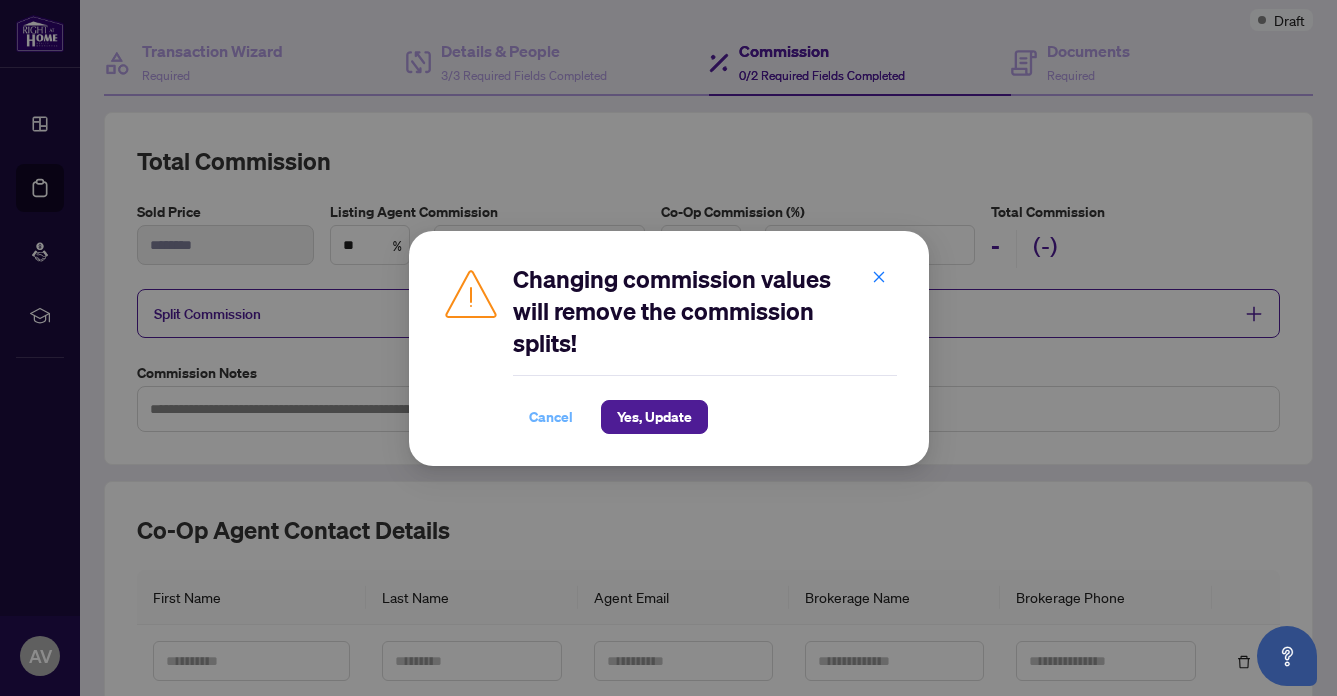 click on "Cancel" at bounding box center (551, 417) 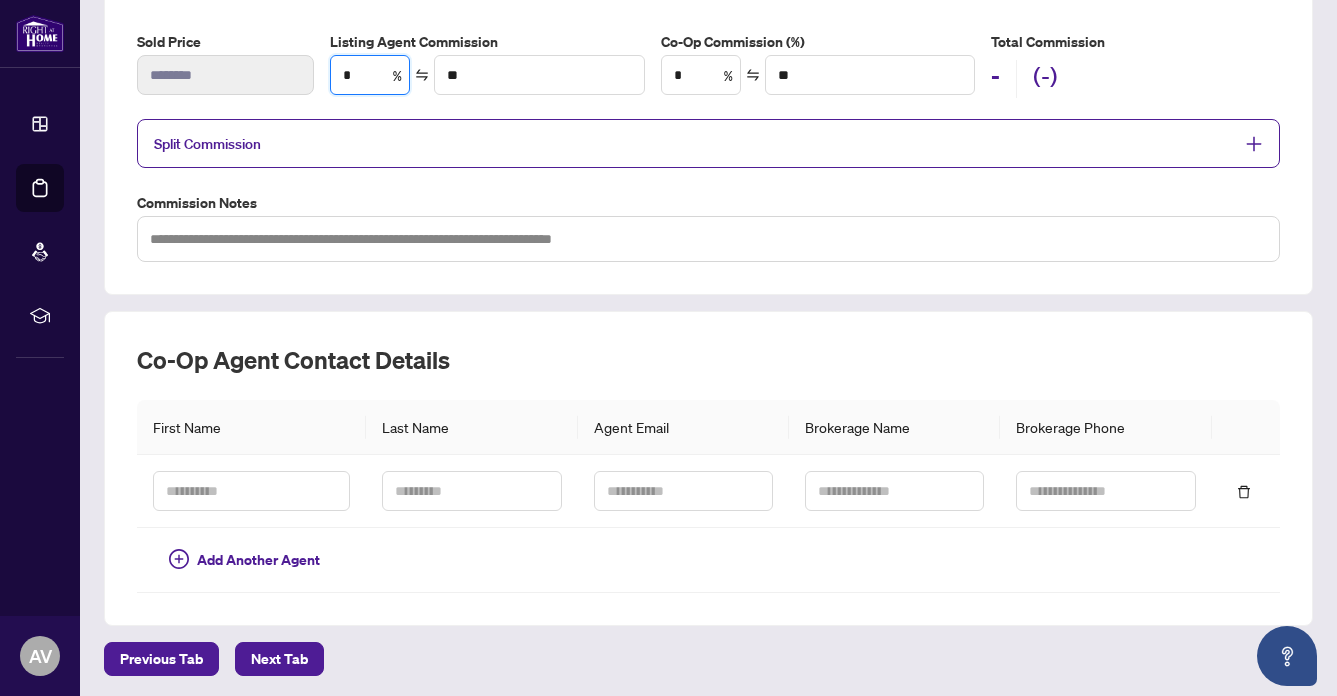 scroll, scrollTop: 333, scrollLeft: 0, axis: vertical 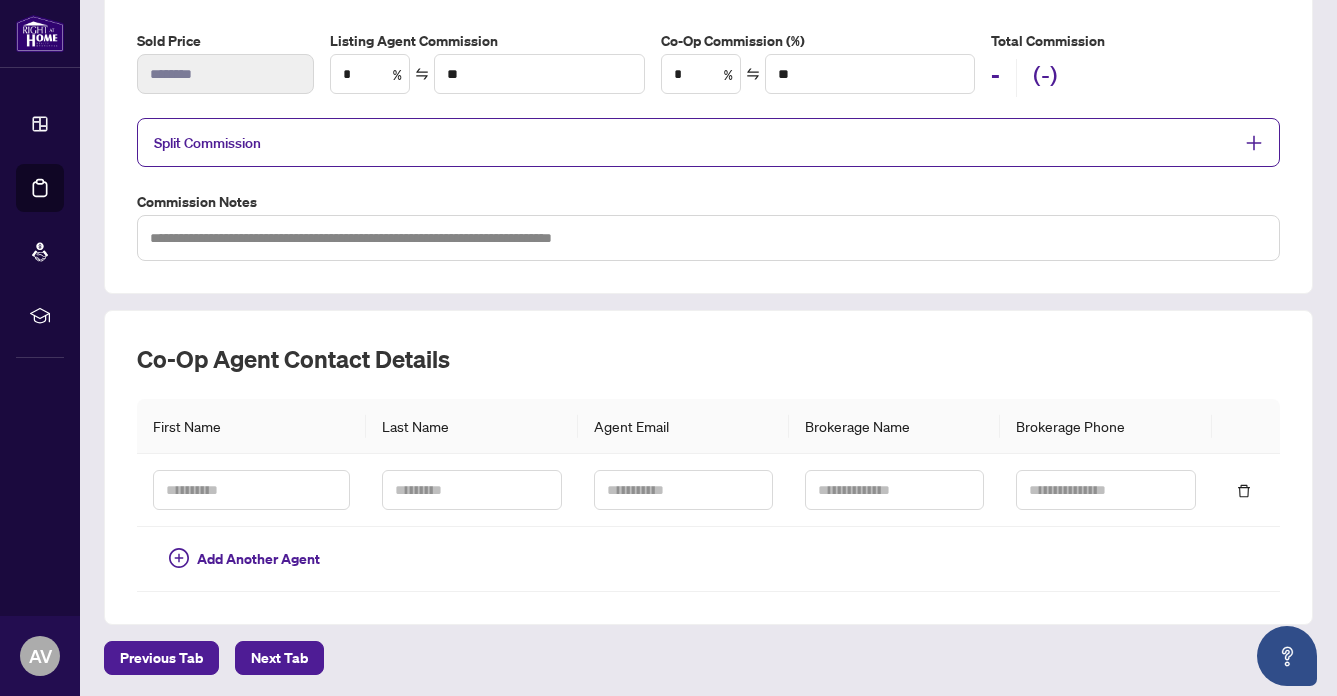 click on "First Name" at bounding box center [251, 426] 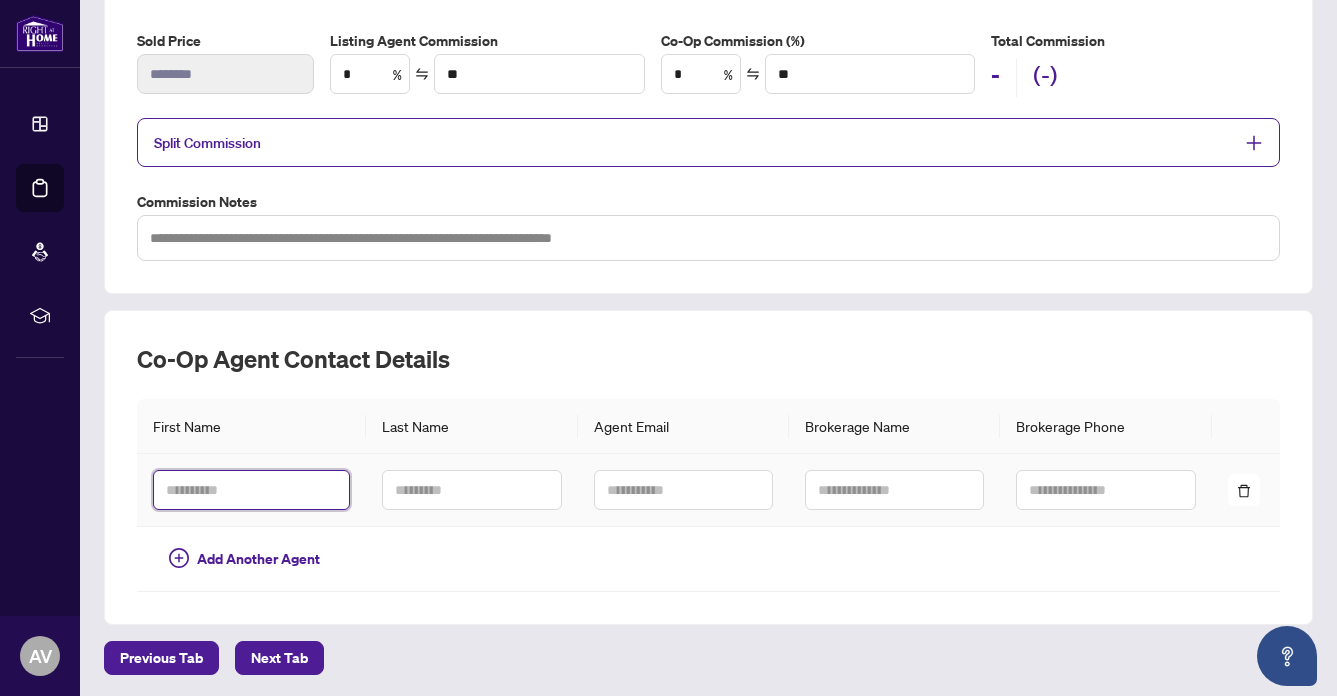 click at bounding box center [251, 490] 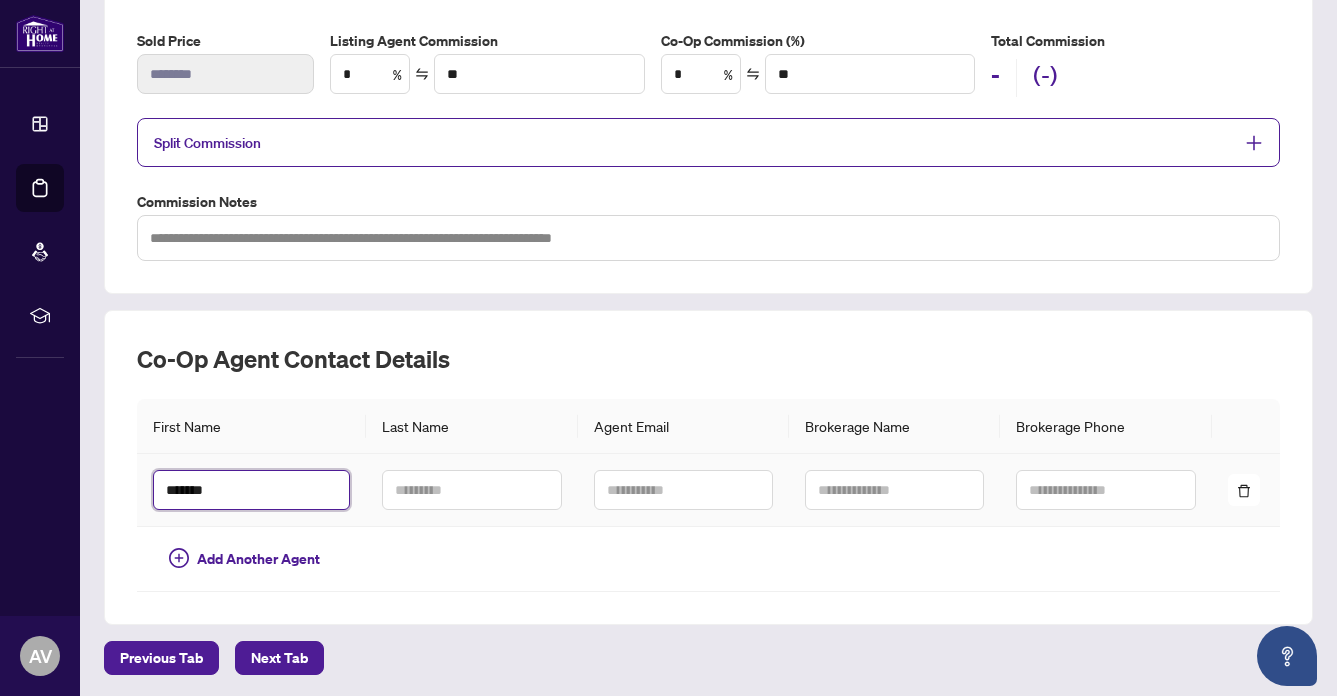 type on "*******" 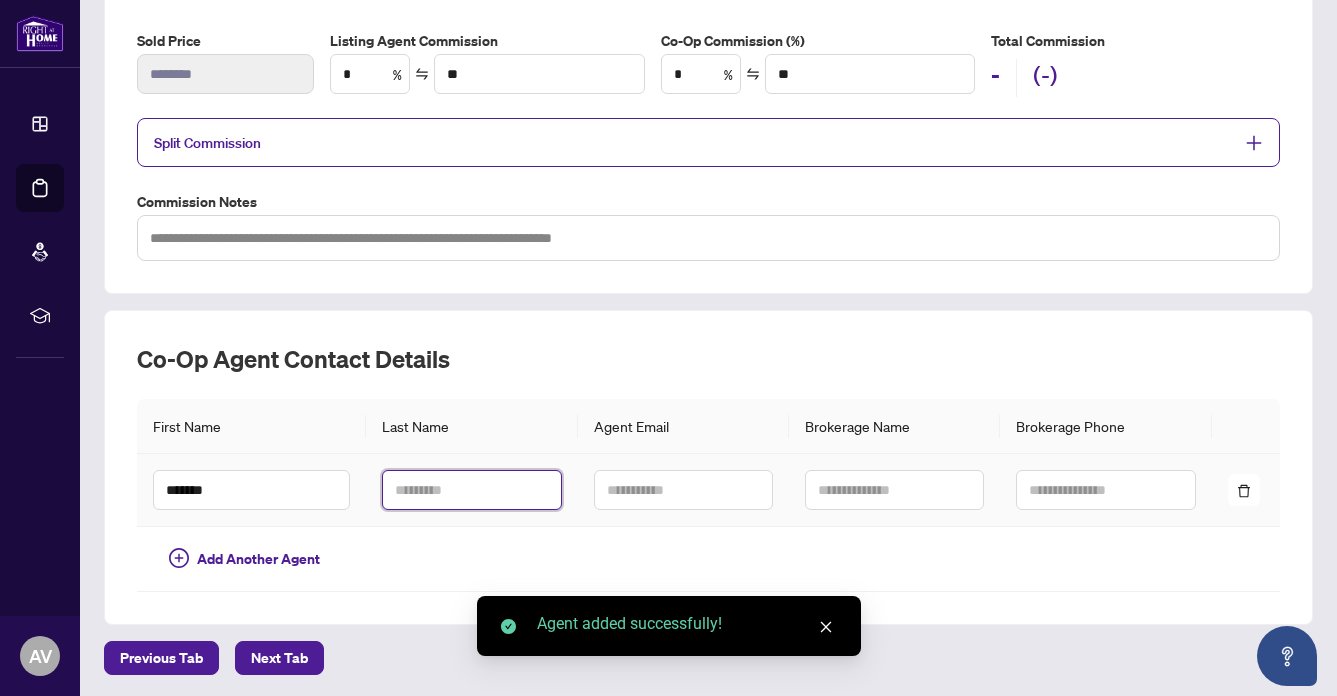 click at bounding box center [471, 490] 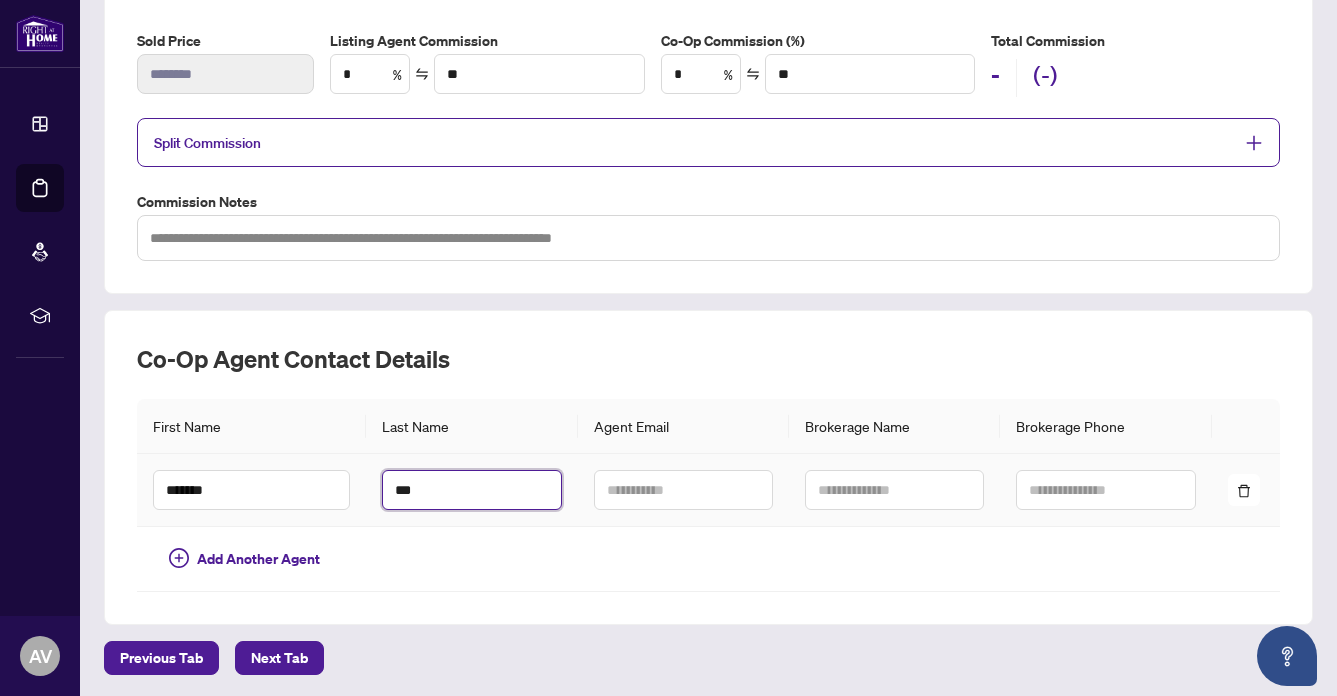 click on "***" at bounding box center (471, 490) 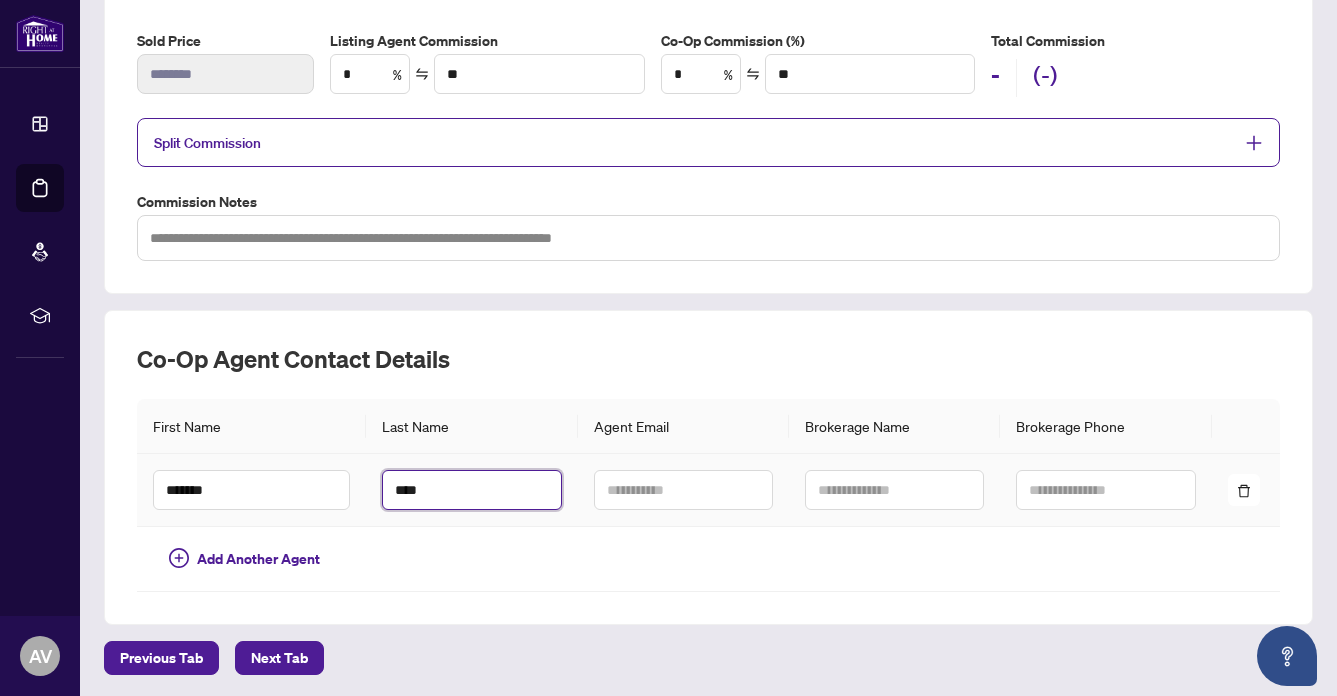 click on "****" at bounding box center [471, 490] 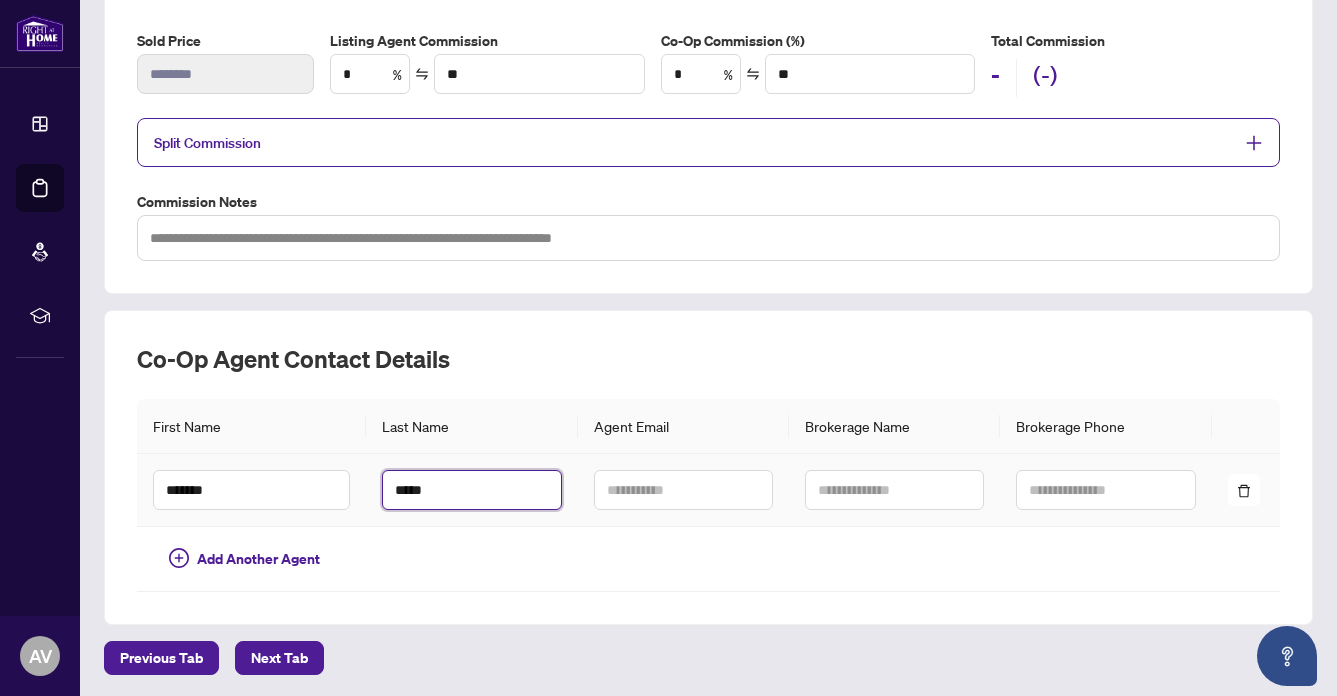 click on "*****" at bounding box center [471, 490] 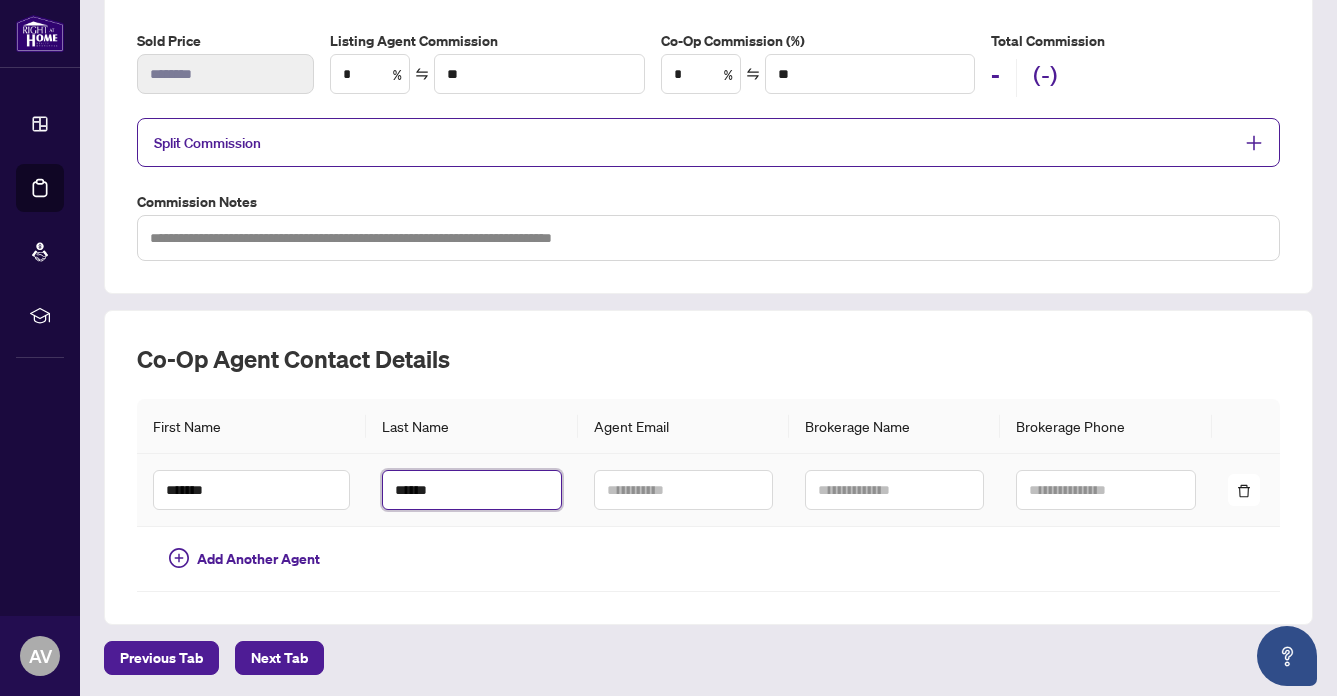 click on "******" at bounding box center (471, 490) 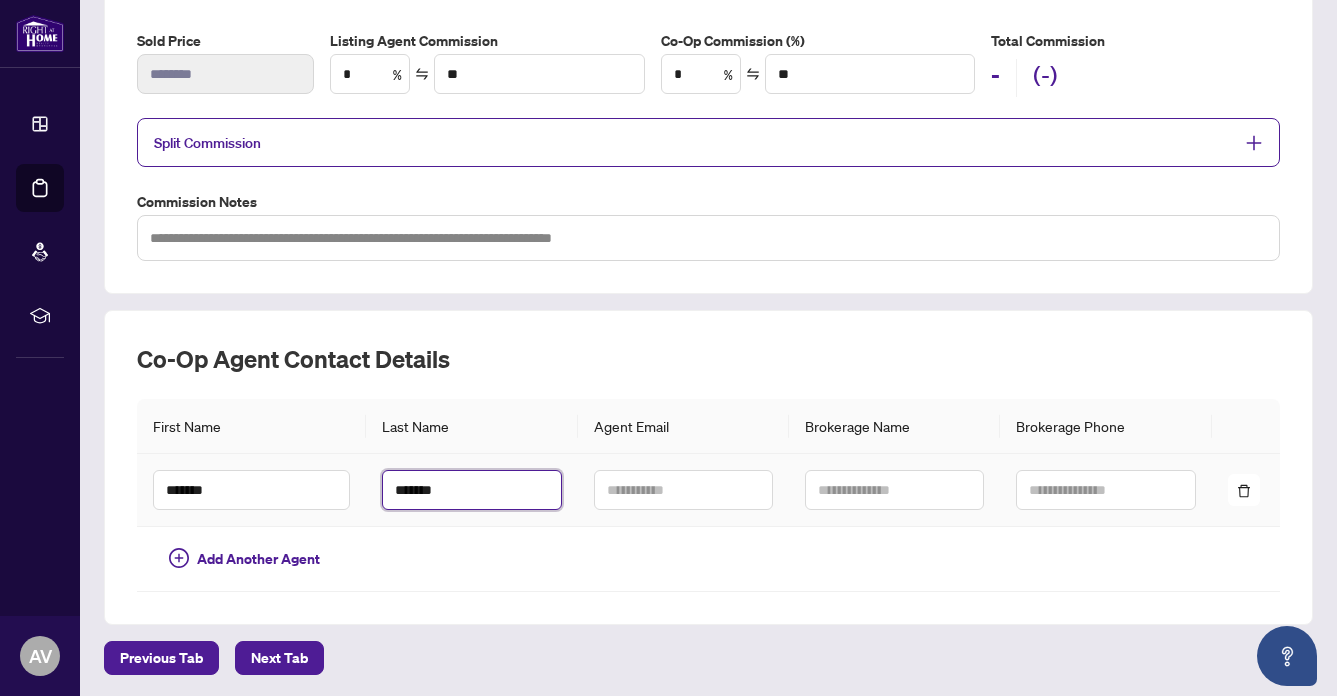 type on "*******" 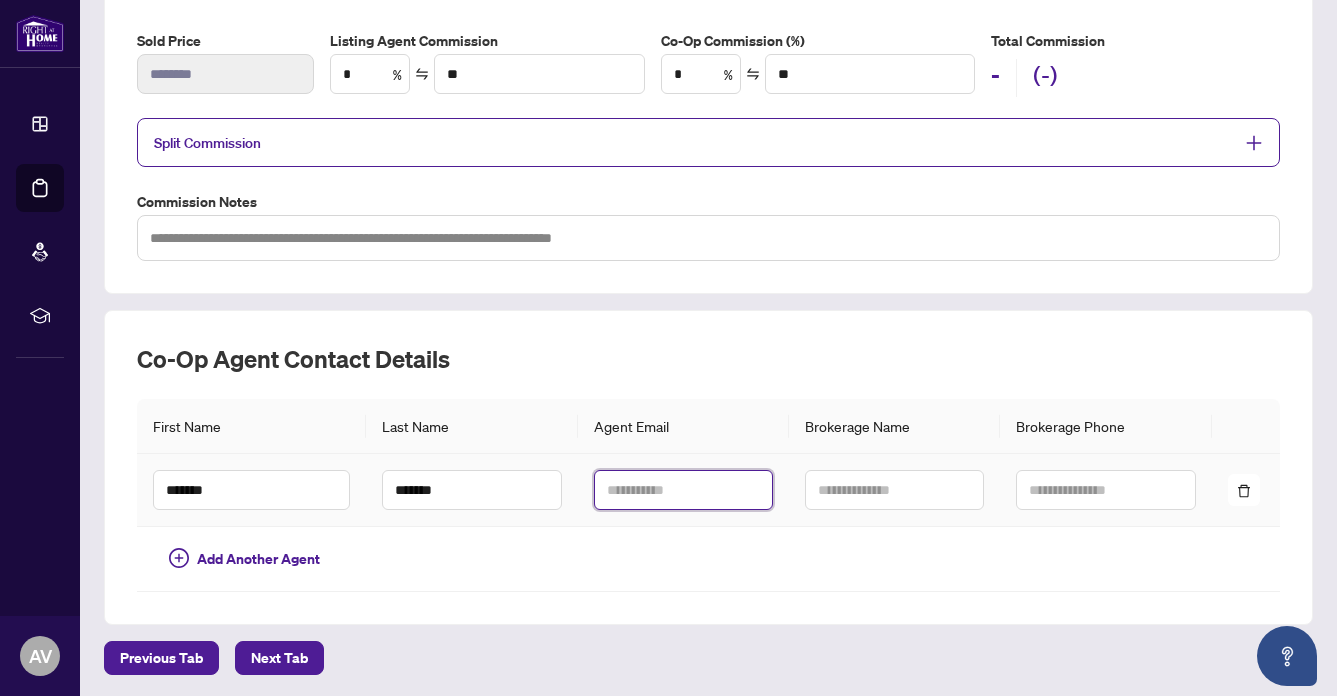 click at bounding box center [683, 490] 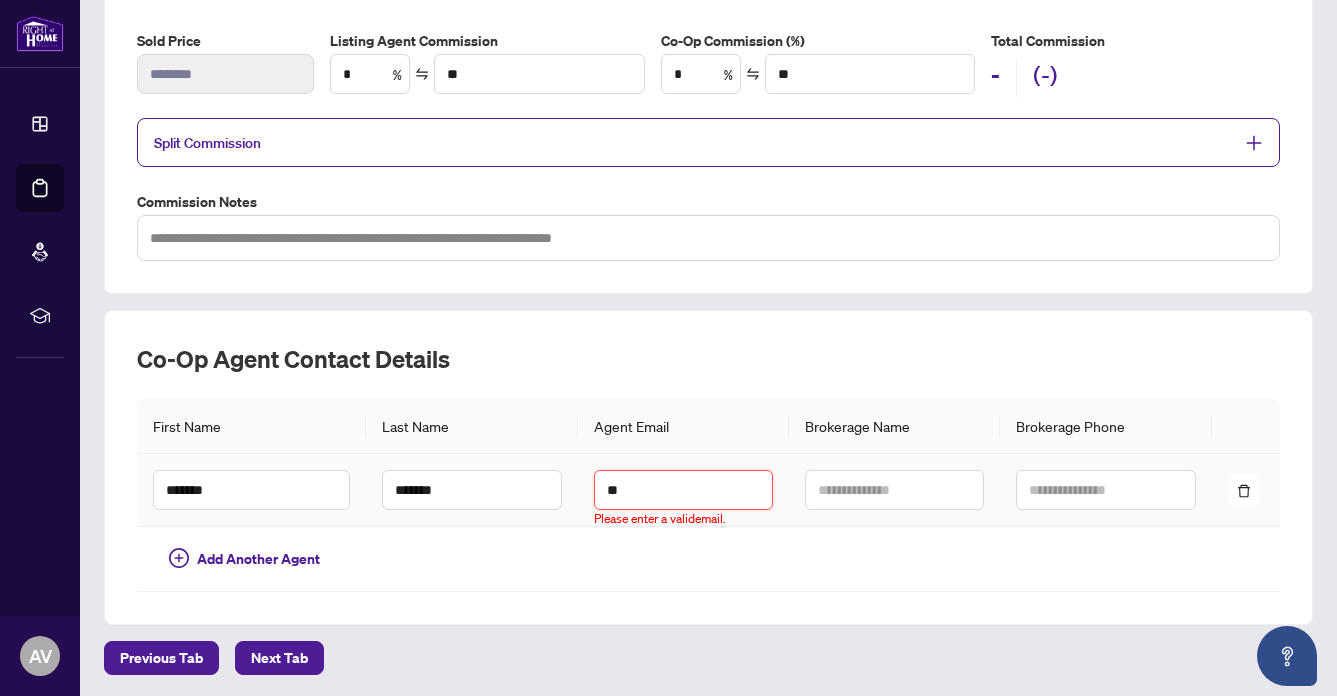 type on "*" 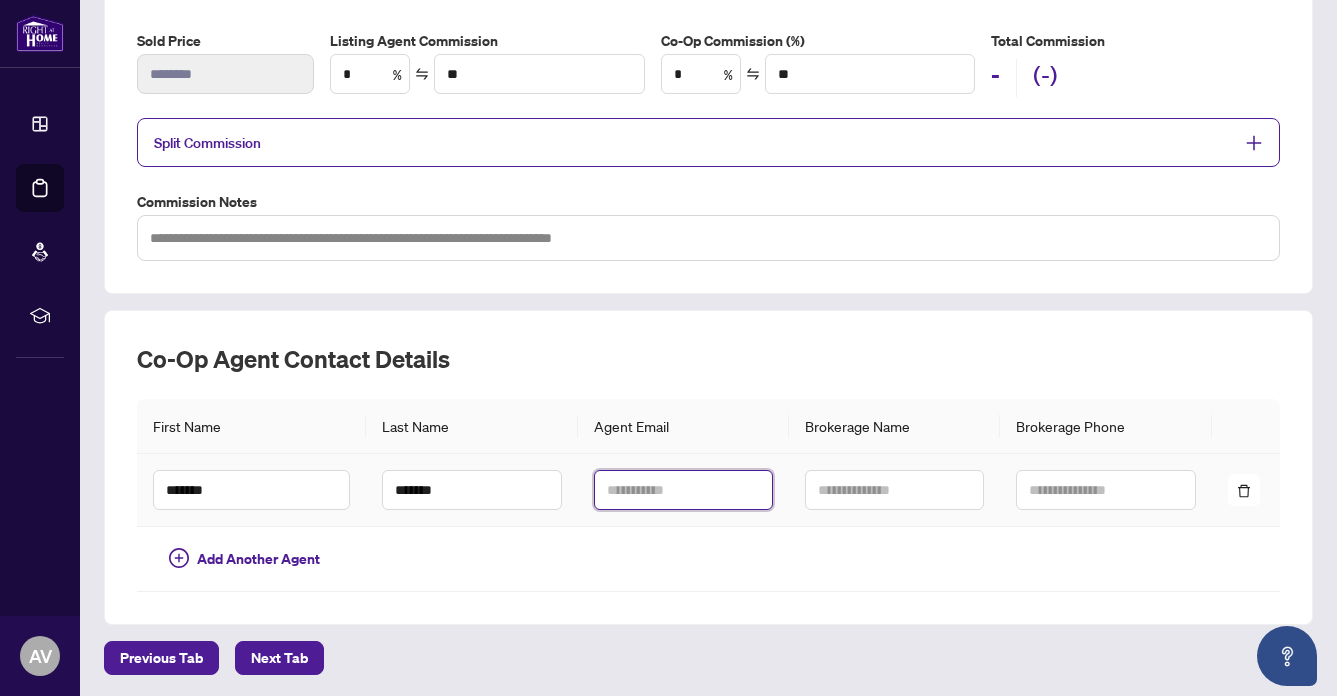 click at bounding box center (683, 490) 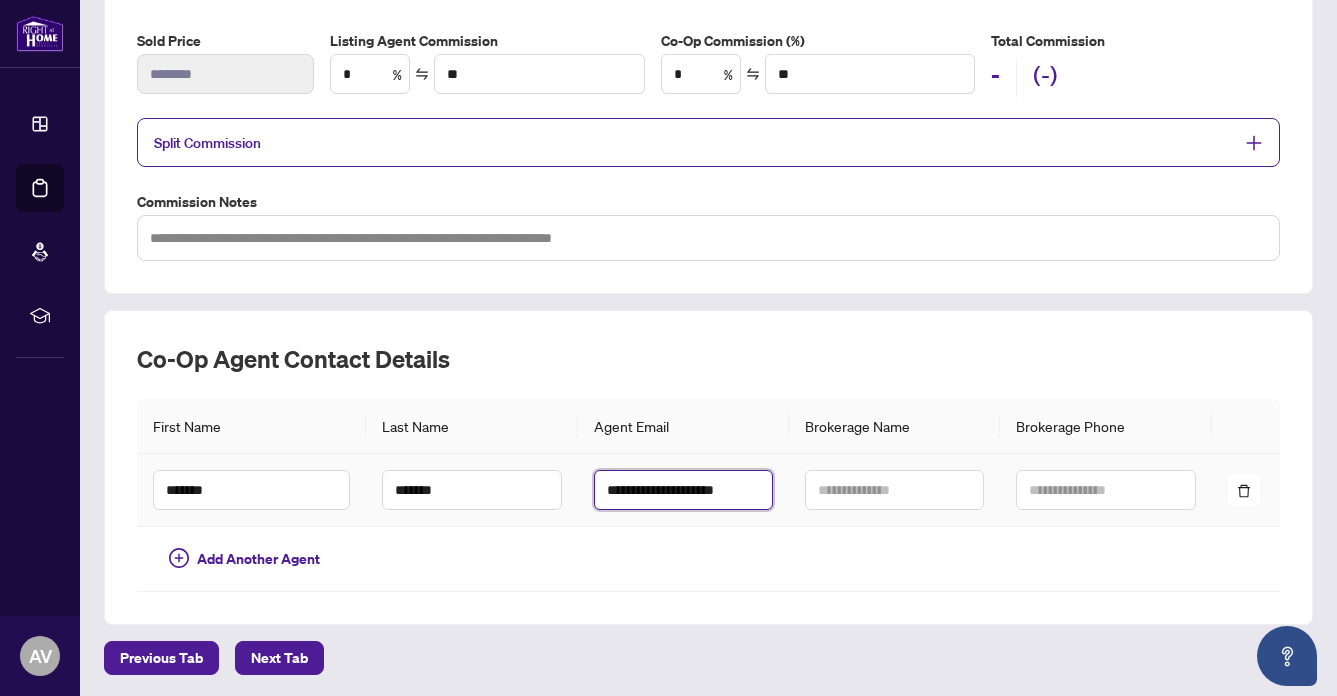scroll, scrollTop: 0, scrollLeft: 5, axis: horizontal 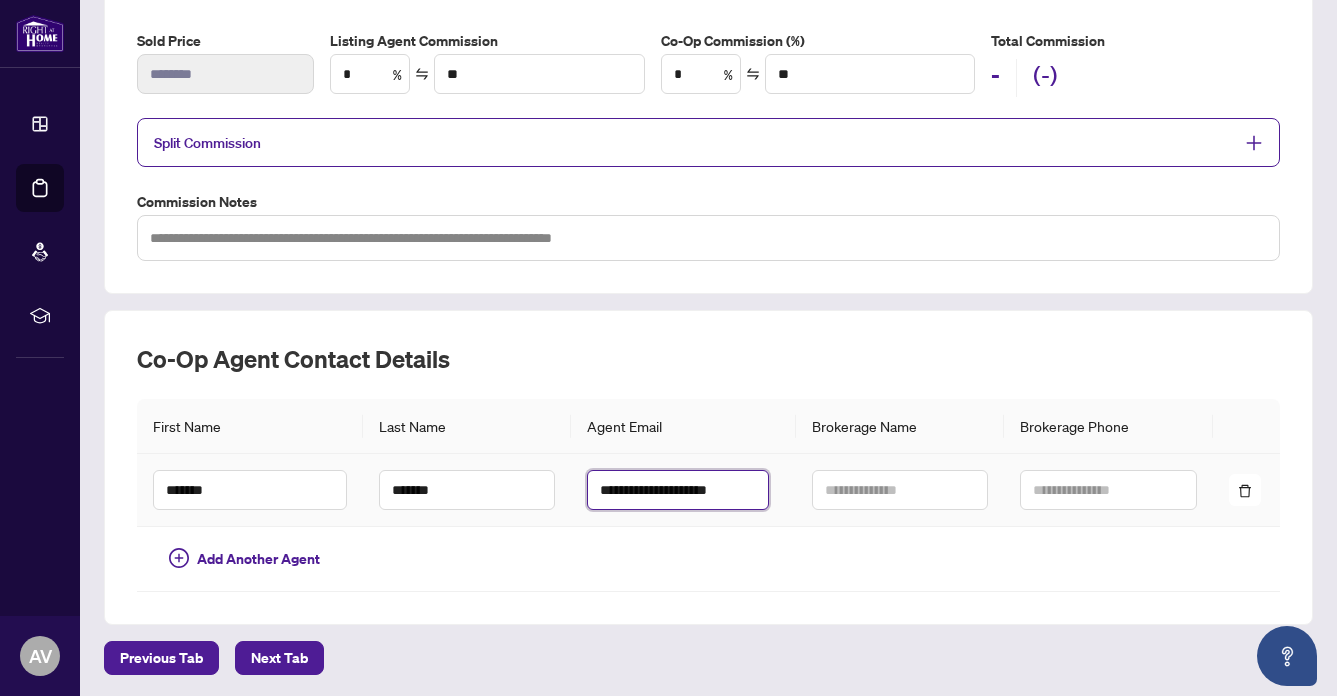 type on "**********" 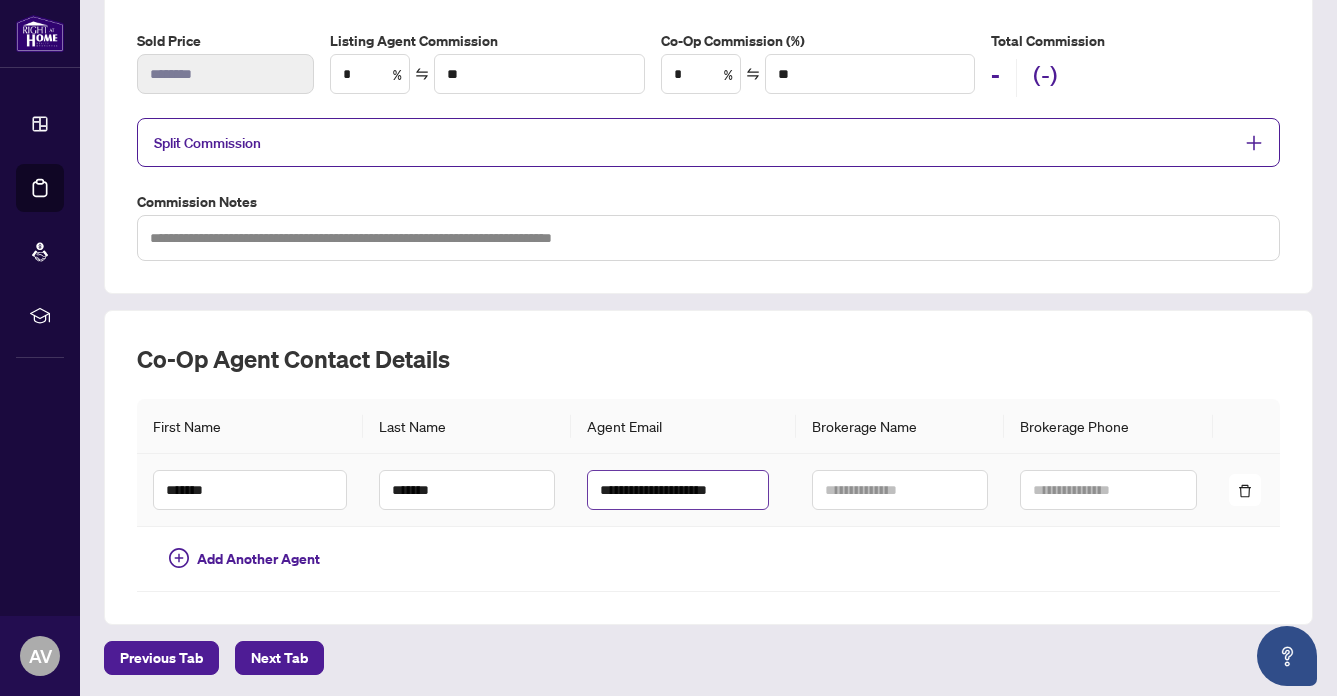 scroll, scrollTop: 0, scrollLeft: 0, axis: both 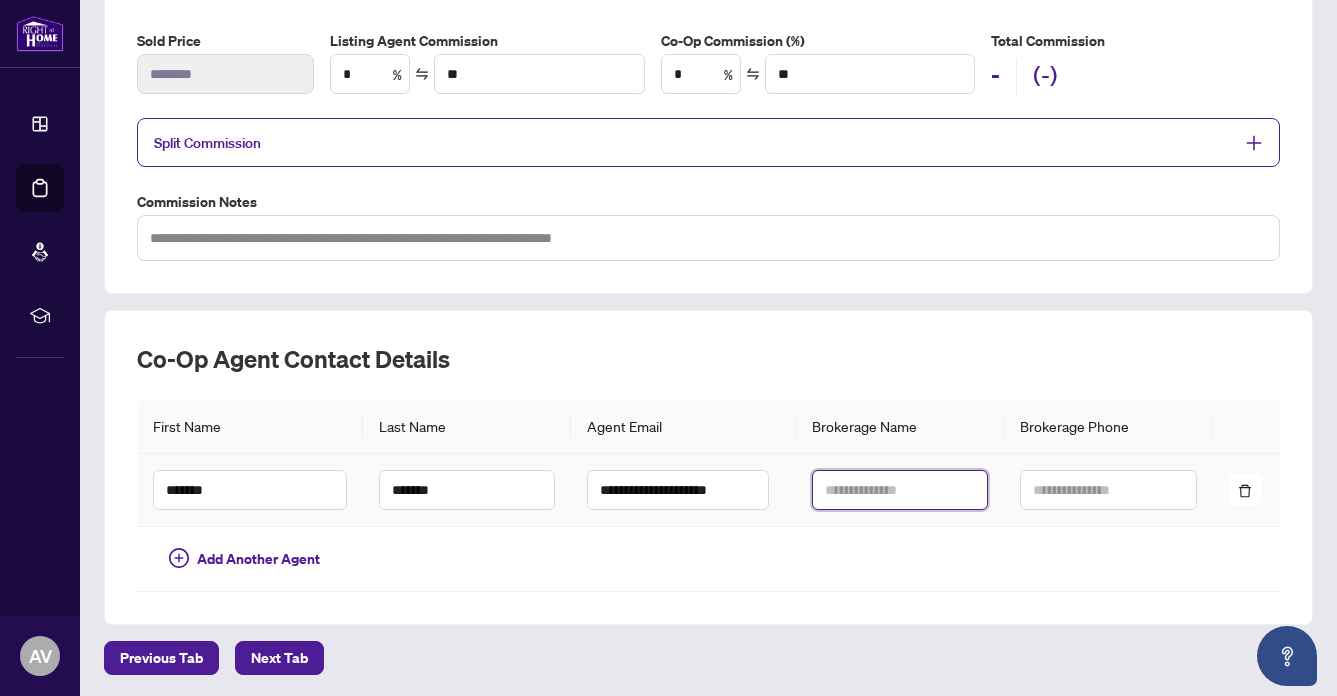 click at bounding box center (900, 490) 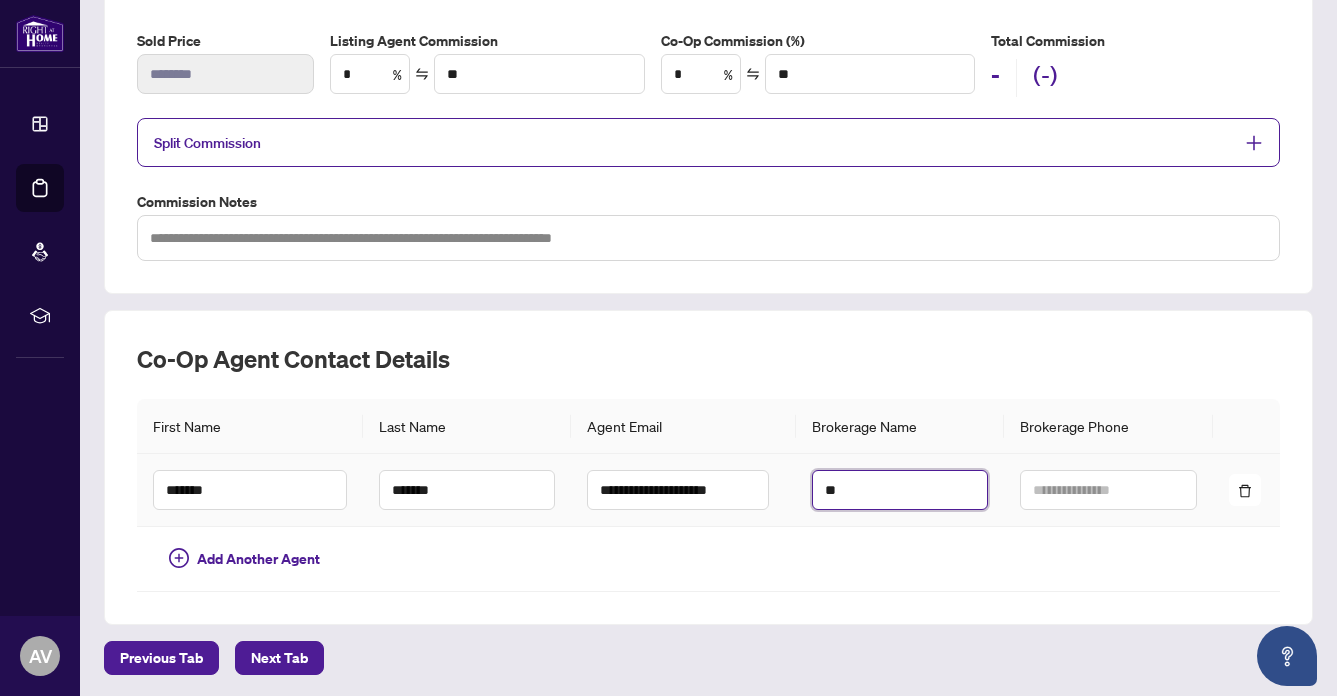 click on "**" at bounding box center (900, 490) 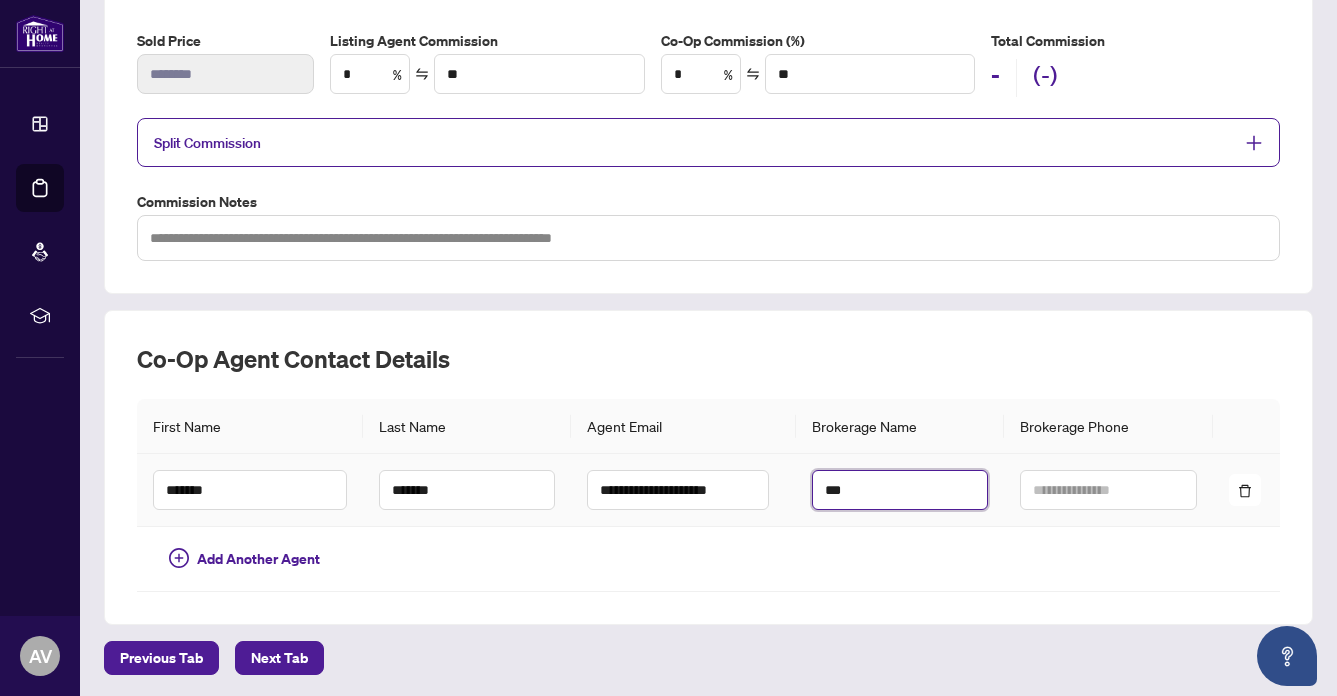 click on "***" at bounding box center (900, 490) 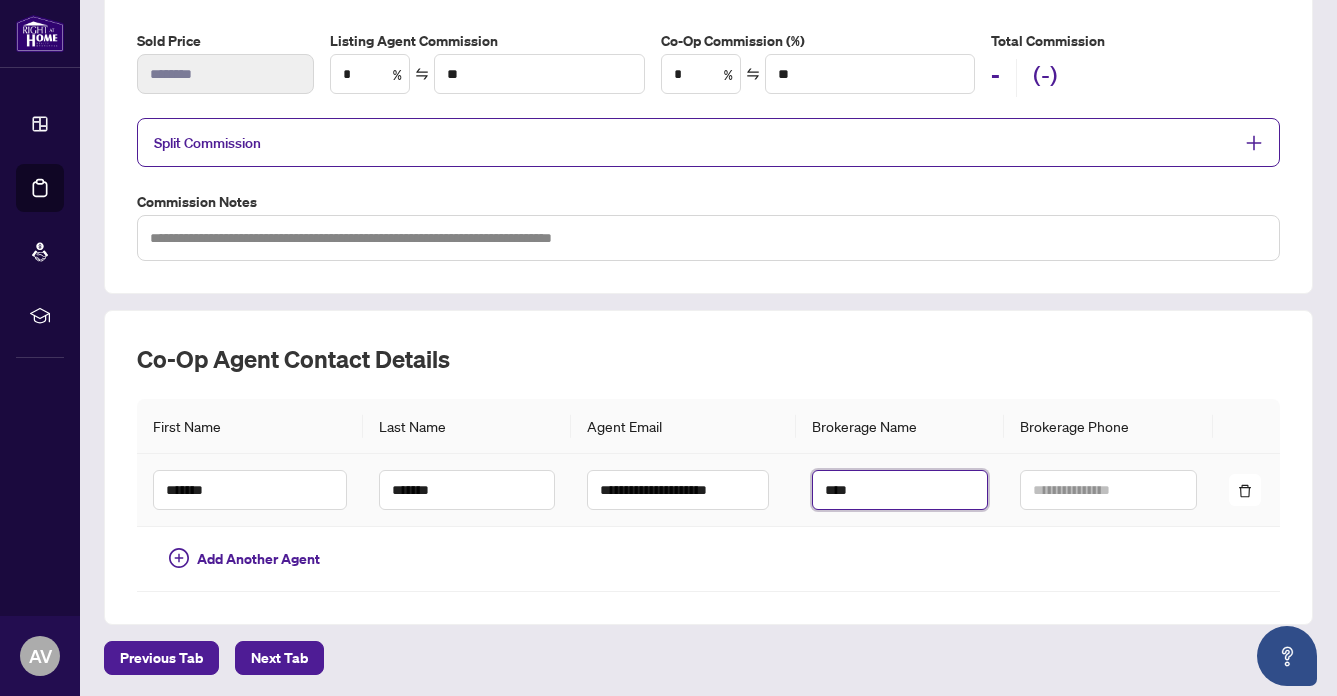 click on "****" at bounding box center (900, 490) 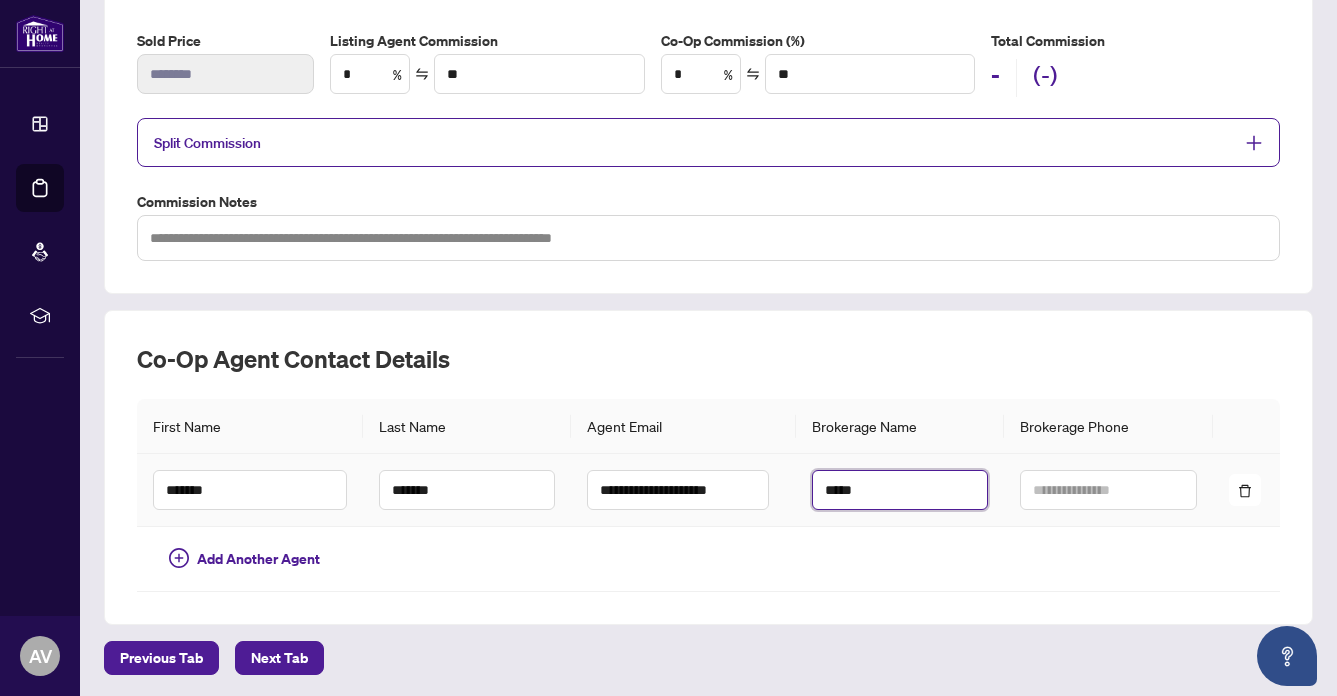 click on "*****" at bounding box center [900, 490] 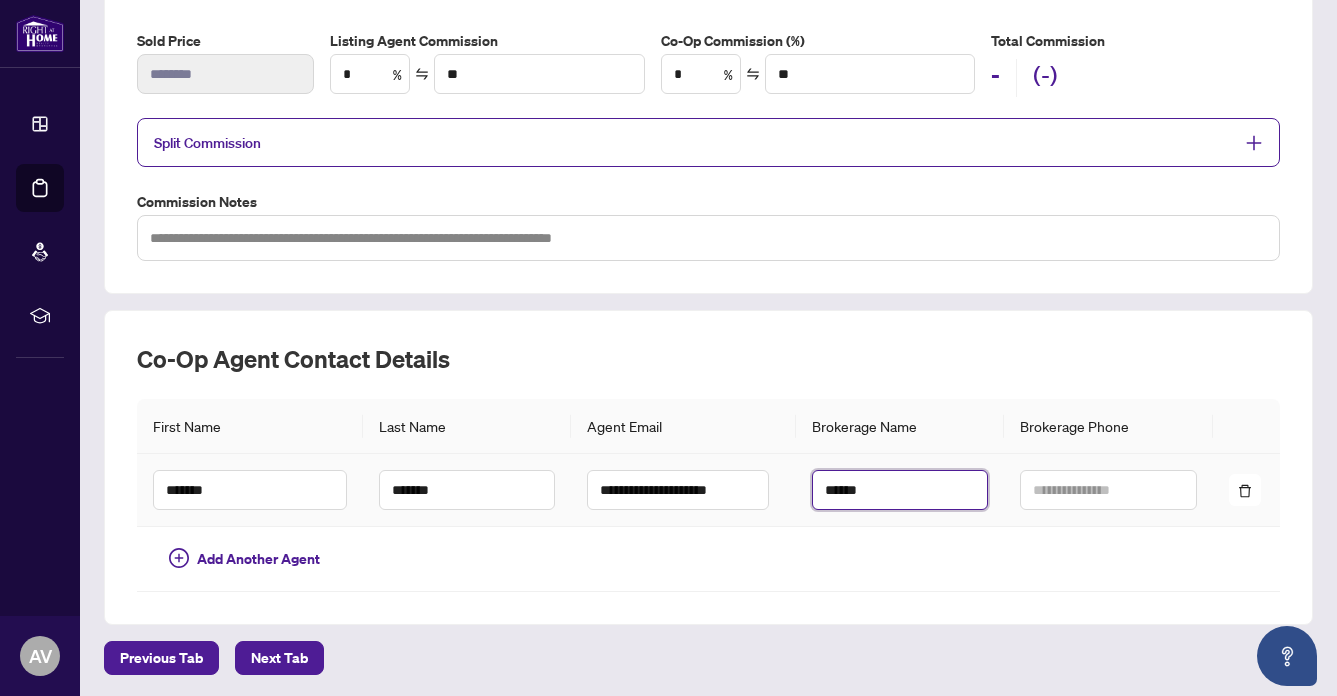 click on "******" at bounding box center (900, 490) 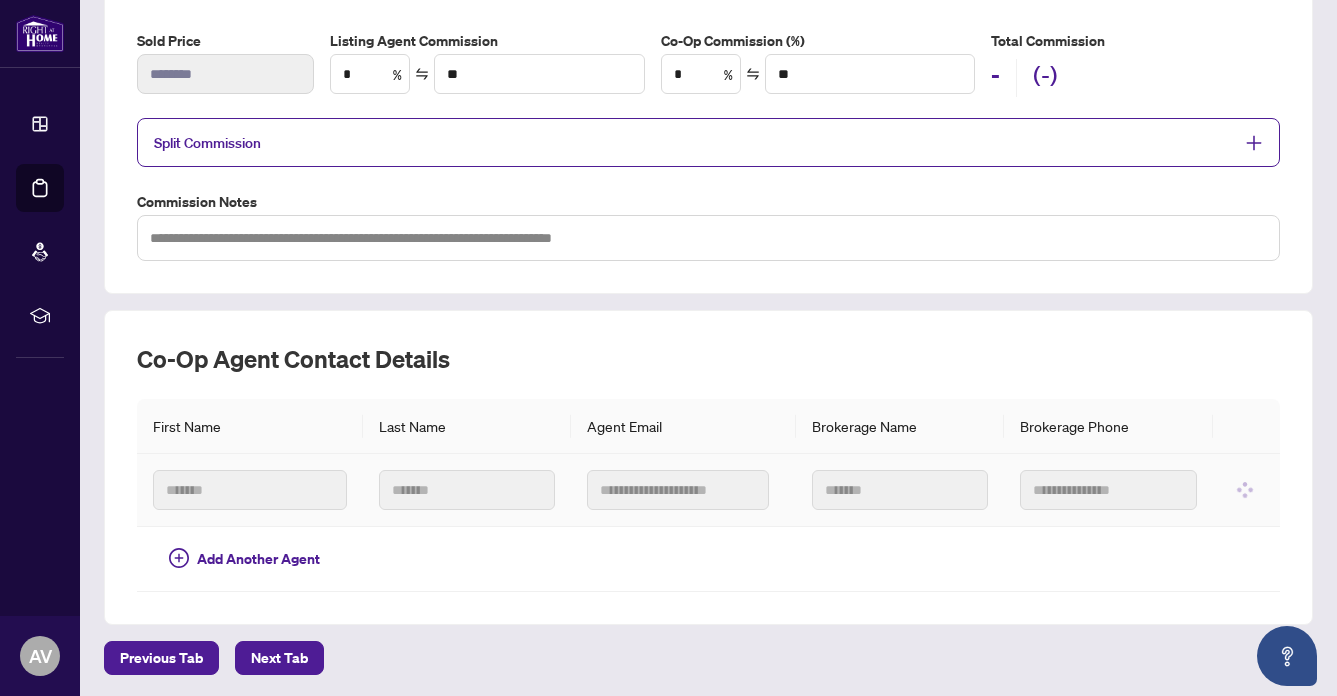 scroll, scrollTop: 403, scrollLeft: 0, axis: vertical 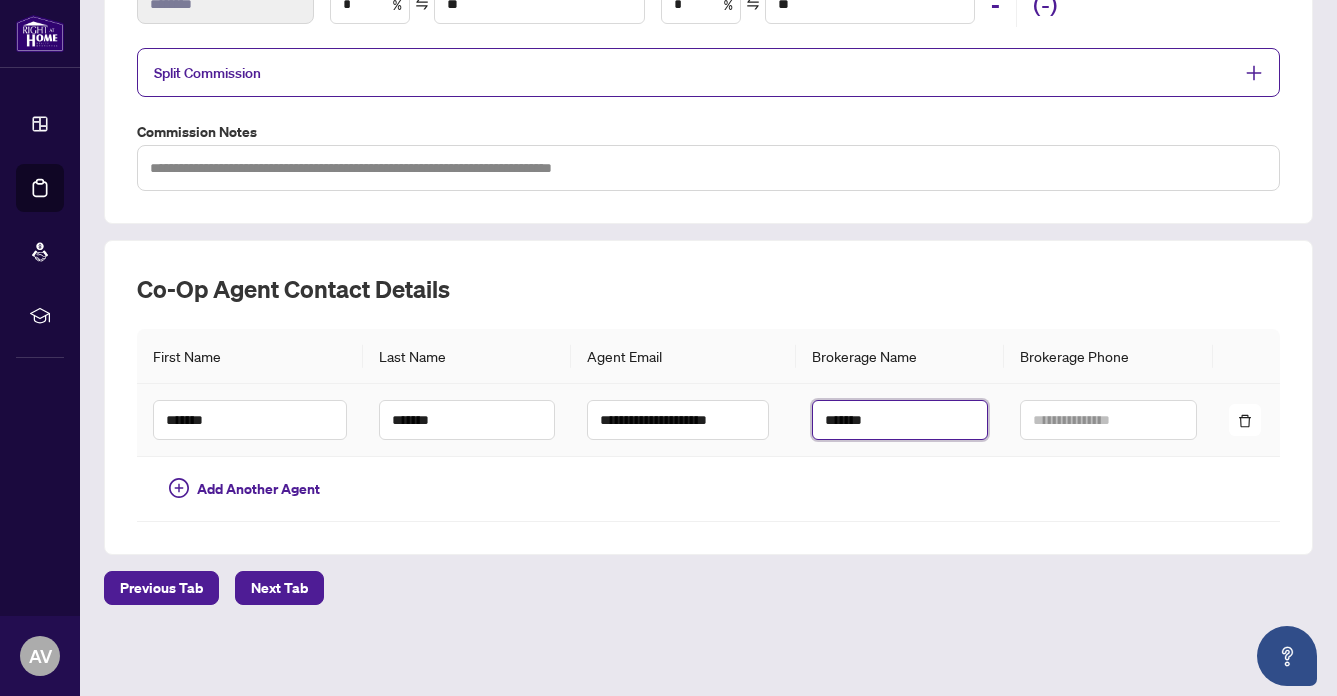 click on "*******" at bounding box center [900, 420] 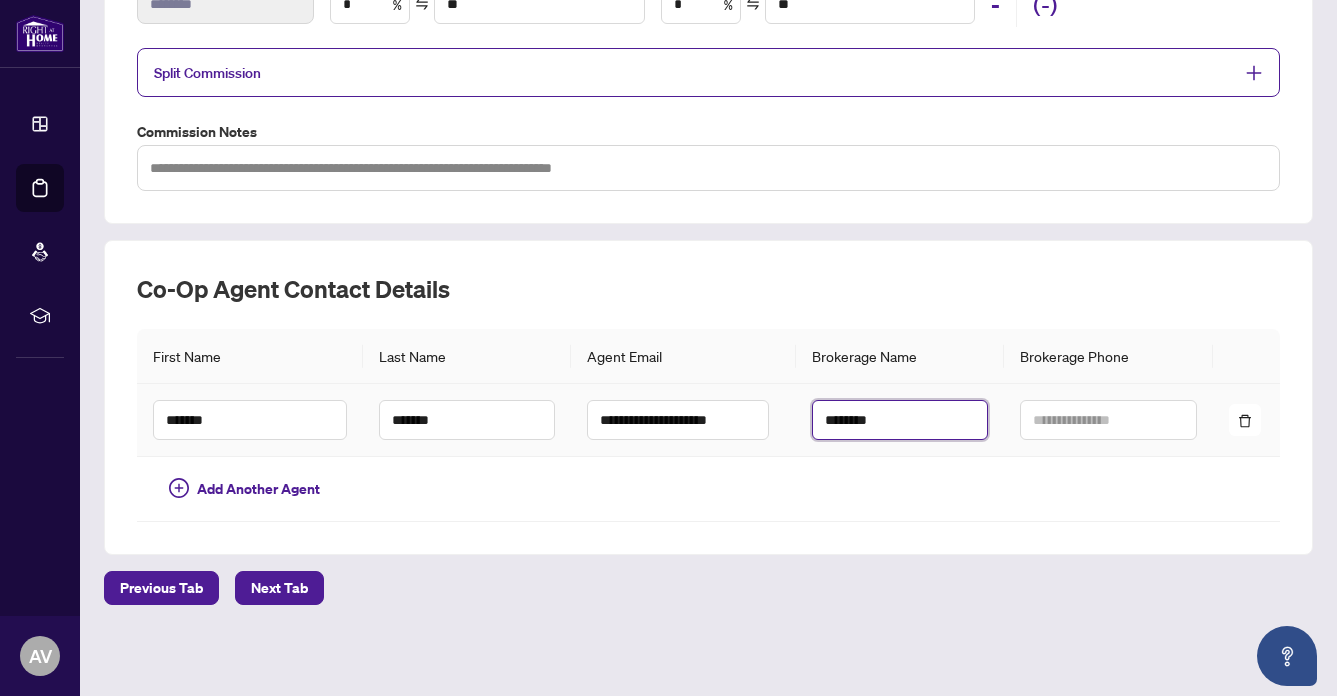 click on "*******" at bounding box center [900, 420] 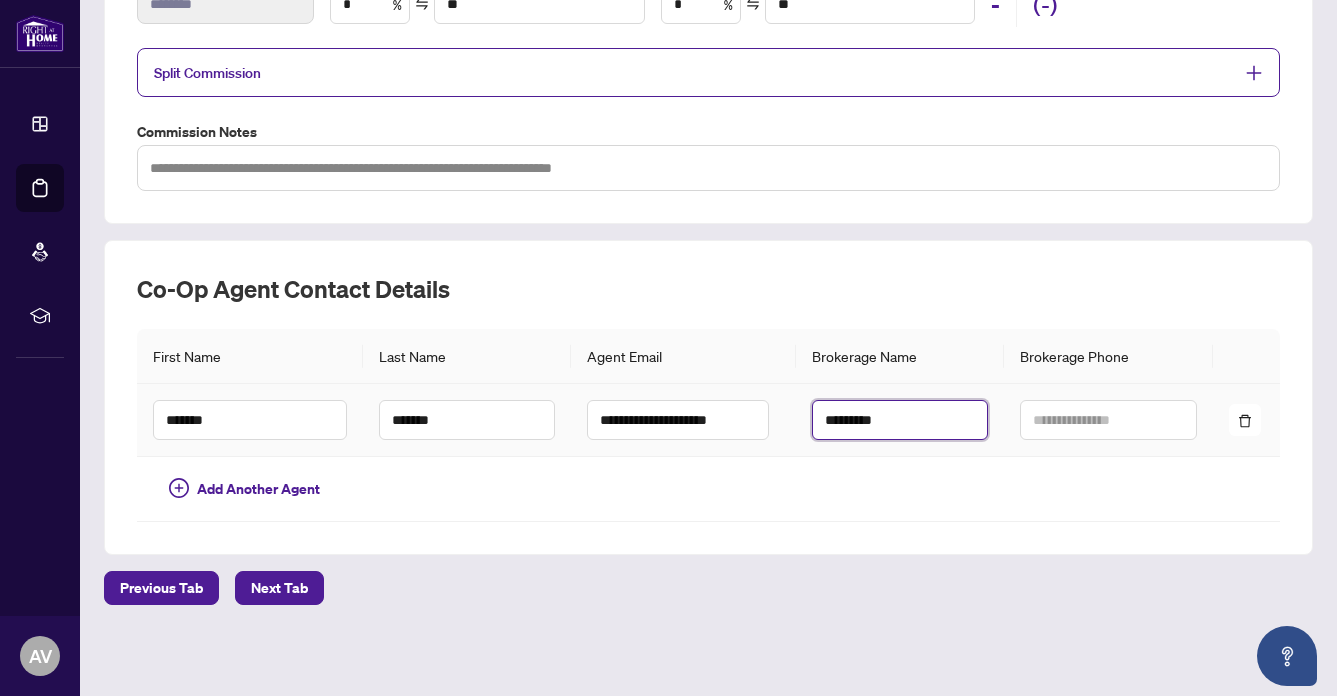 click on "*********" at bounding box center [900, 420] 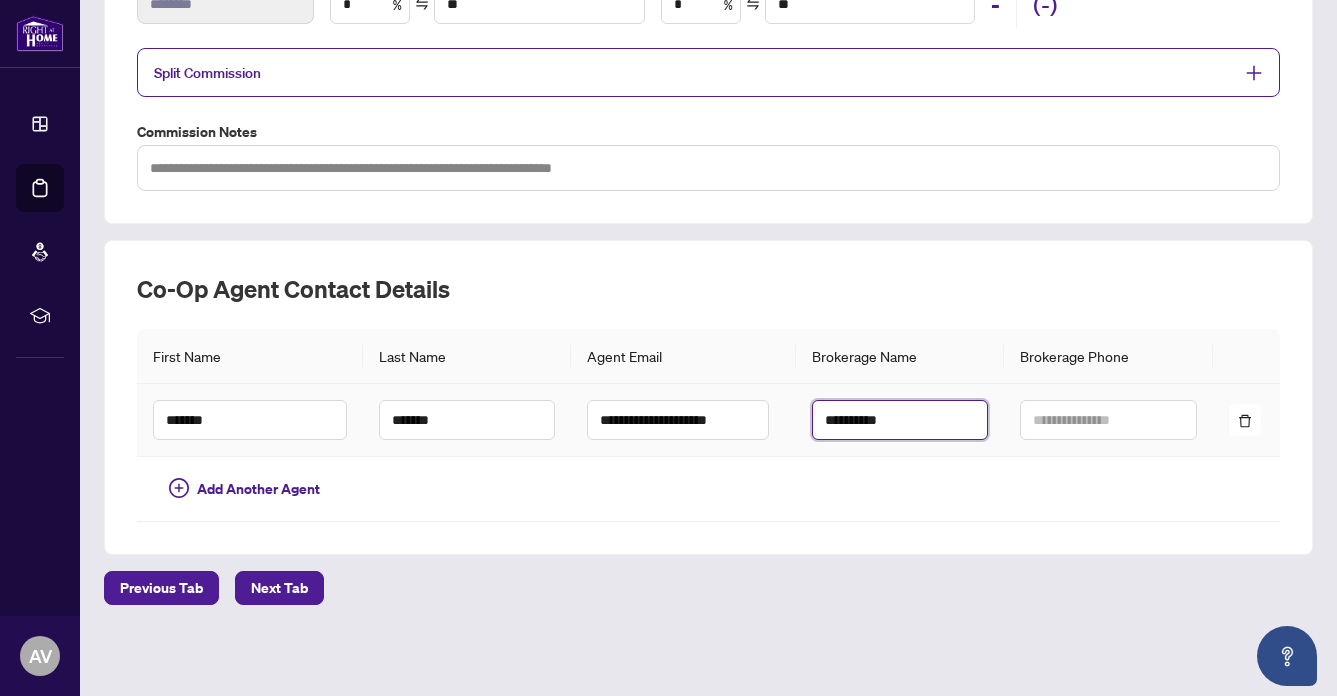click on "**********" at bounding box center (900, 420) 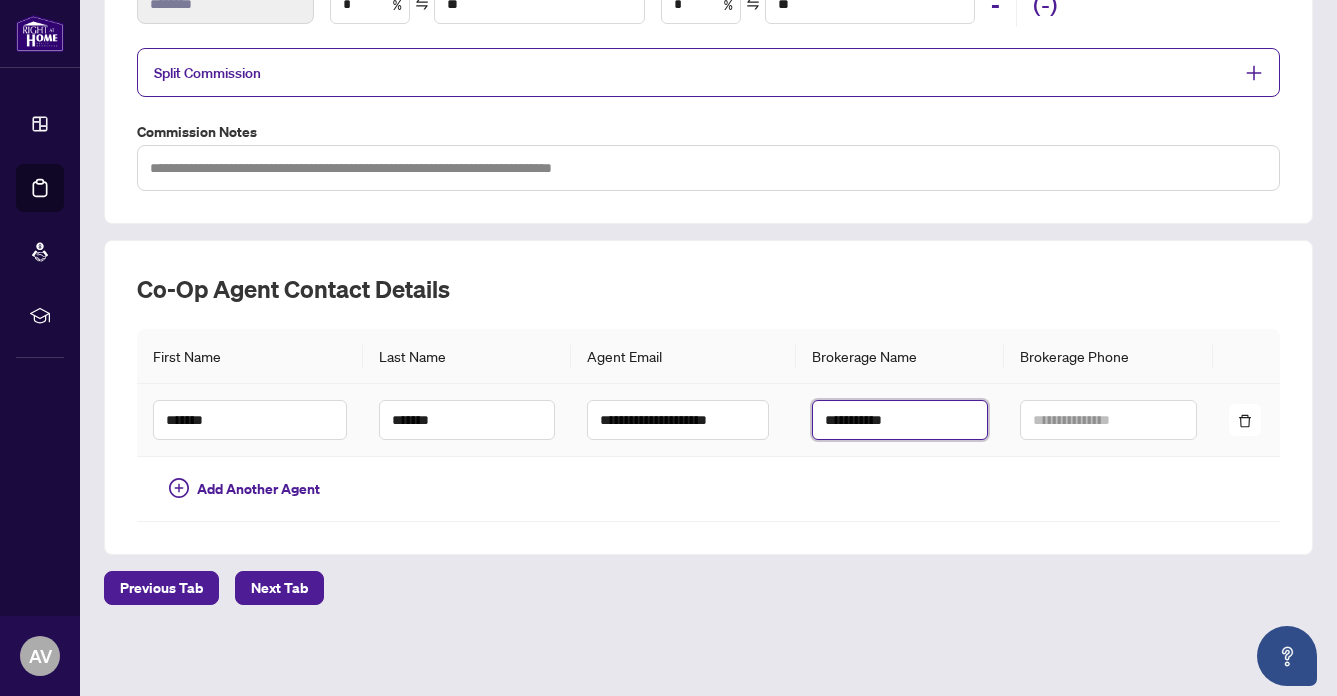 click on "**********" at bounding box center [900, 420] 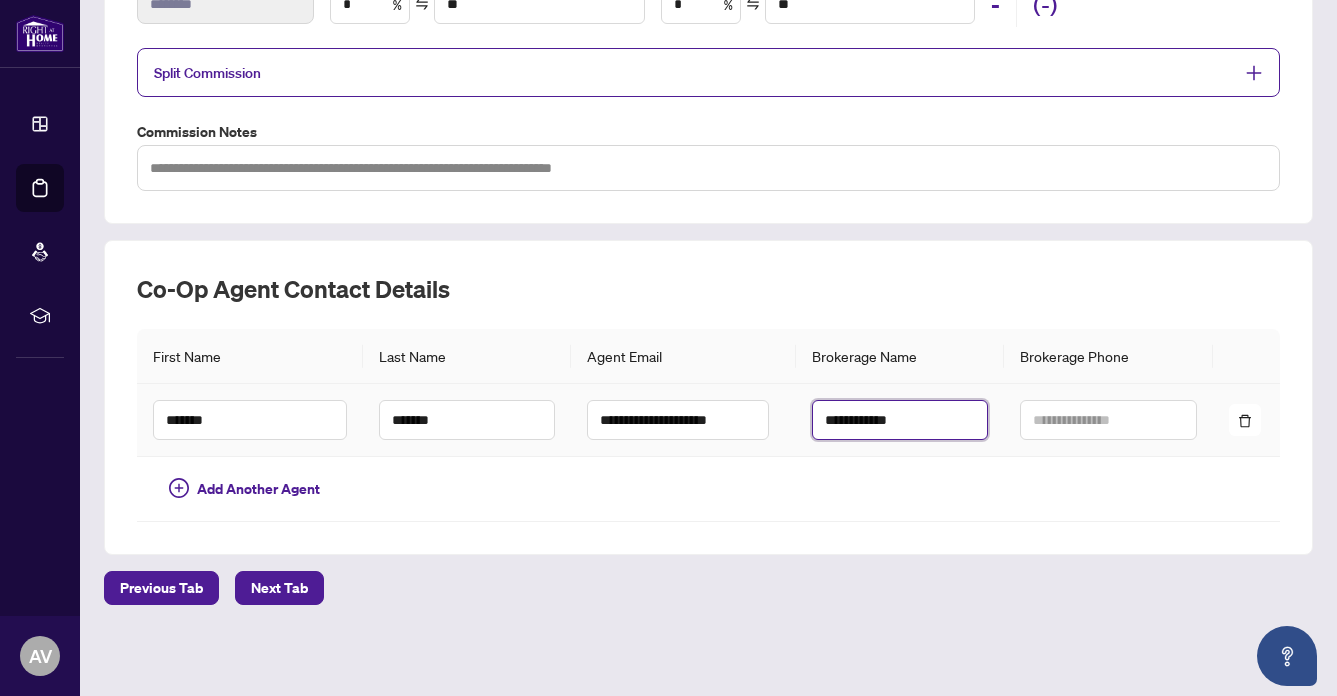 click on "**********" at bounding box center (900, 420) 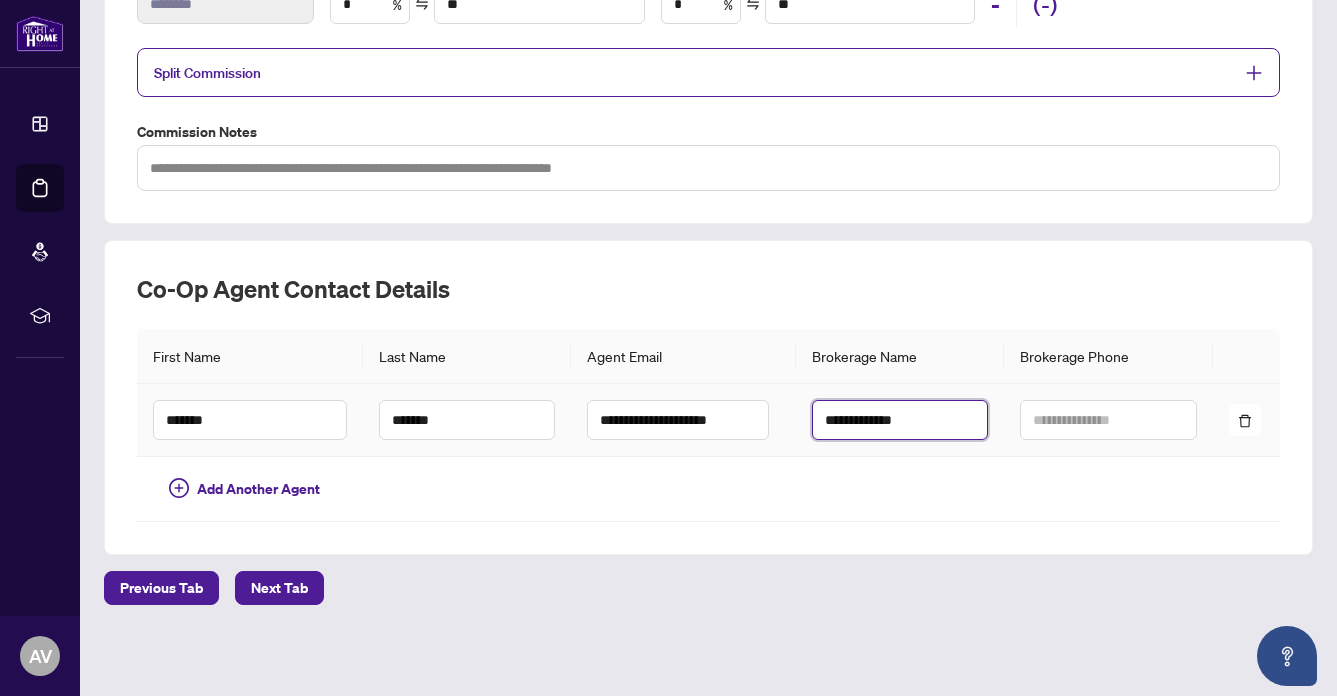 click on "**********" at bounding box center (900, 420) 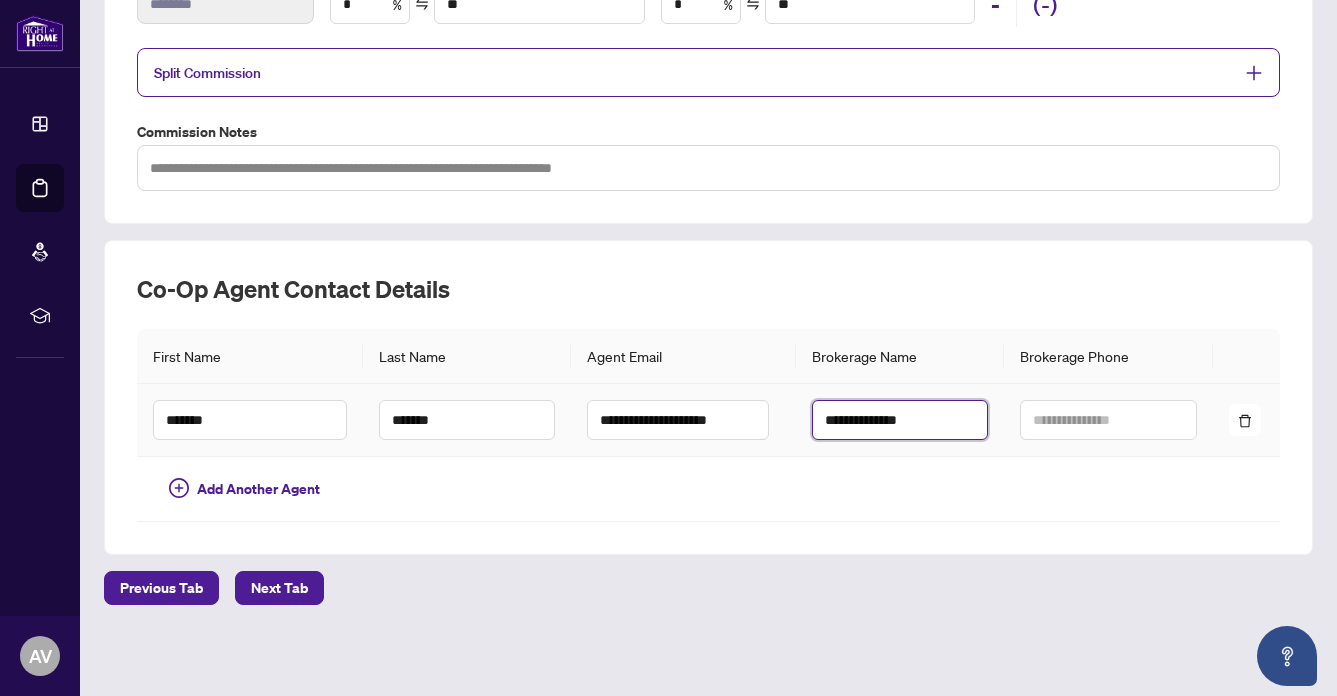 click on "**********" at bounding box center [900, 420] 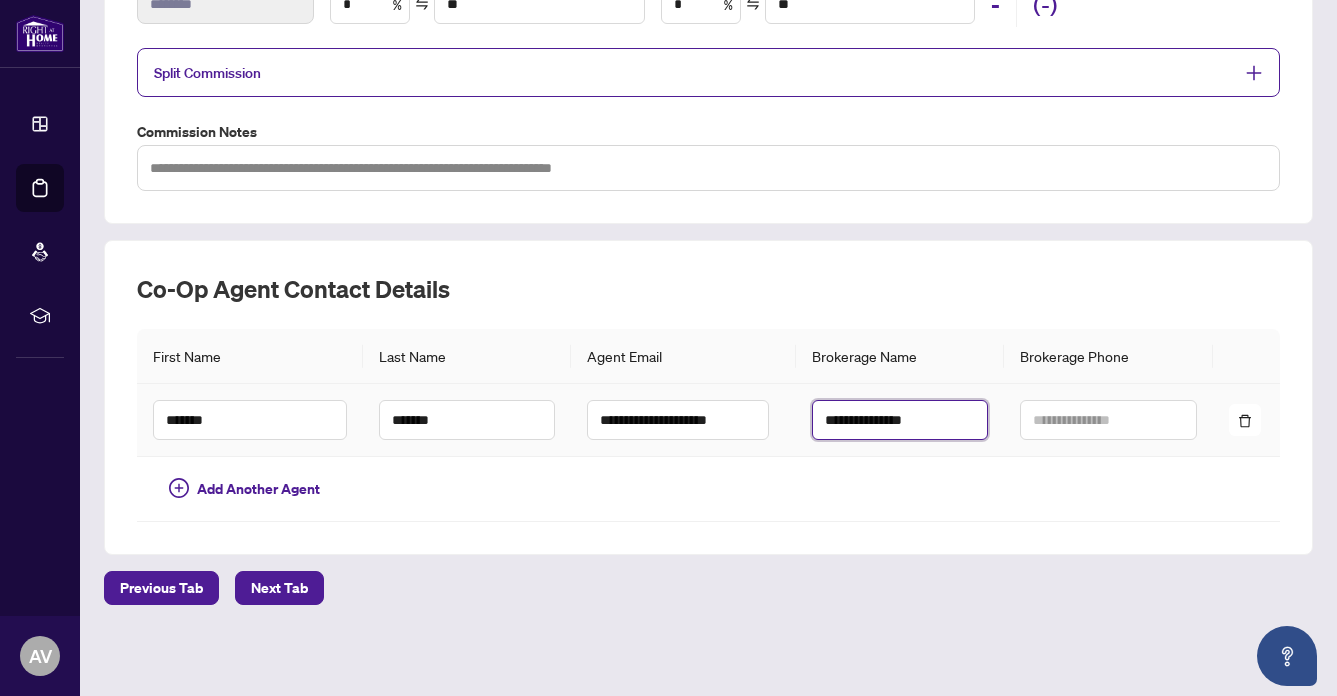 click on "**********" at bounding box center [900, 420] 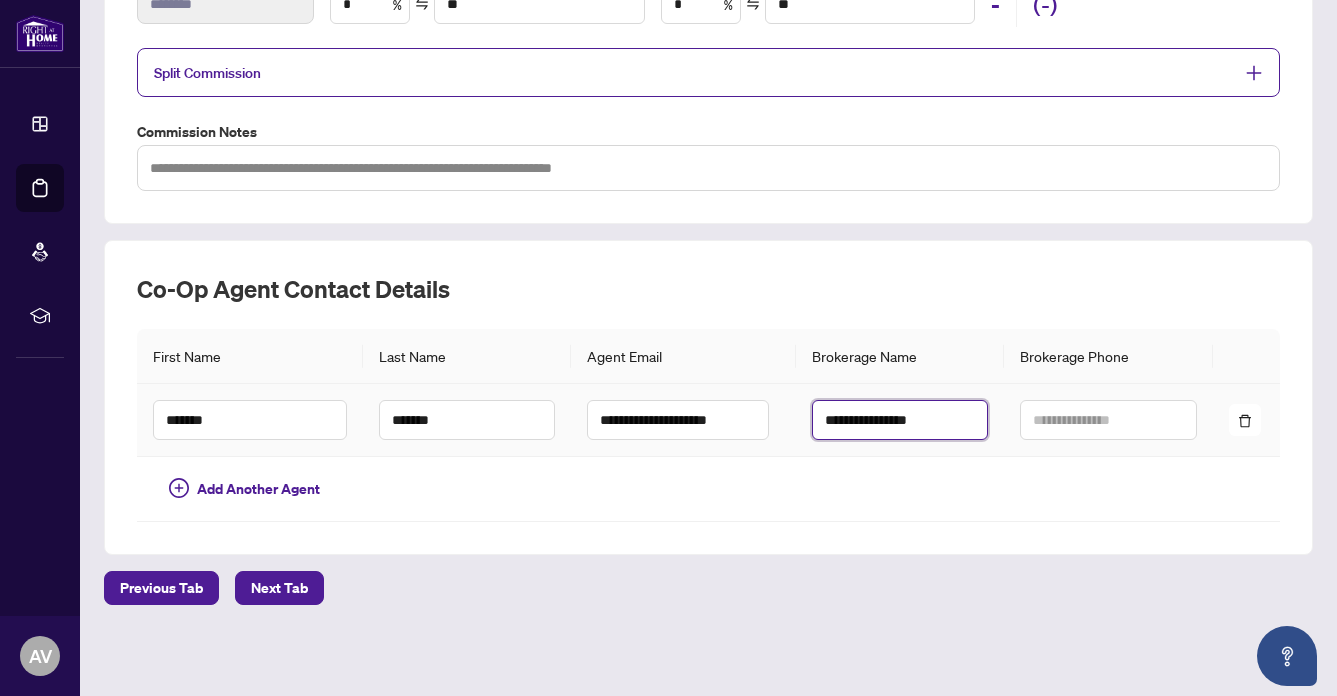 click on "**********" at bounding box center (900, 420) 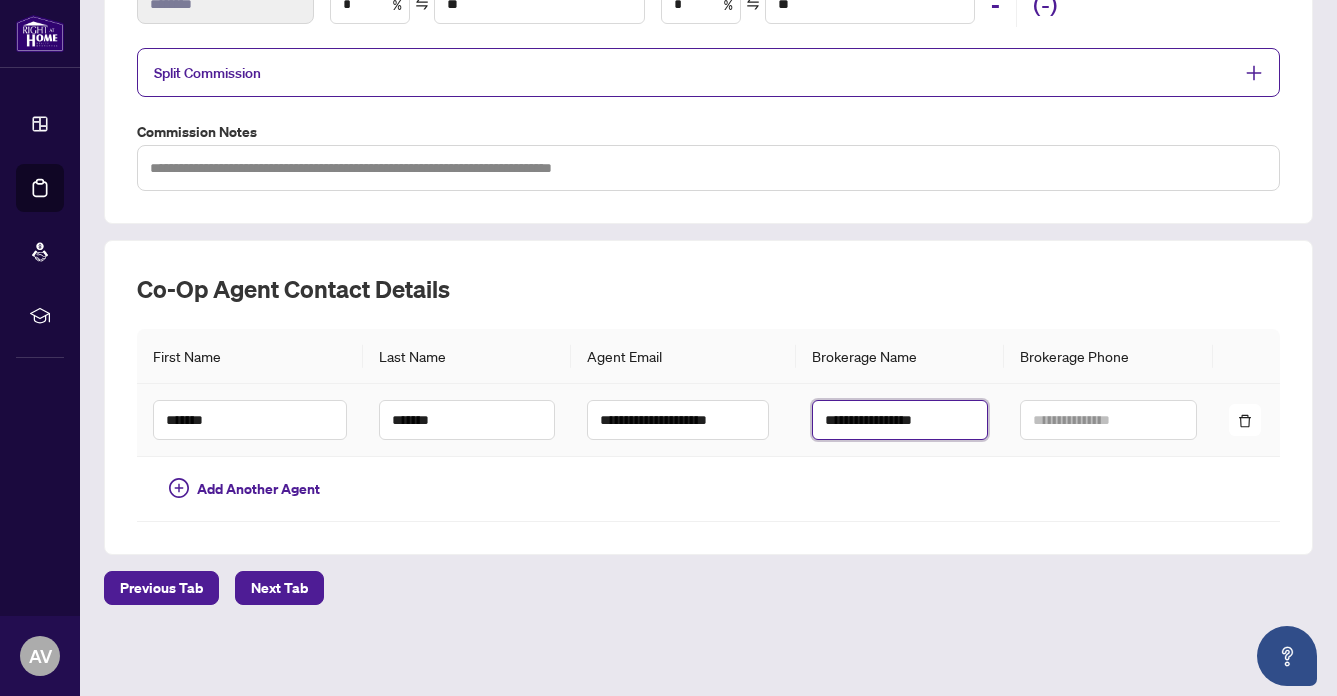 click on "**********" at bounding box center (900, 420) 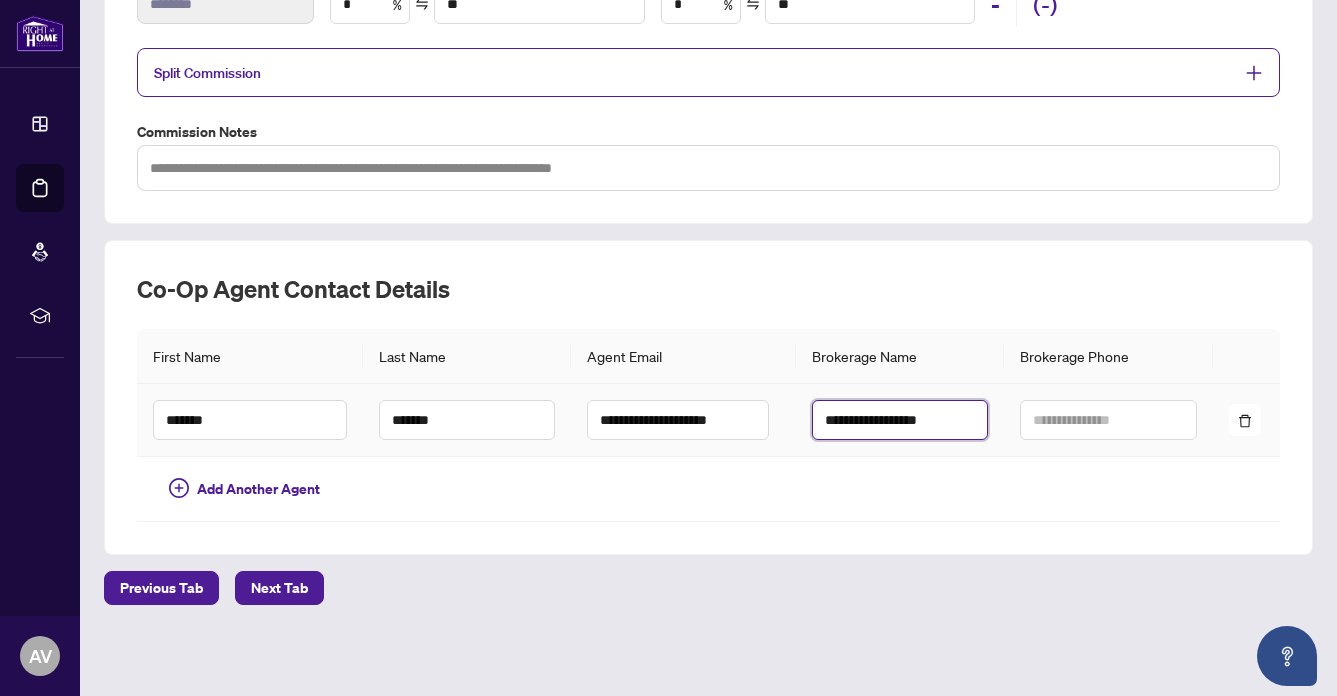 click on "**********" at bounding box center (900, 420) 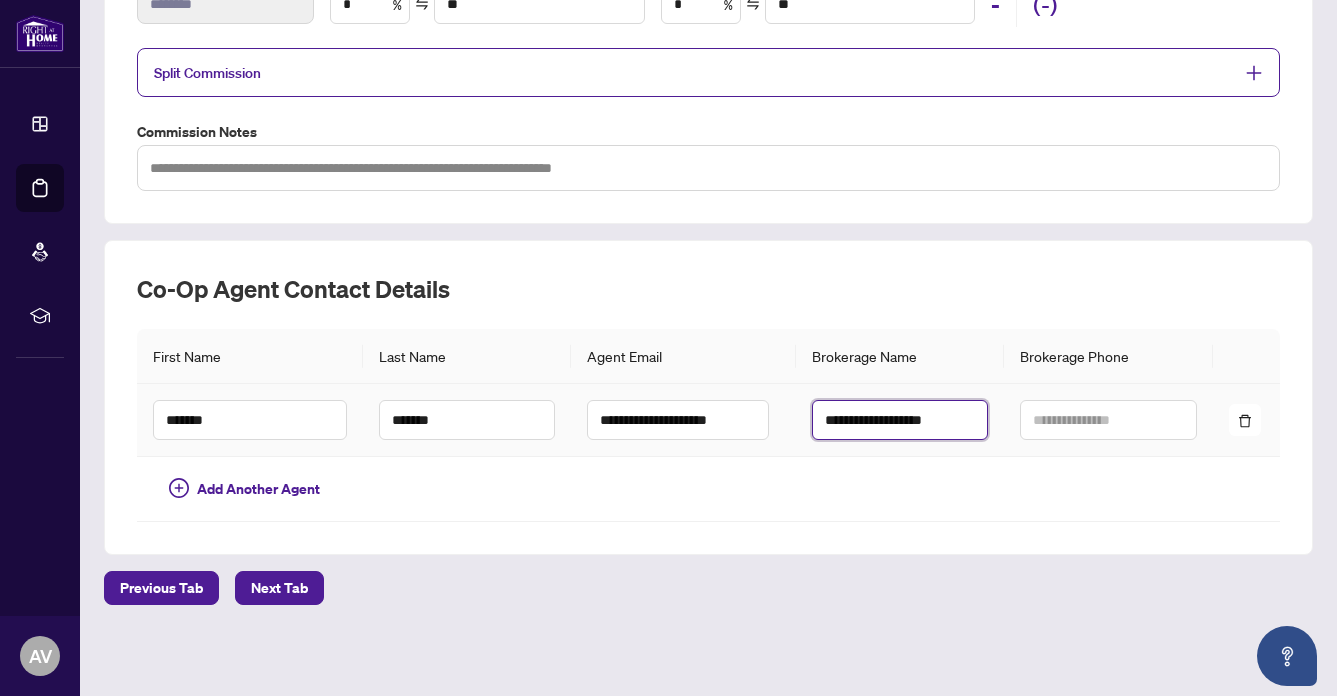 click on "**********" at bounding box center [900, 420] 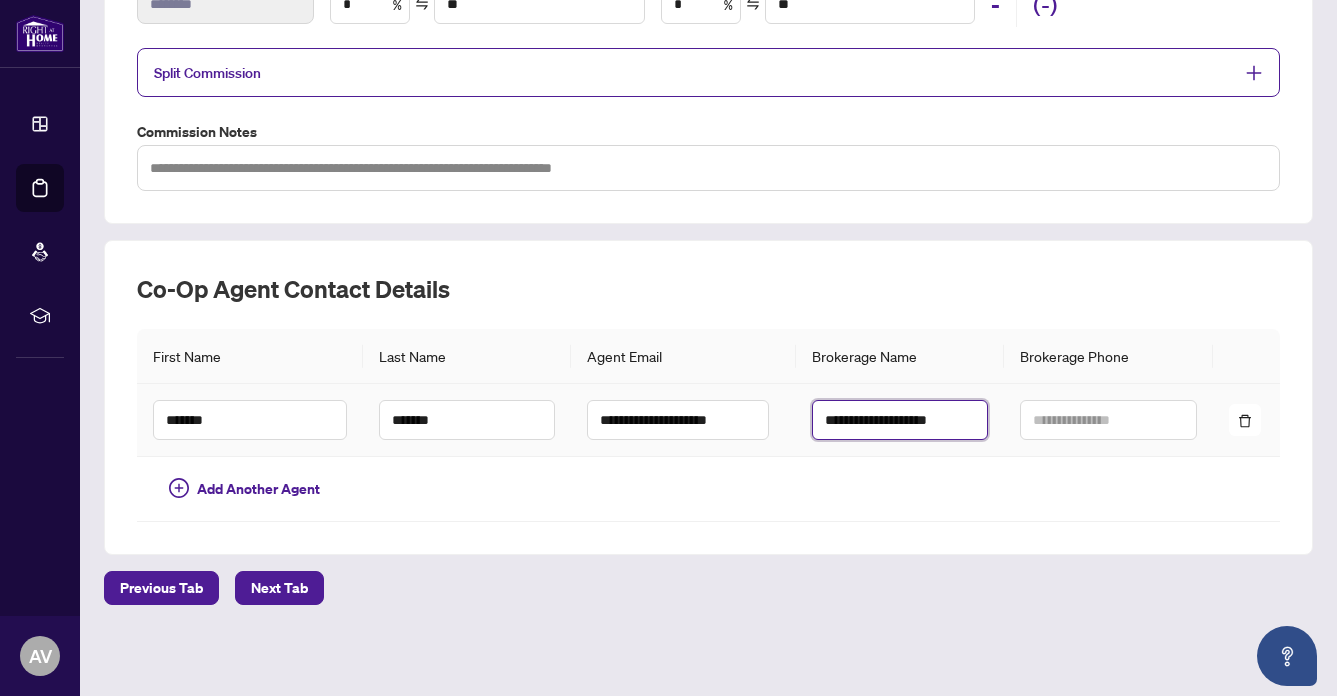 click on "**********" at bounding box center (900, 420) 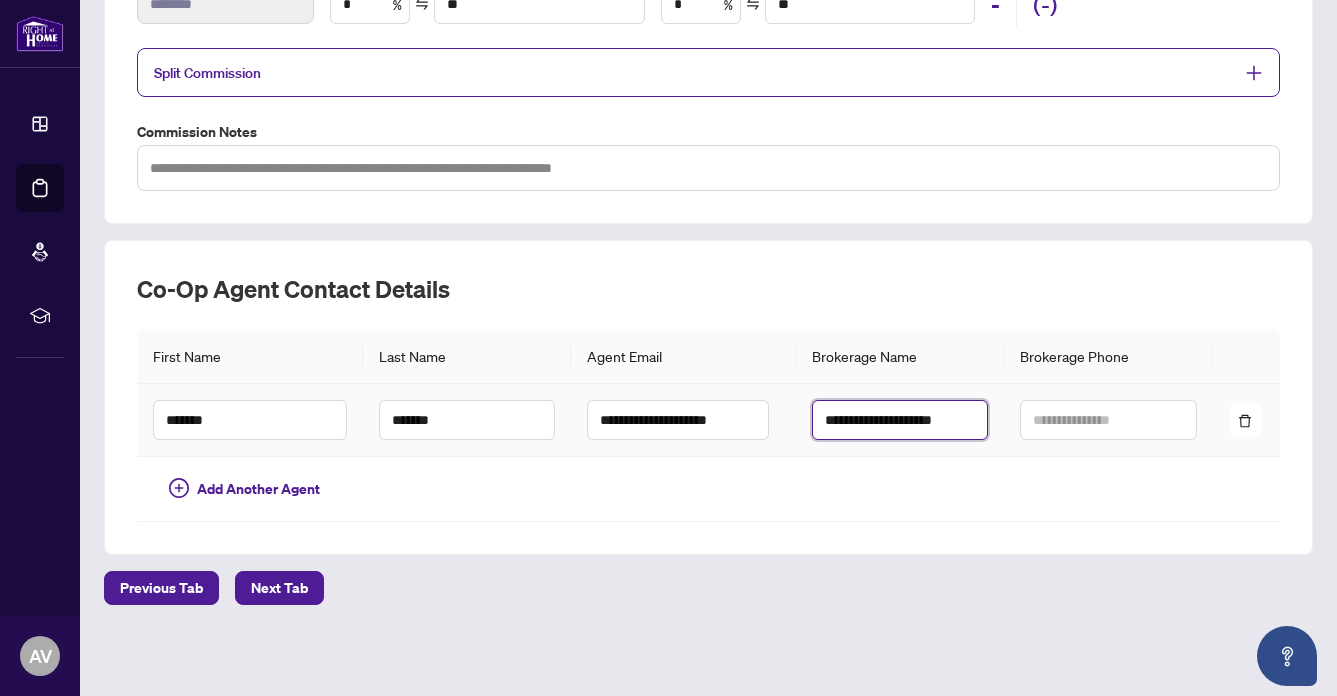 click on "**********" at bounding box center (900, 420) 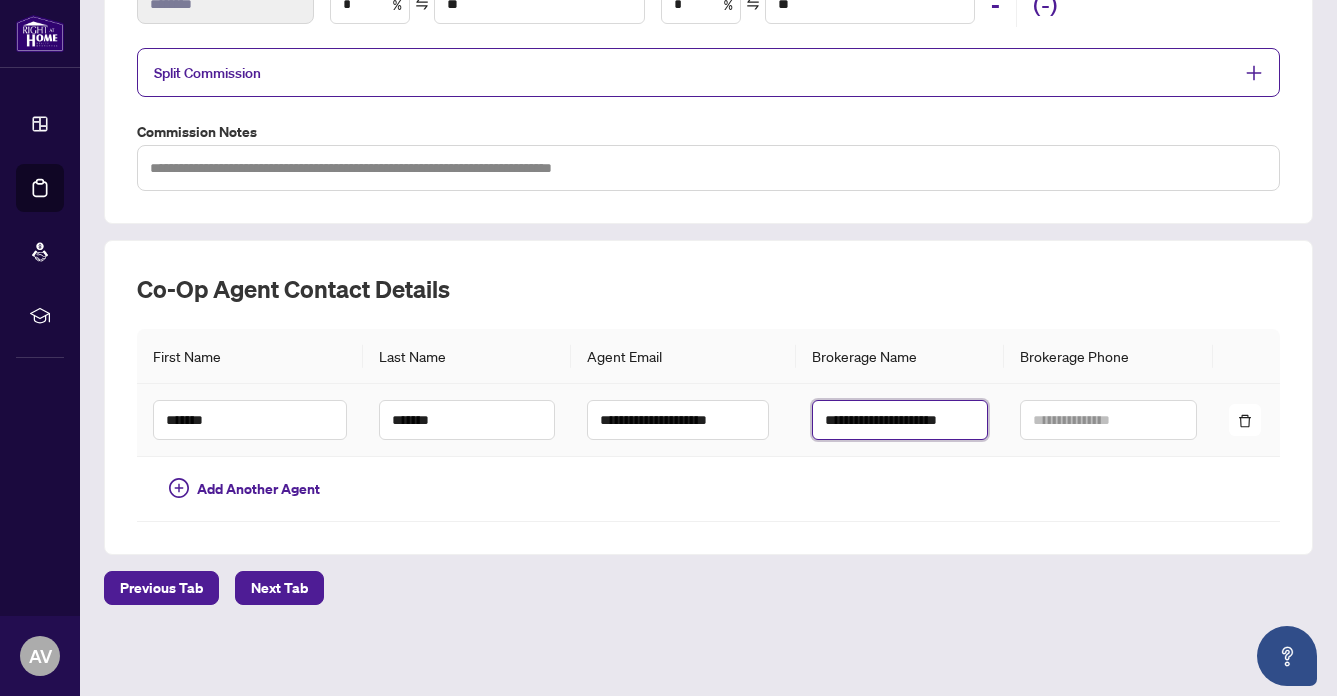 click on "**********" at bounding box center (900, 420) 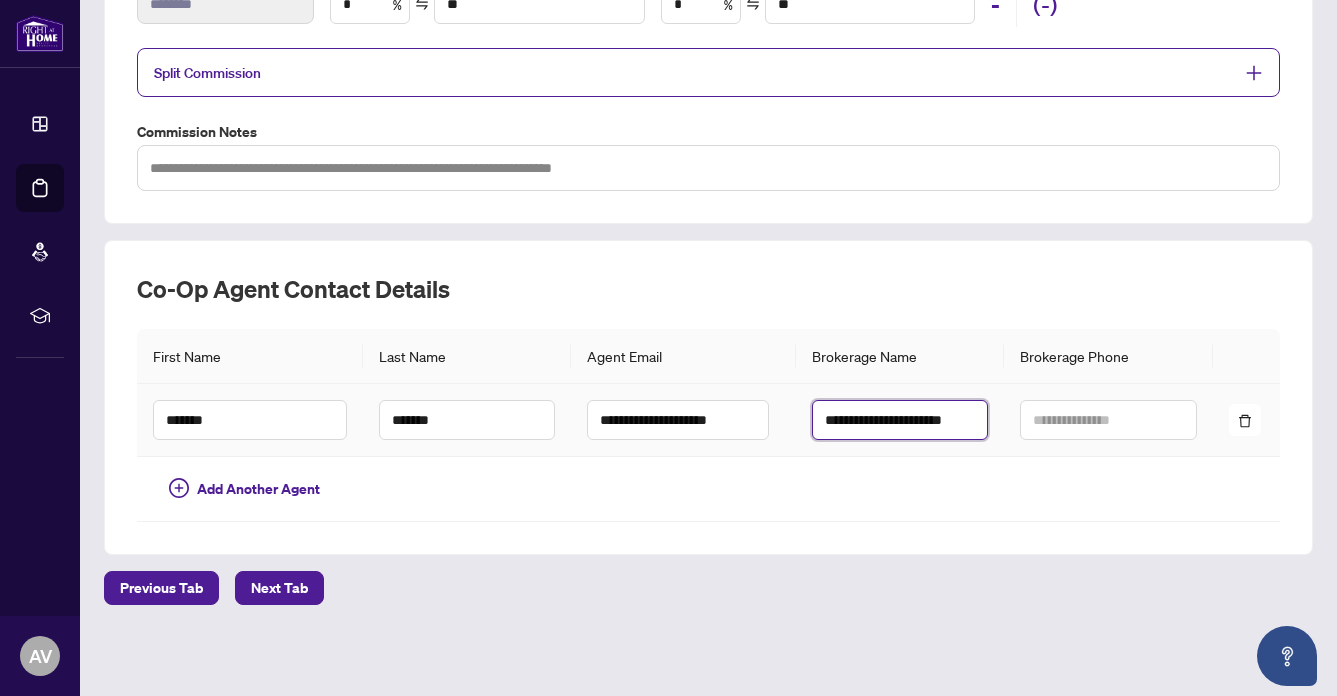 click on "**********" at bounding box center (900, 420) 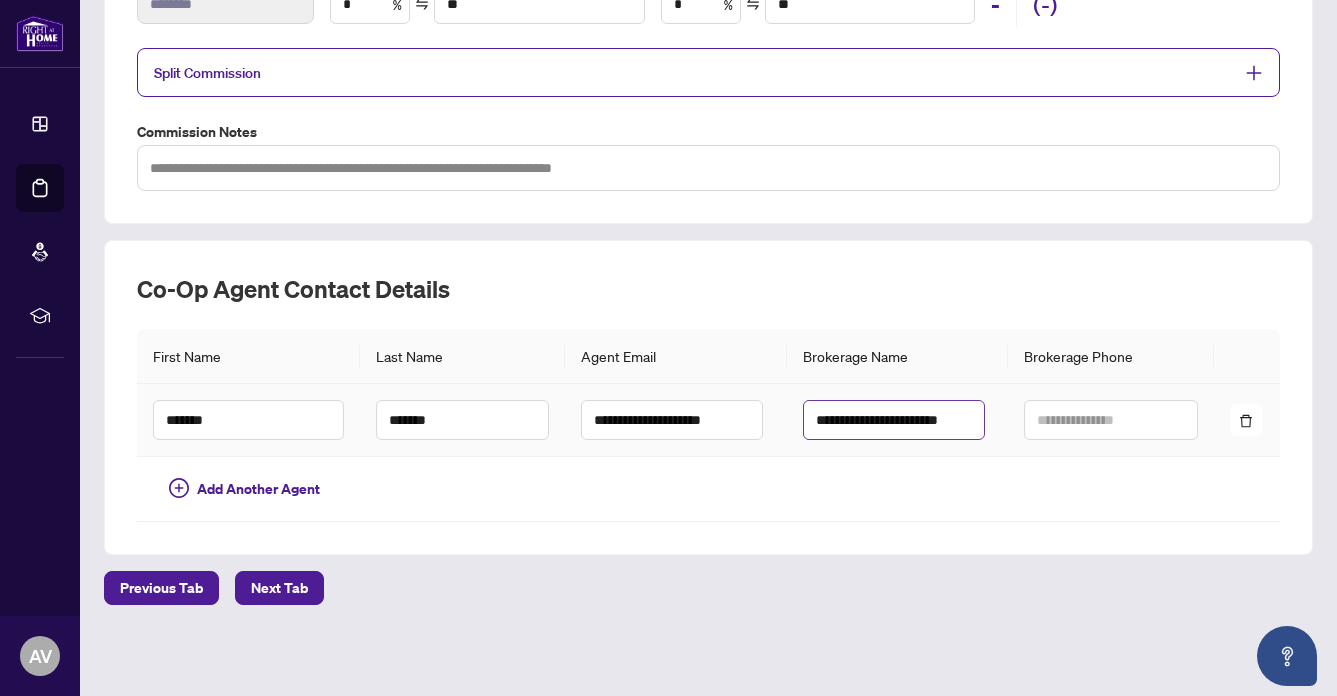 scroll, scrollTop: 0, scrollLeft: 0, axis: both 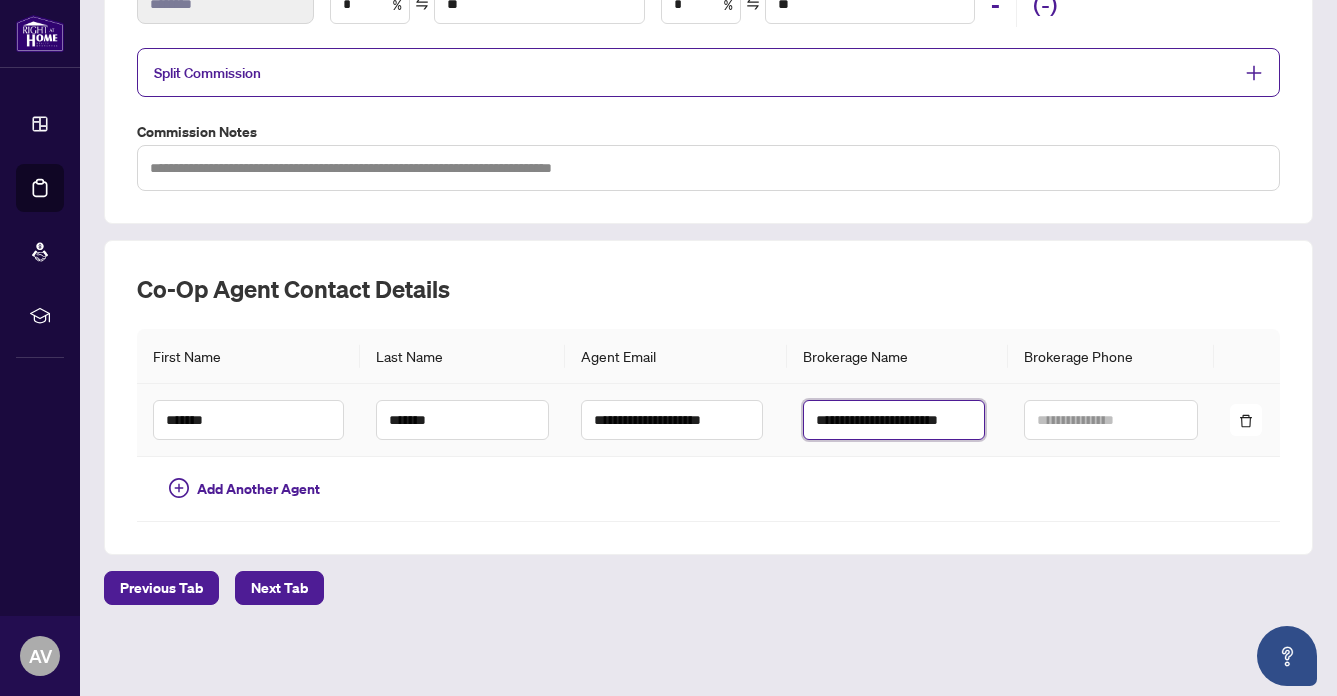 click on "**********" at bounding box center [894, 420] 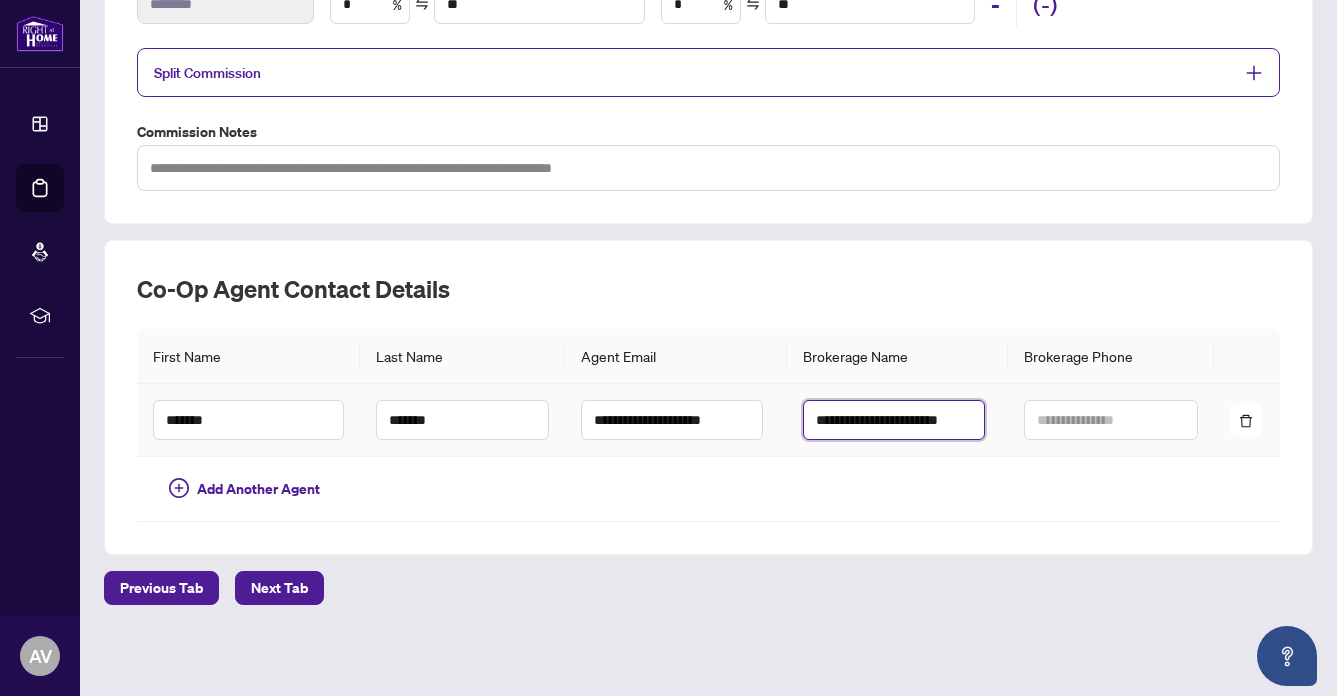 click on "**********" at bounding box center (894, 420) 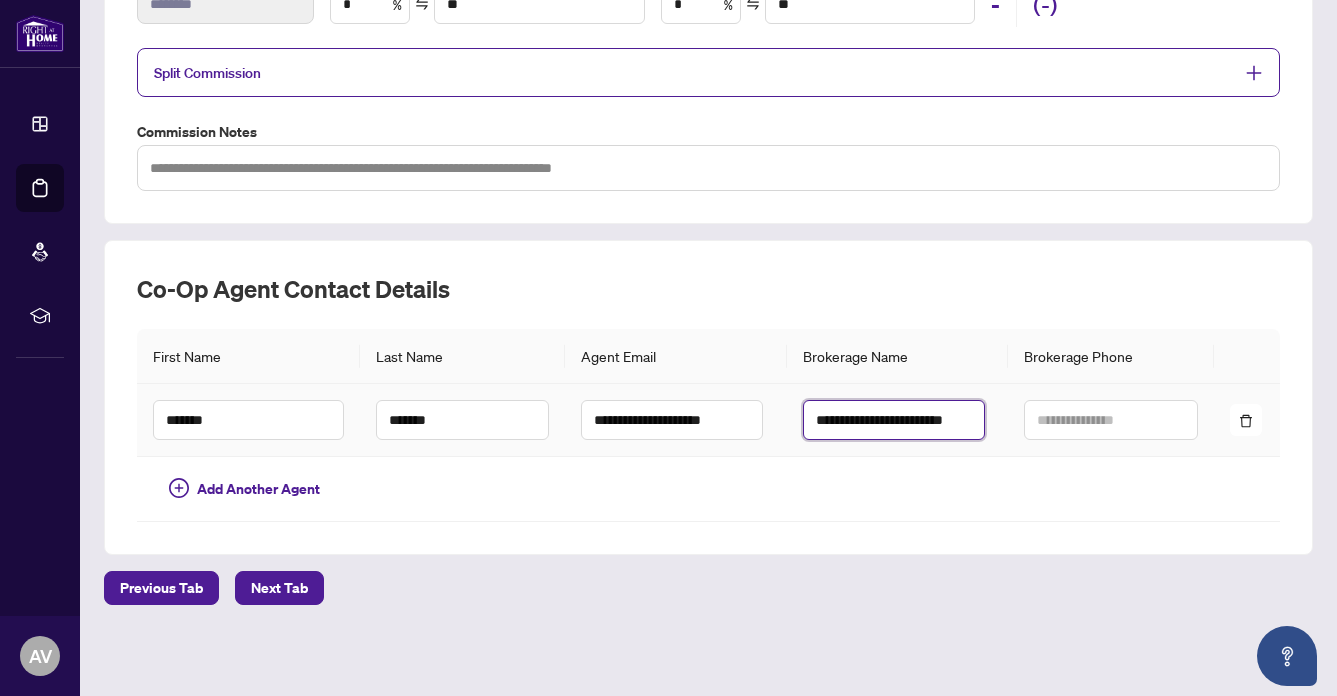 scroll, scrollTop: 0, scrollLeft: 9, axis: horizontal 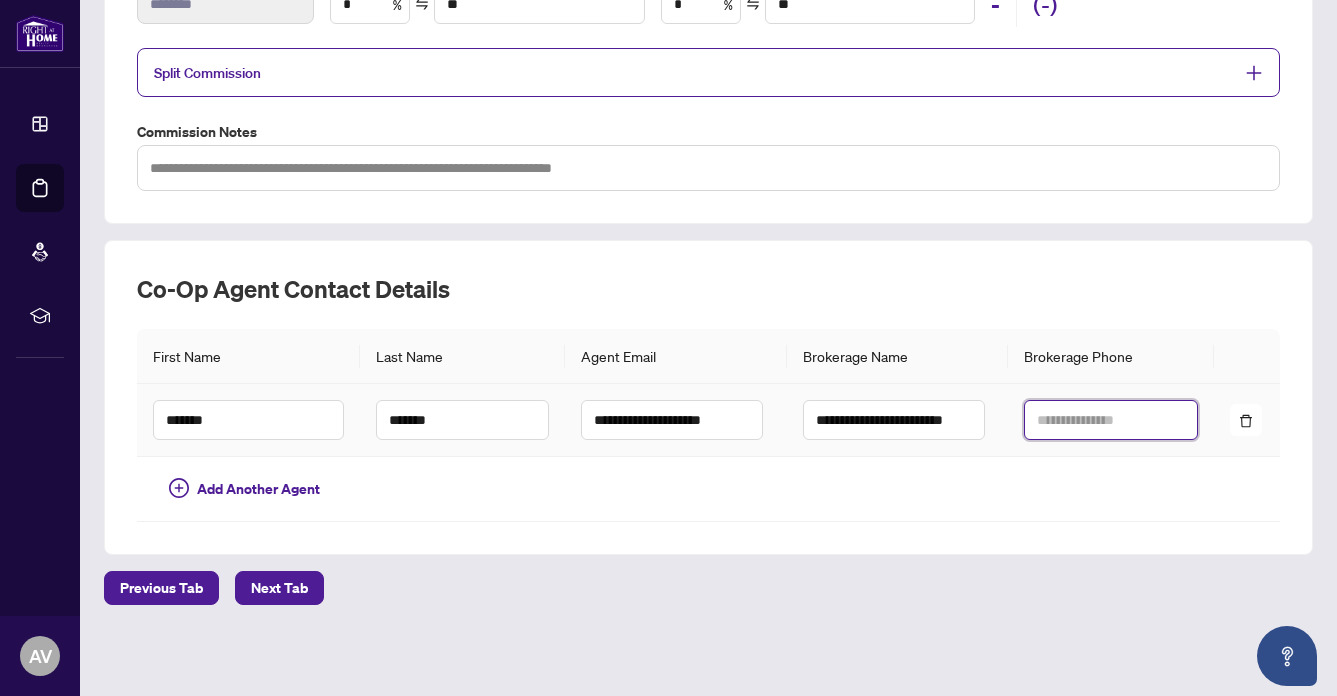 click at bounding box center (1110, 420) 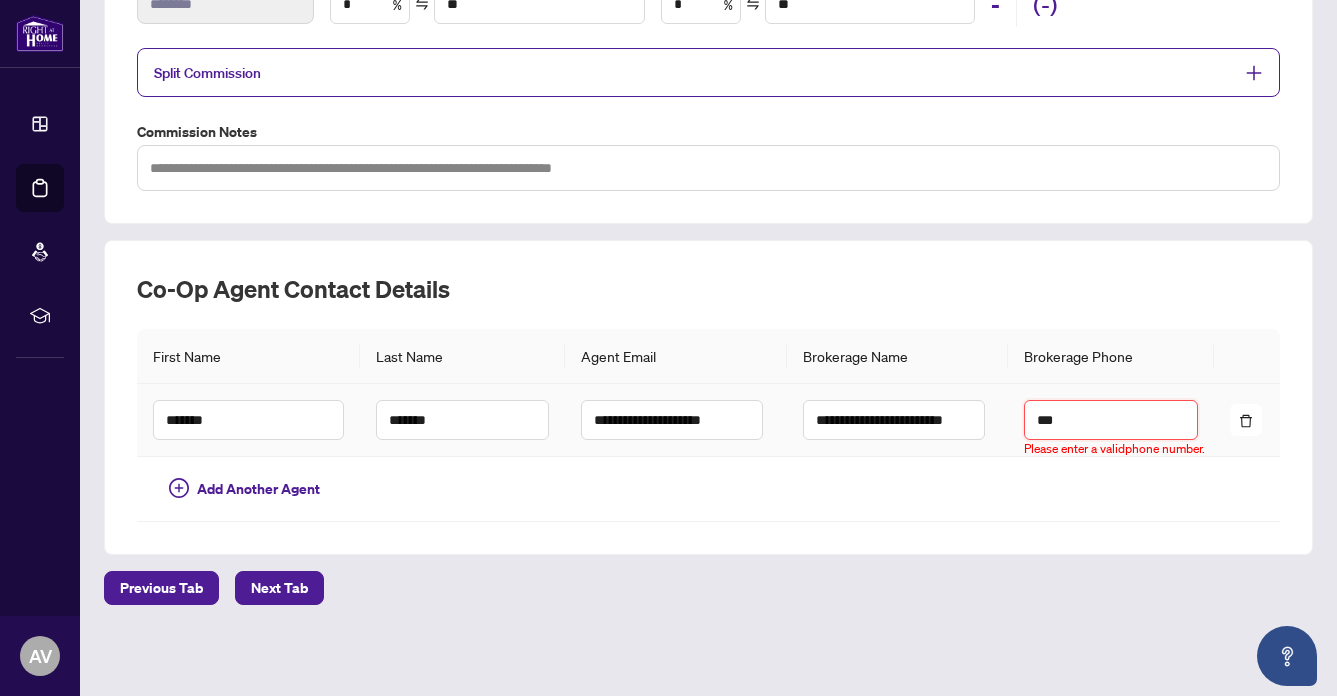 click on "***" at bounding box center (1110, 420) 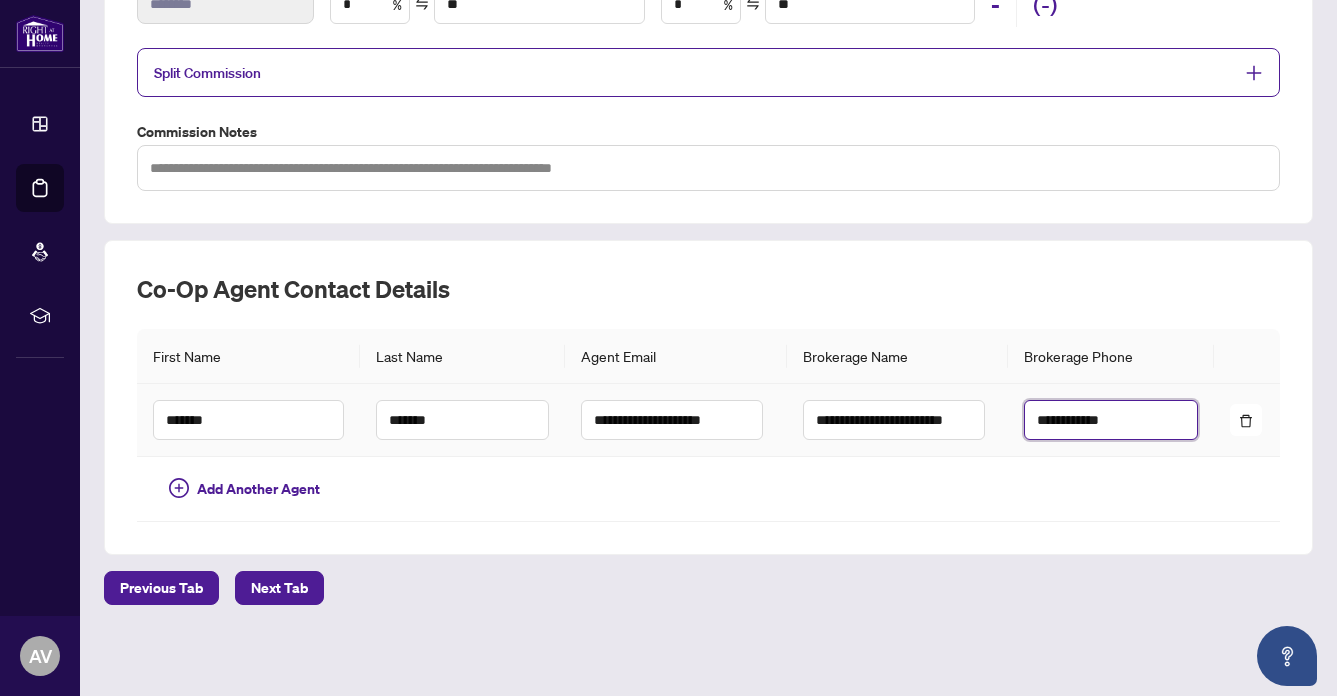 type on "**********" 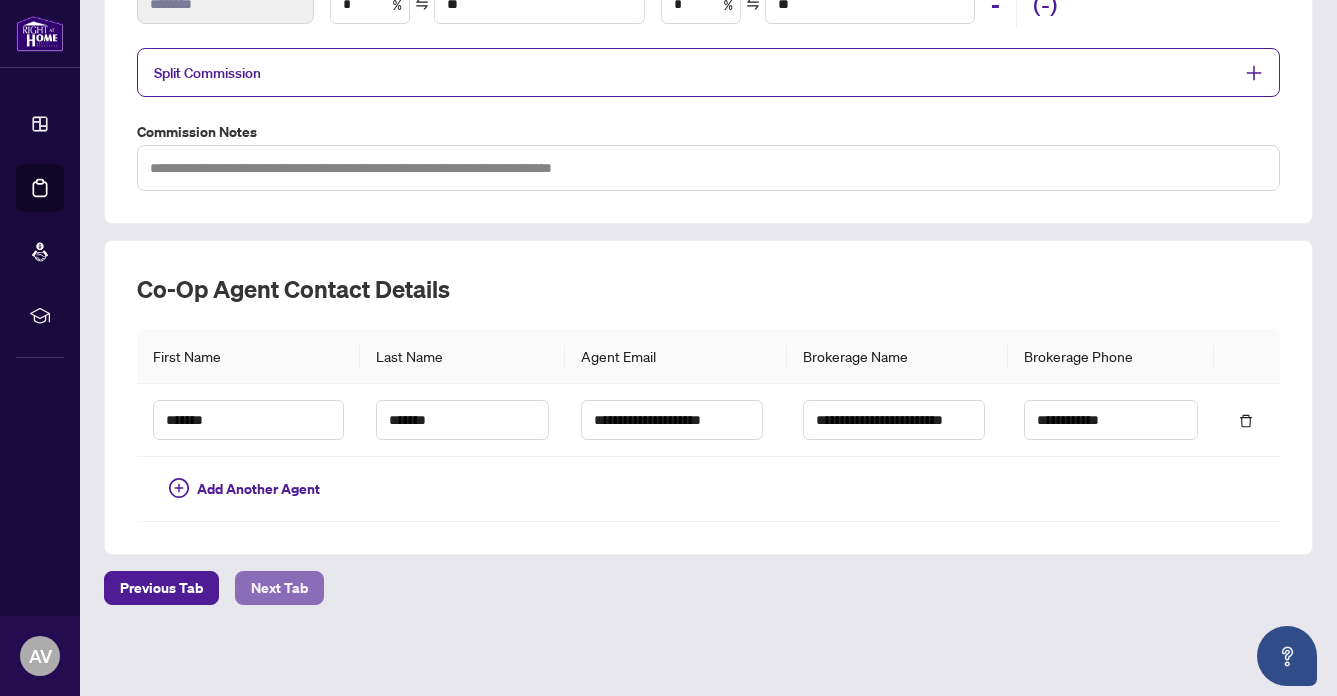 click on "Next Tab" at bounding box center (279, 588) 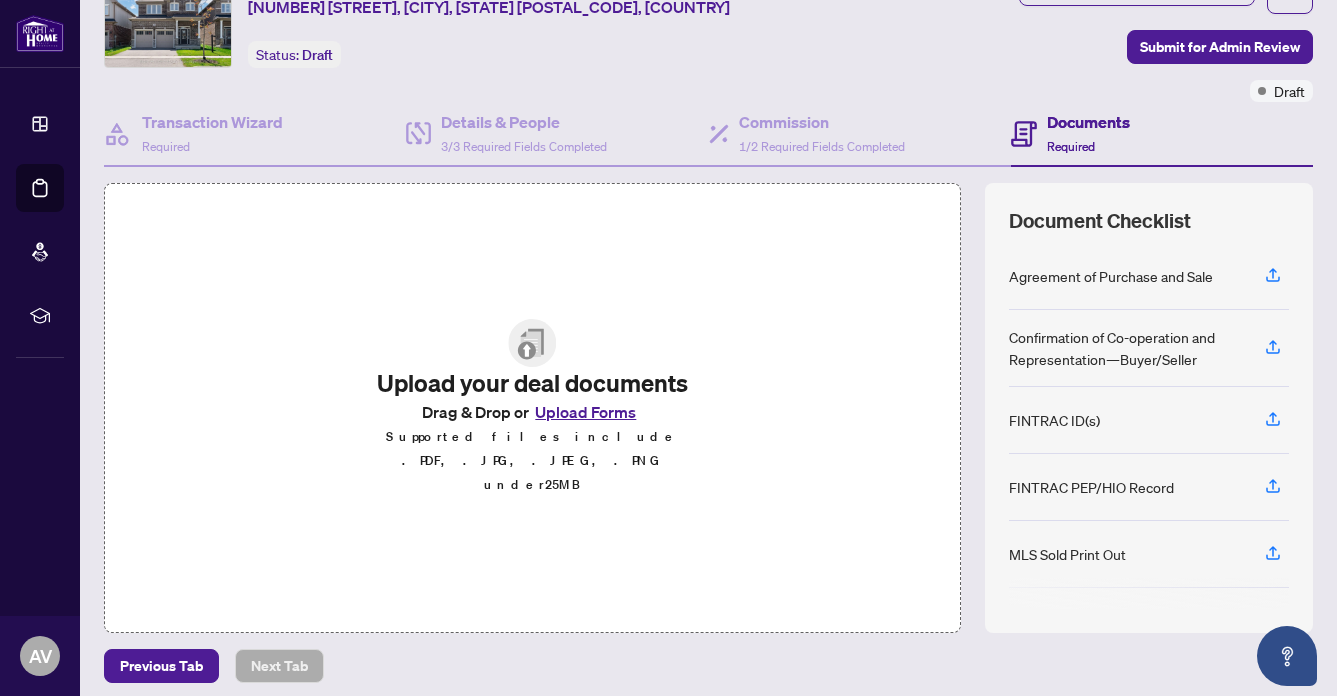 scroll, scrollTop: 76, scrollLeft: 0, axis: vertical 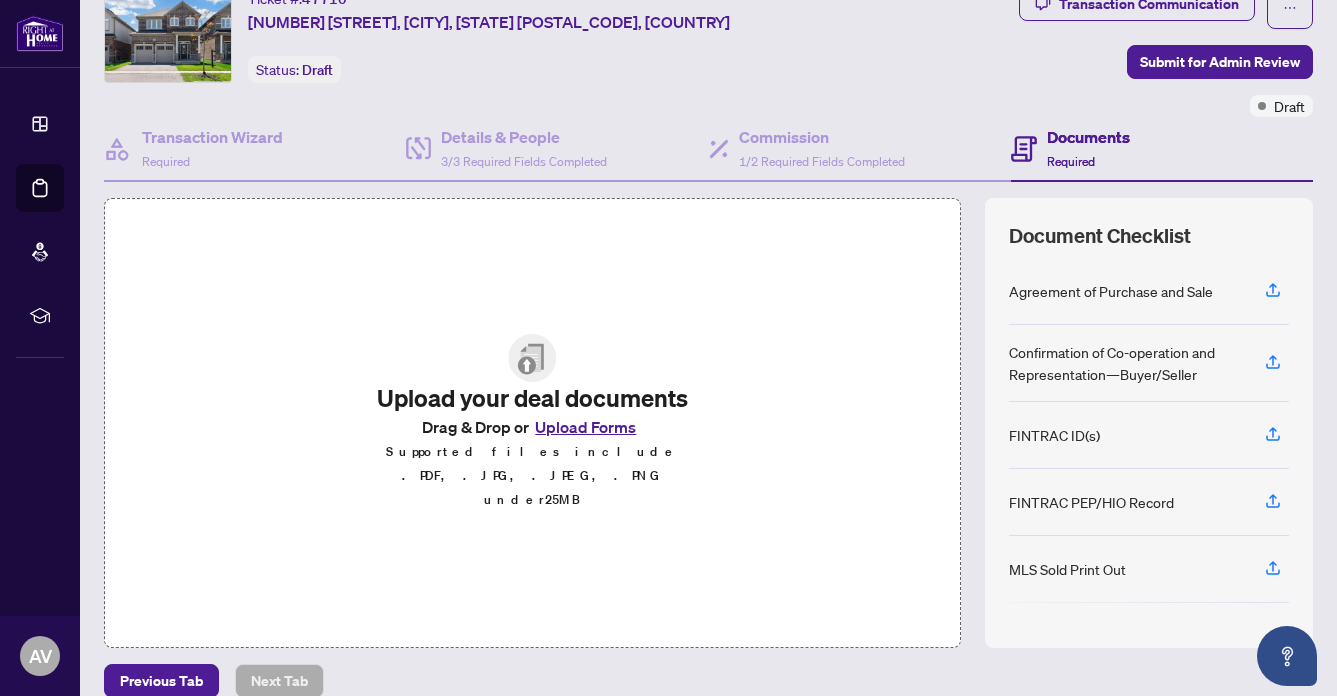click on "Upload Forms" at bounding box center (585, 427) 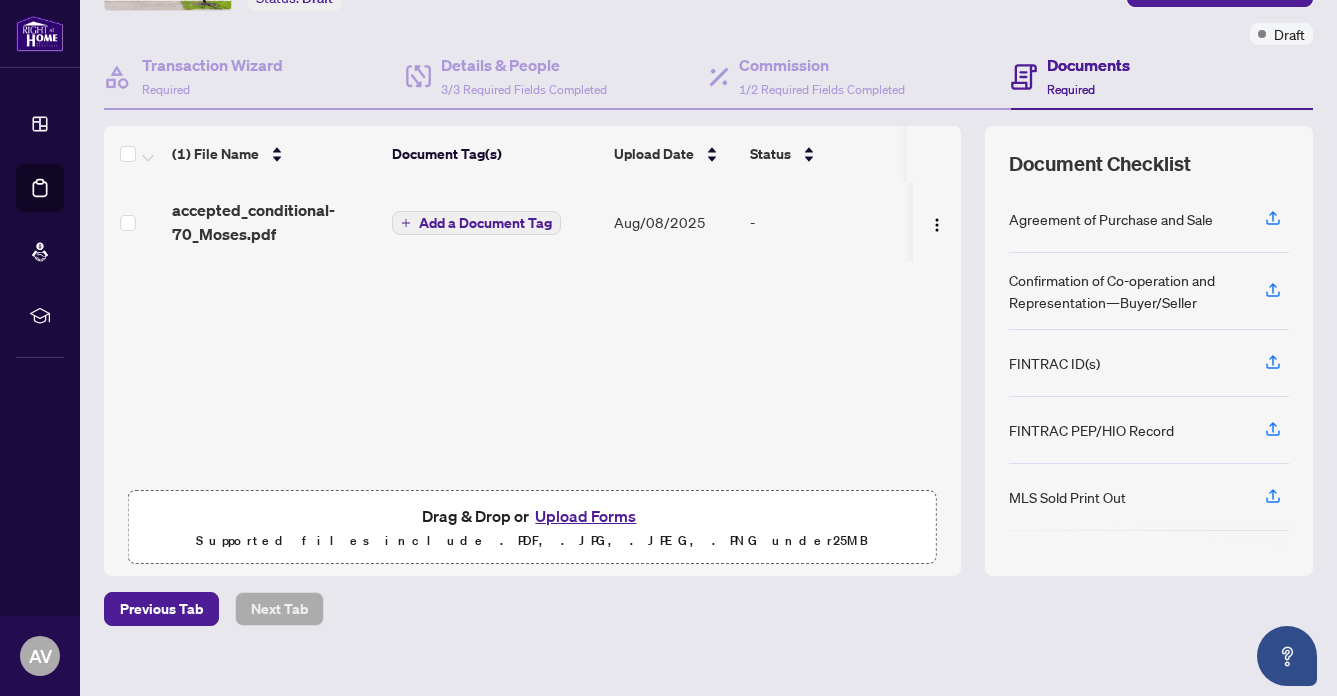 scroll, scrollTop: 170, scrollLeft: 0, axis: vertical 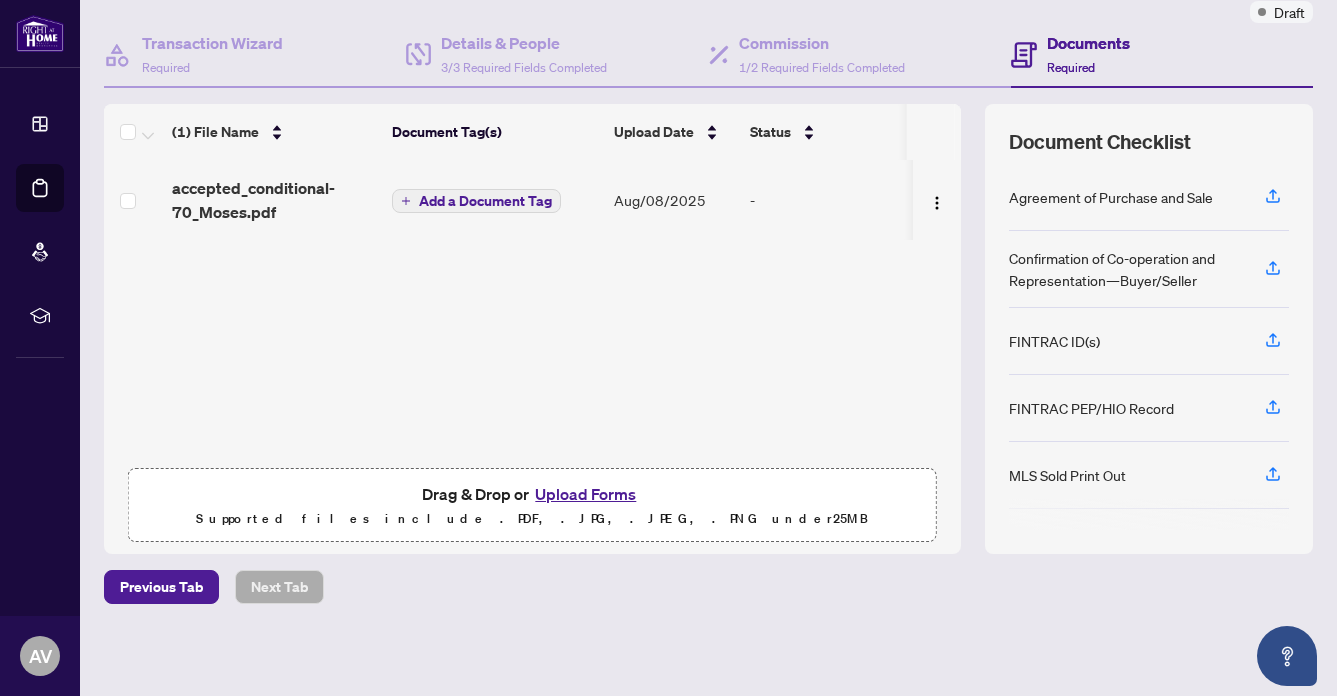 click on "Upload Forms" at bounding box center [585, 494] 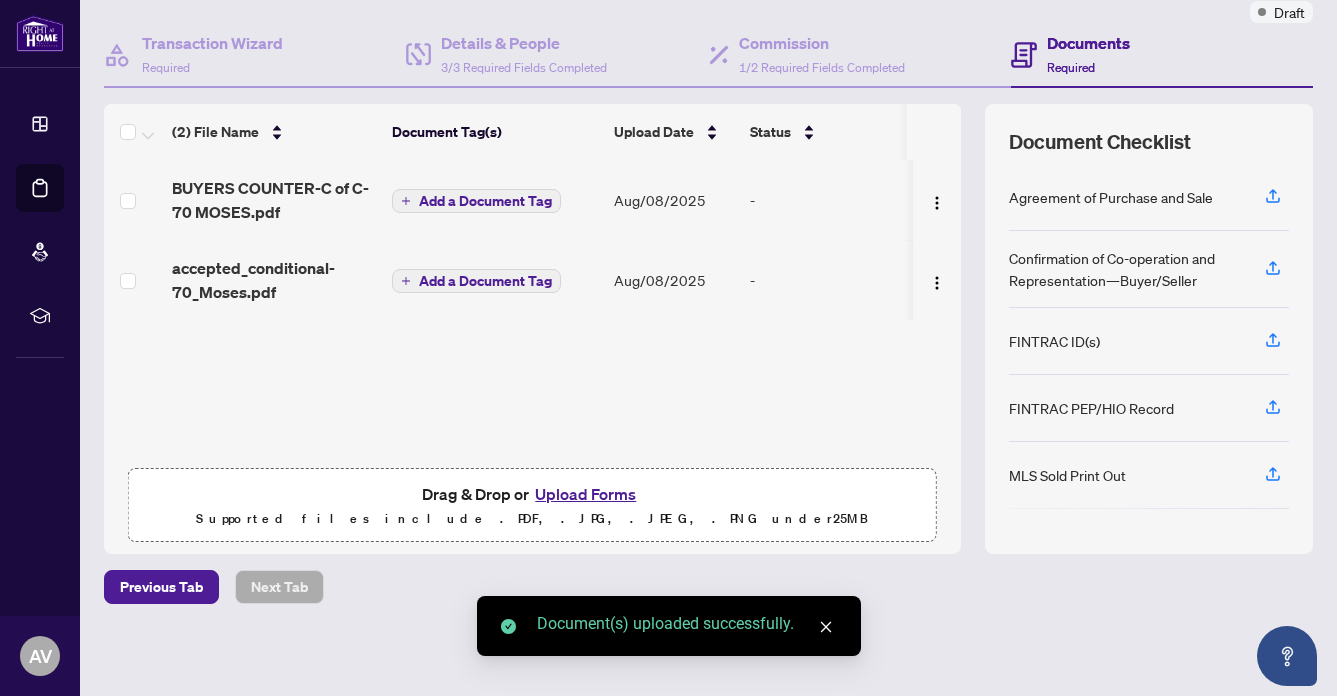 click on "Upload Forms" at bounding box center [585, 494] 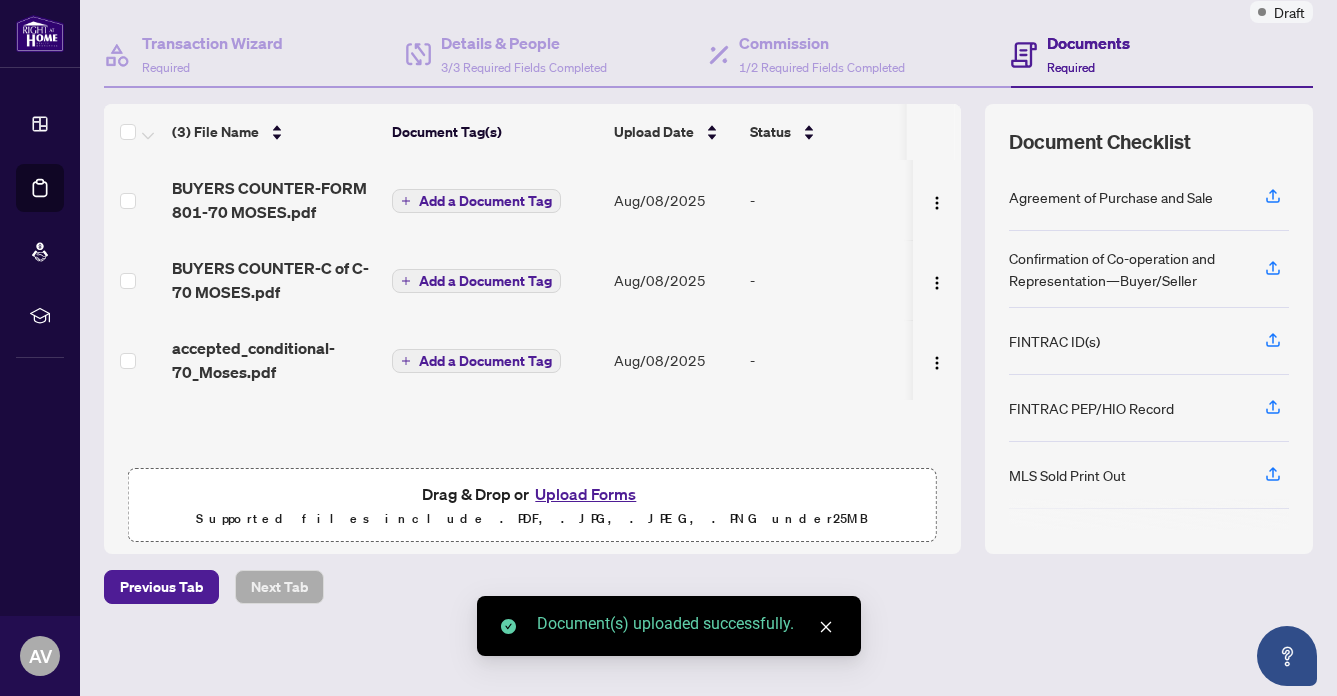 click on "Upload Forms" at bounding box center (585, 494) 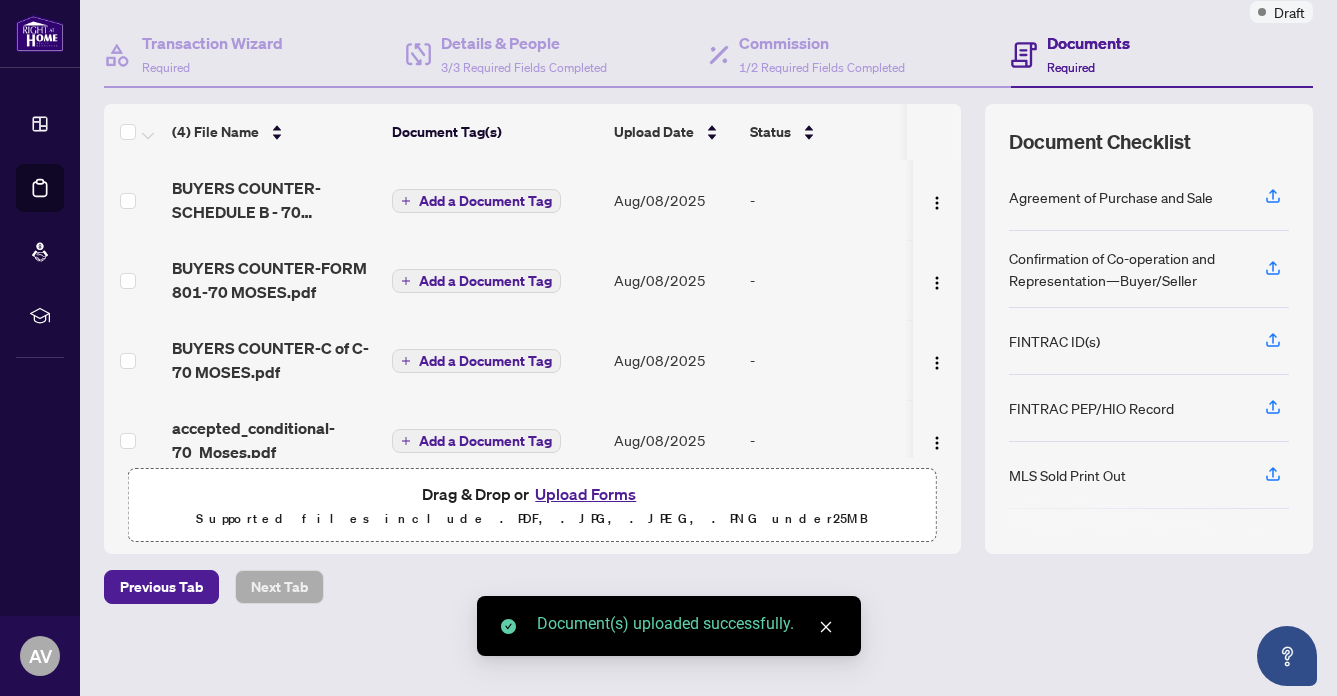 click on "Upload Forms" at bounding box center [585, 494] 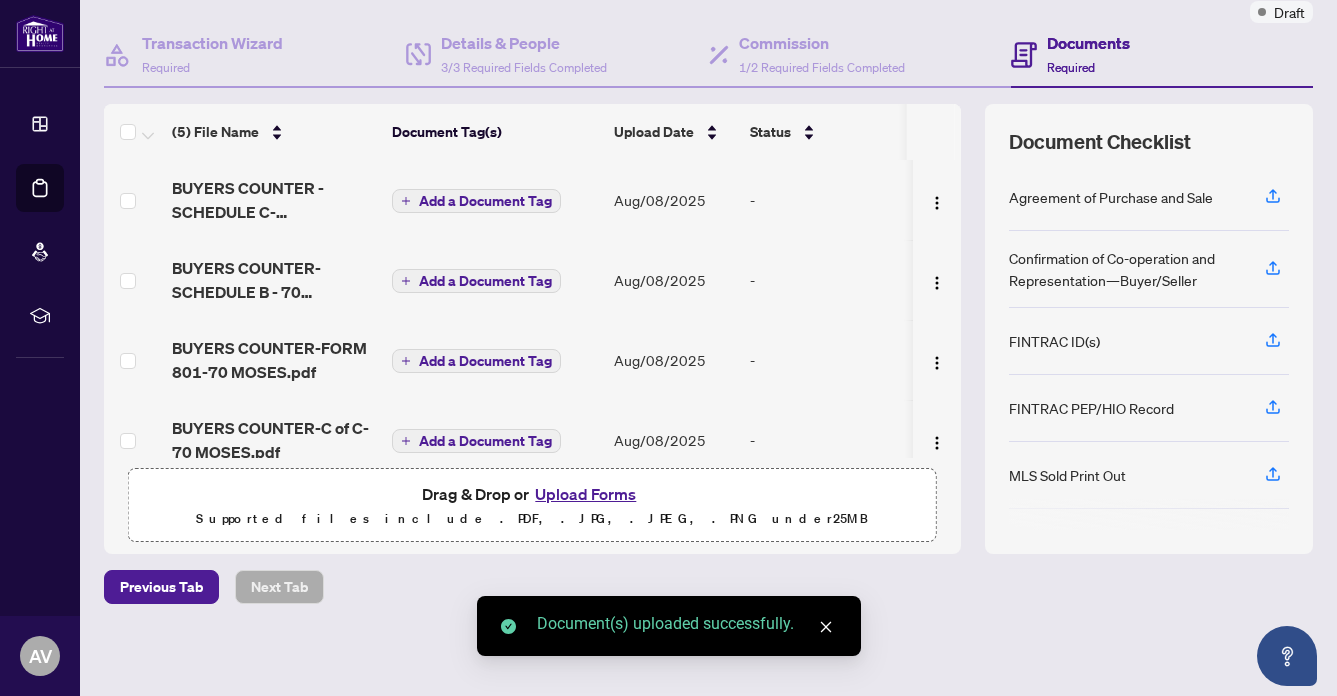 click on "Upload Forms" at bounding box center [585, 494] 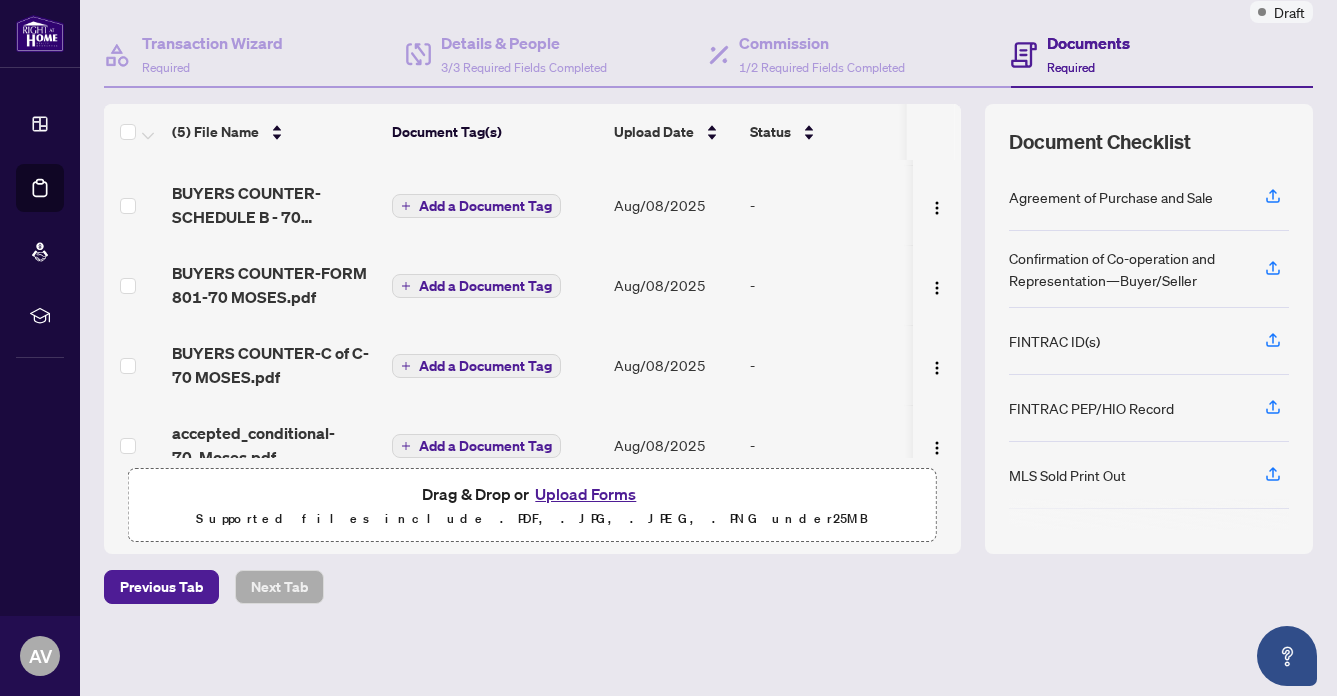 scroll, scrollTop: 109, scrollLeft: 0, axis: vertical 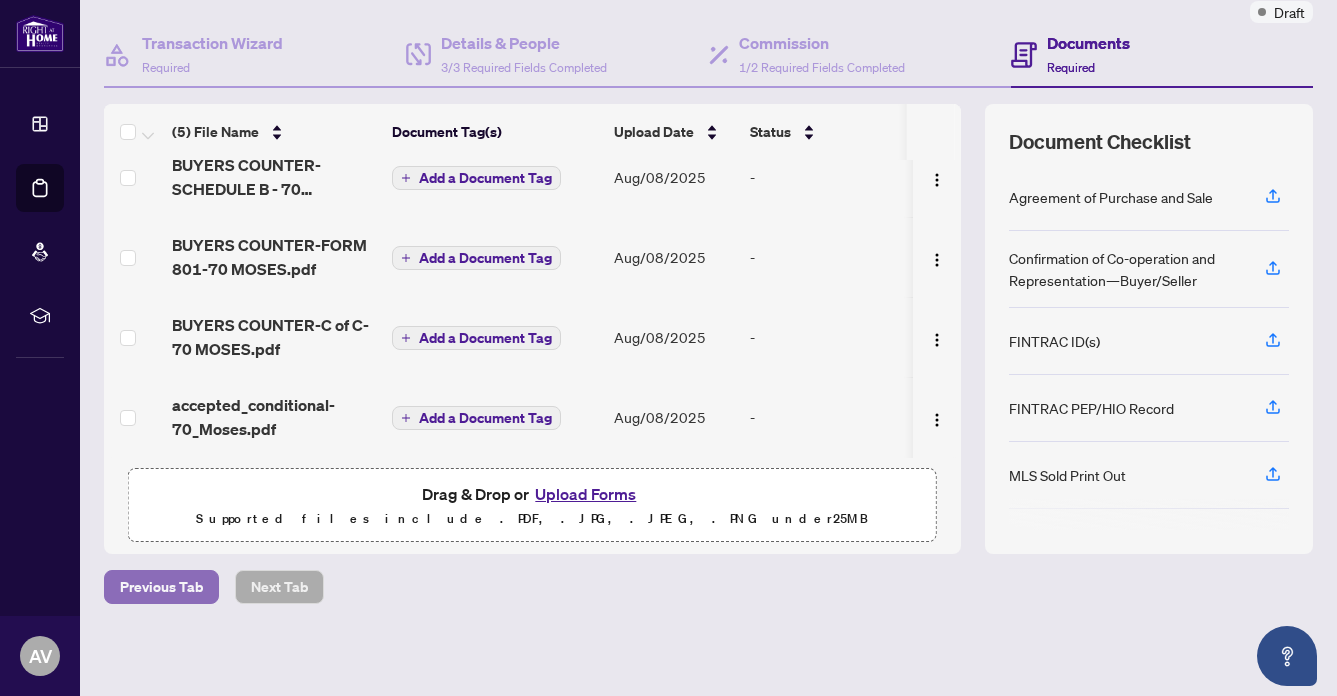 click on "Previous Tab" at bounding box center (161, 587) 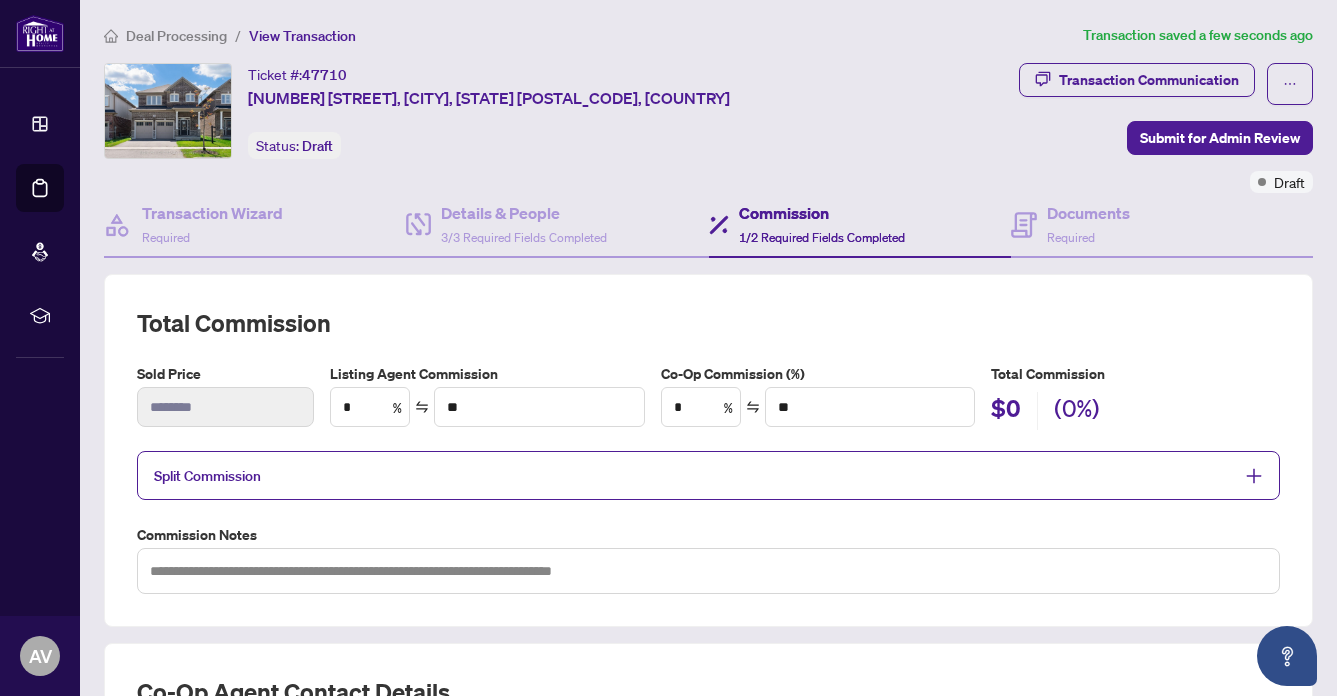 click on "(0%)" at bounding box center [1077, 411] 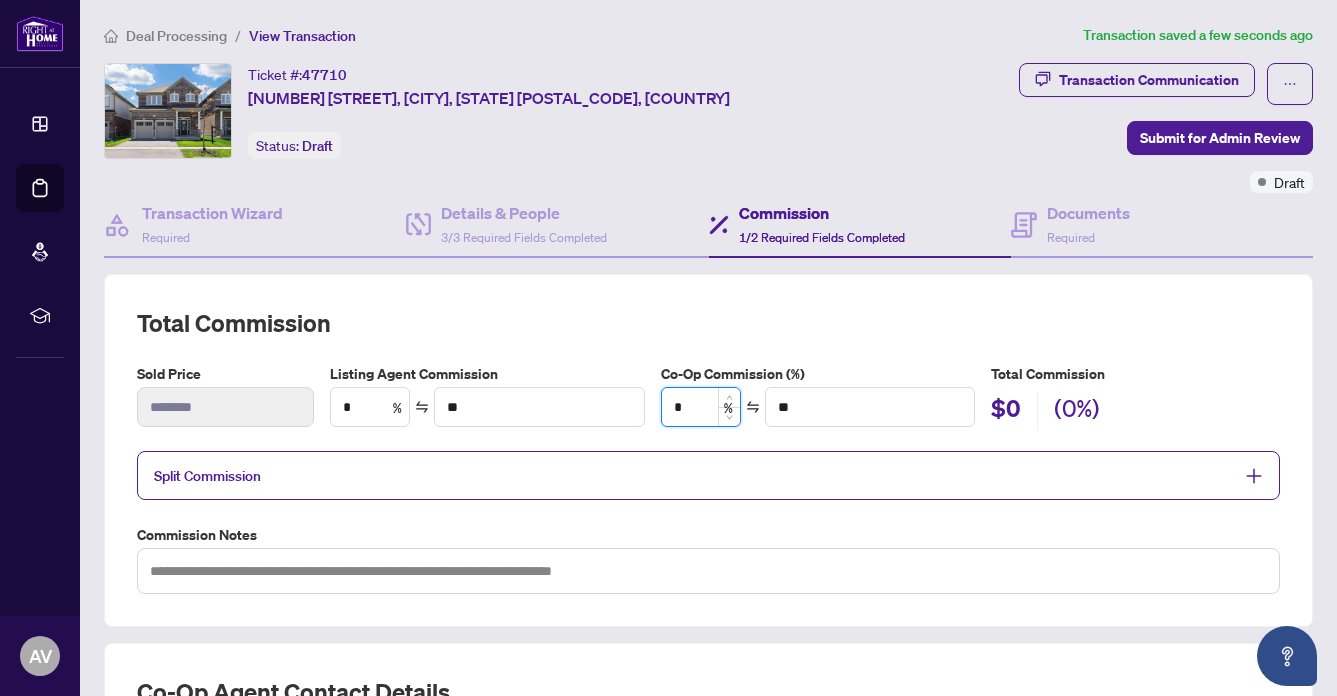 click on "*" at bounding box center [701, 407] 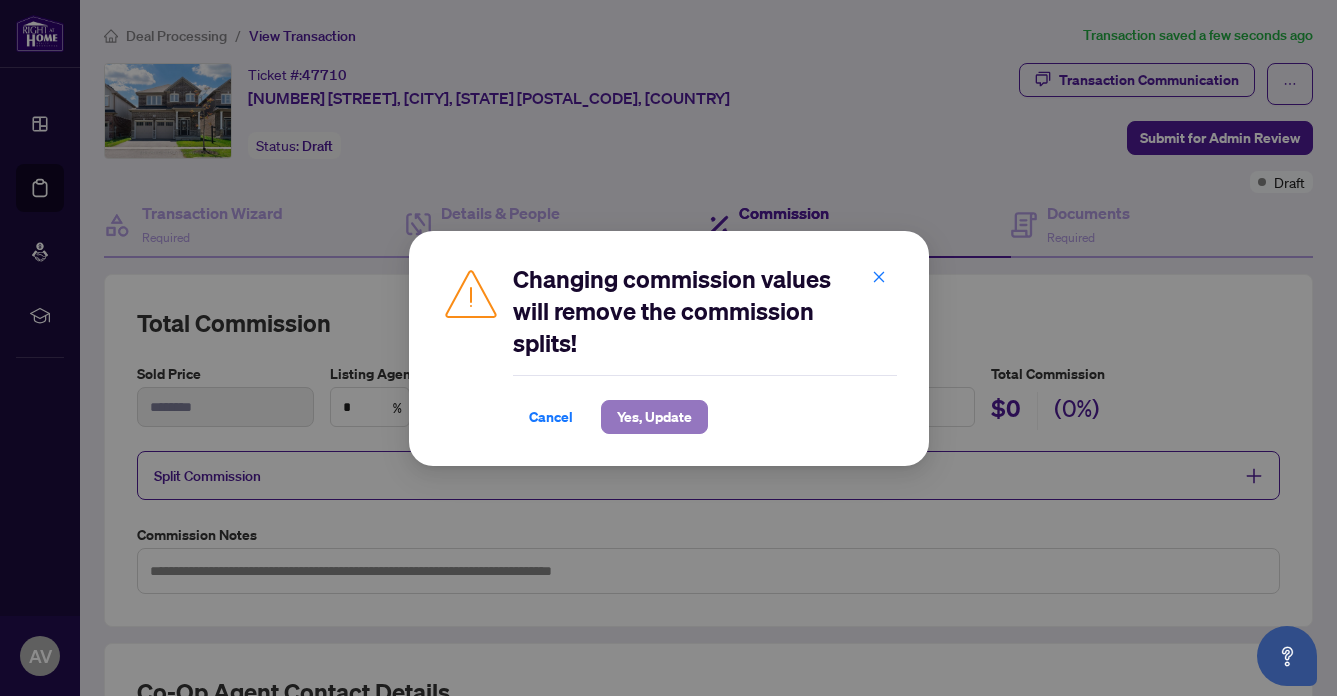 click on "Yes, Update" at bounding box center (654, 417) 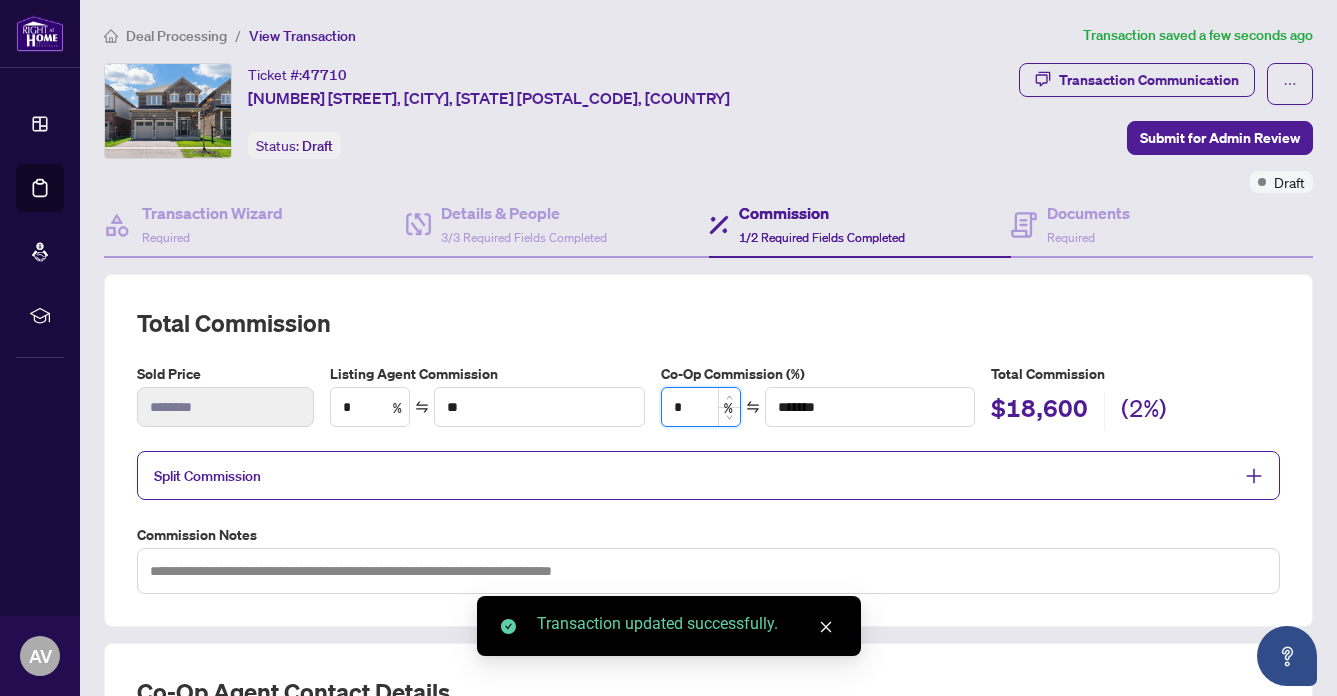 click on "*" at bounding box center (701, 407) 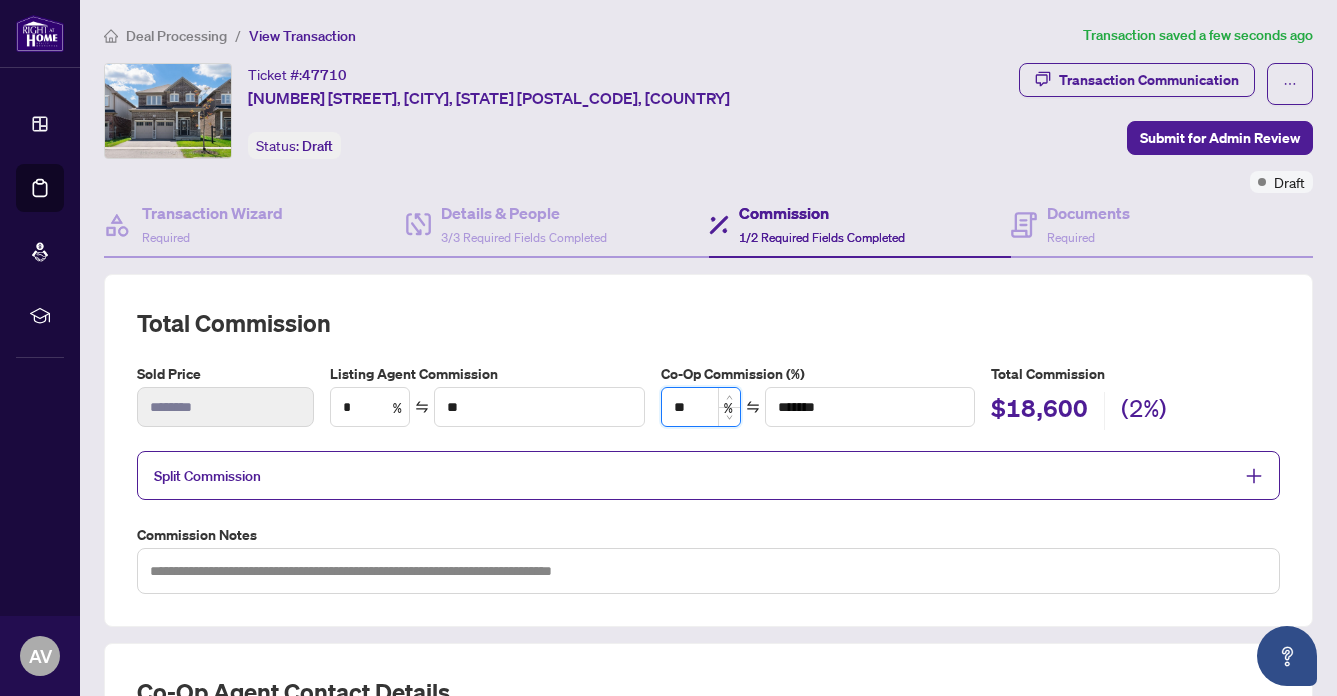 type on "***" 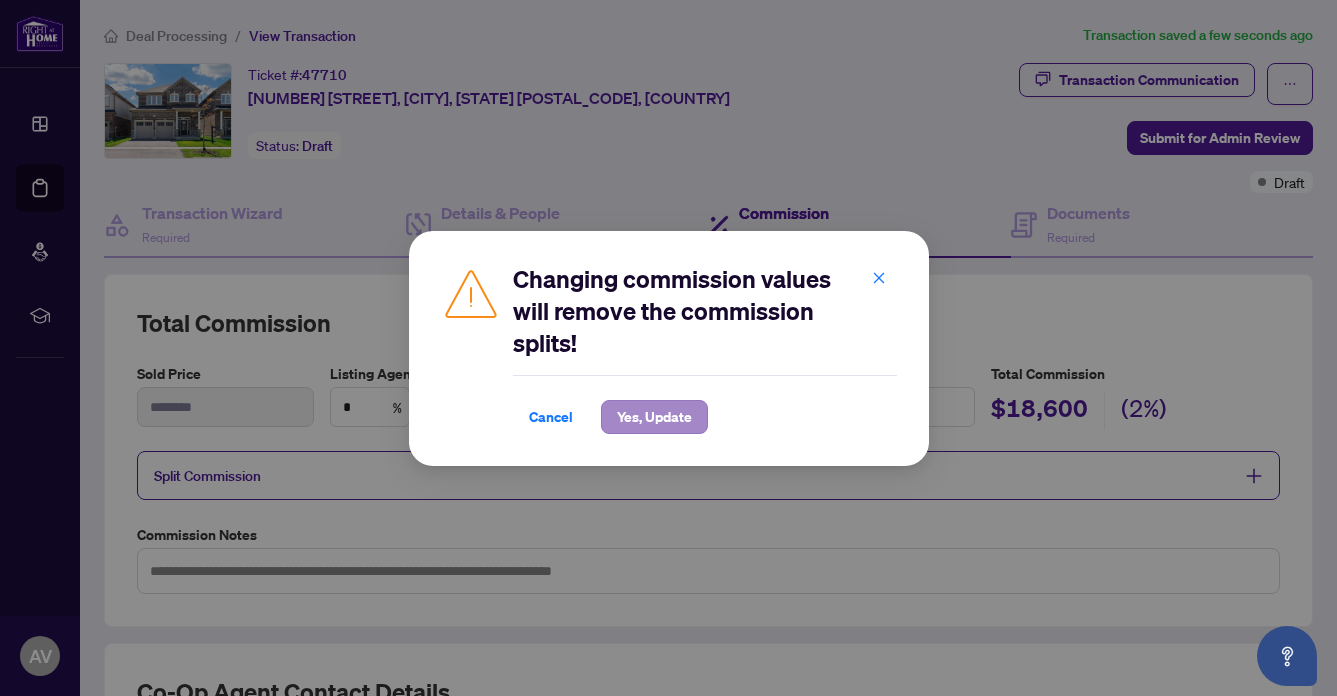 type on "***" 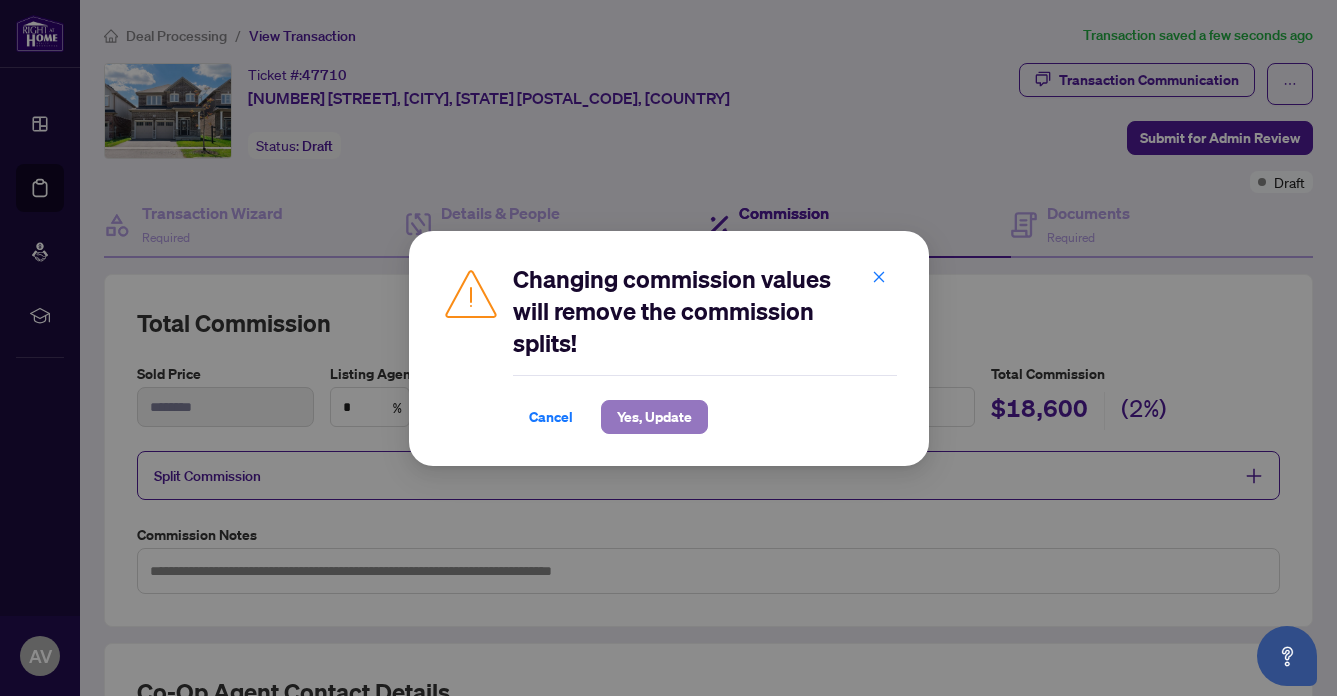 click on "Yes, Update" at bounding box center [654, 417] 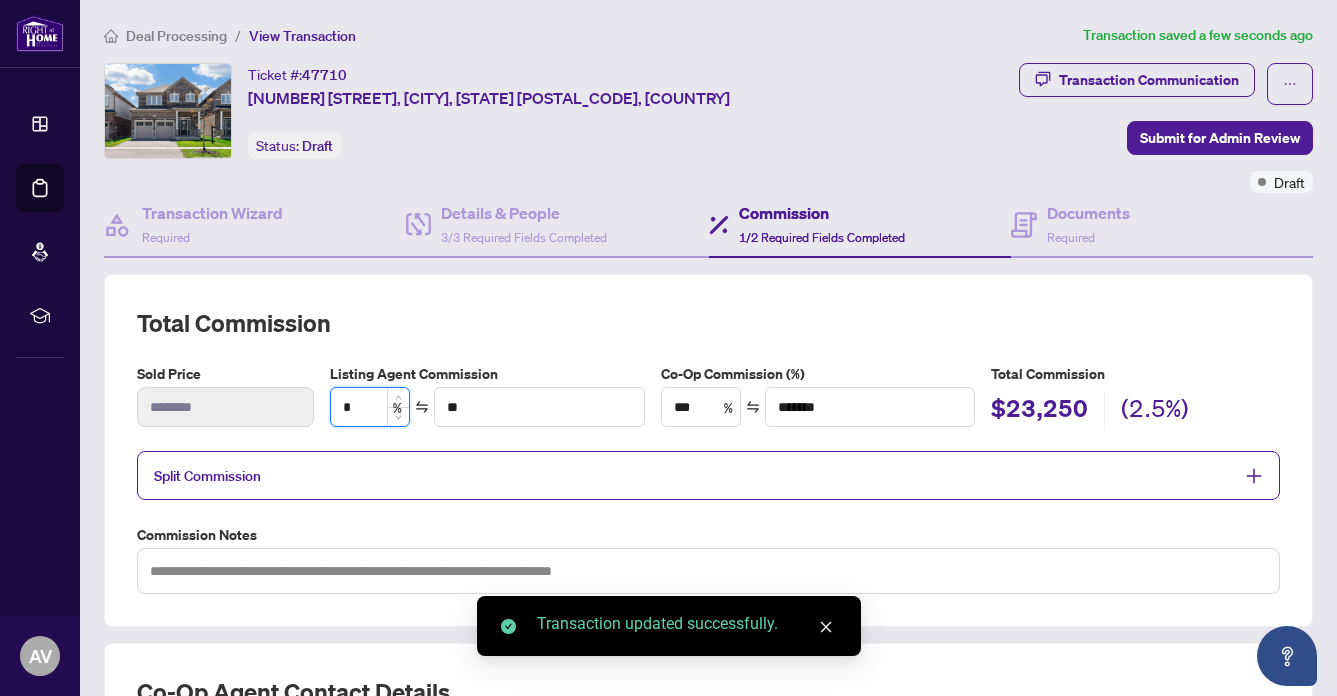 click on "*" at bounding box center (370, 407) 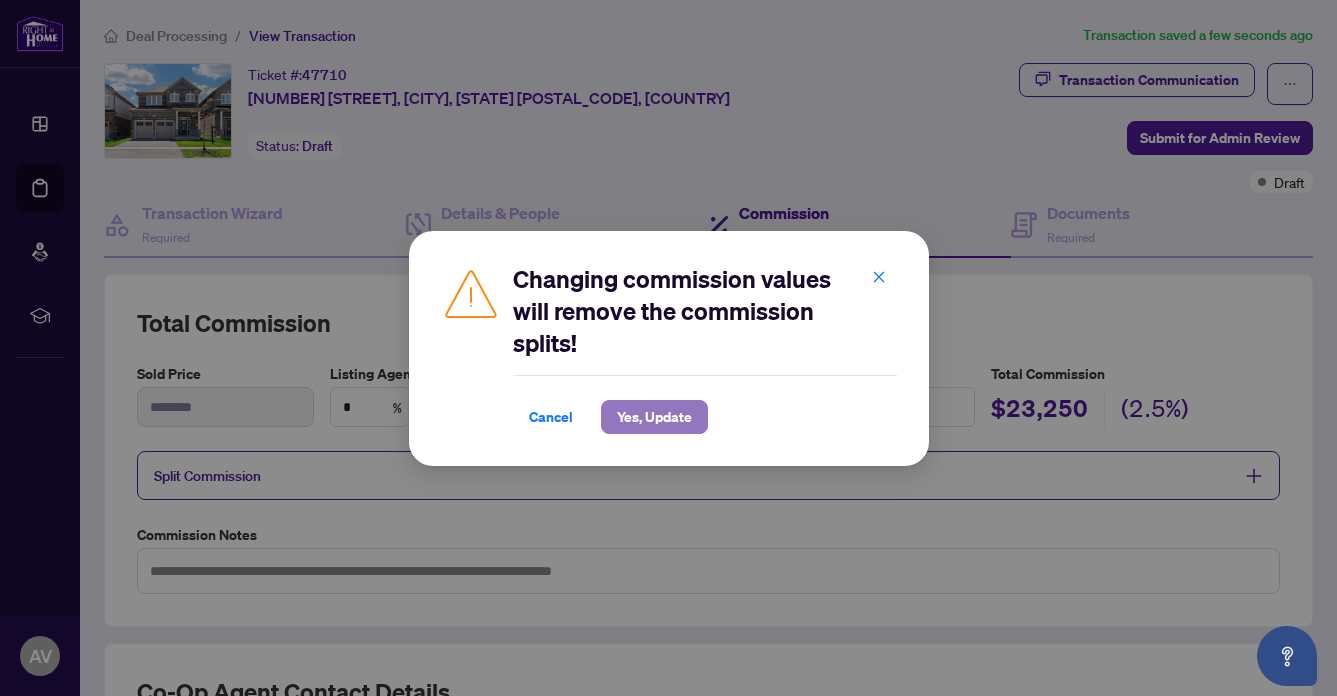 click on "Yes, Update" at bounding box center (654, 417) 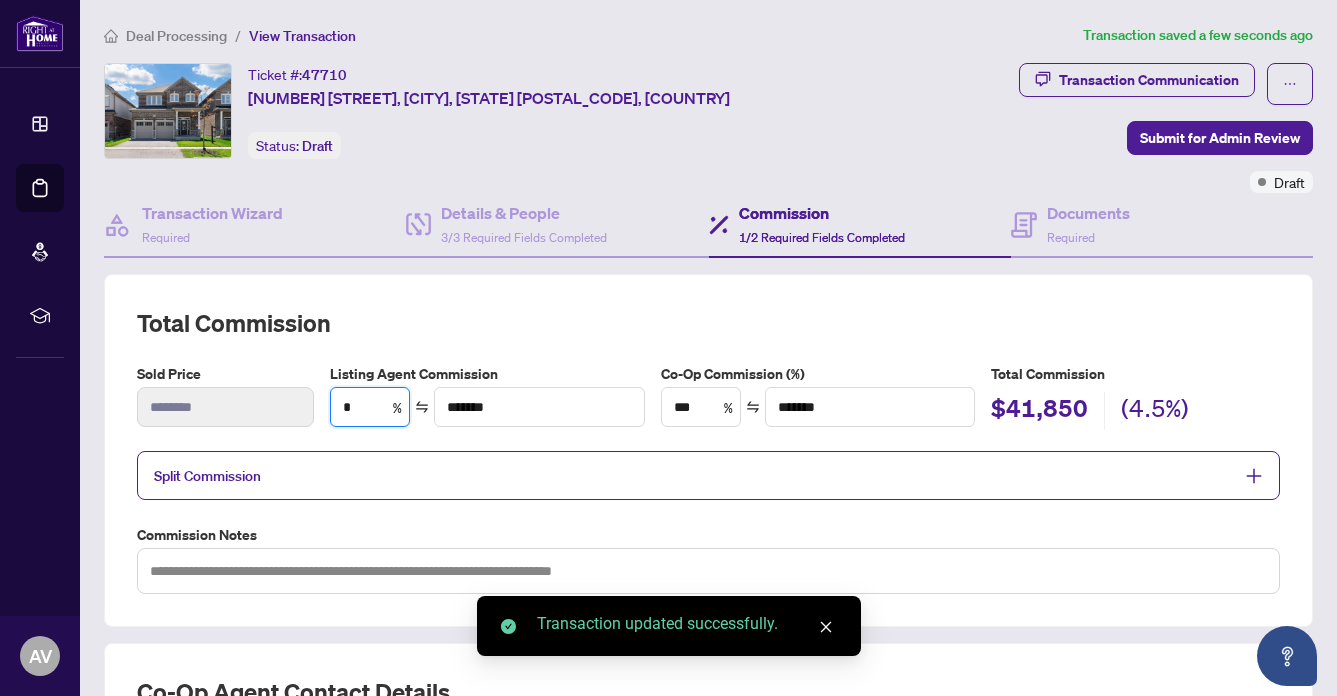 type on "**" 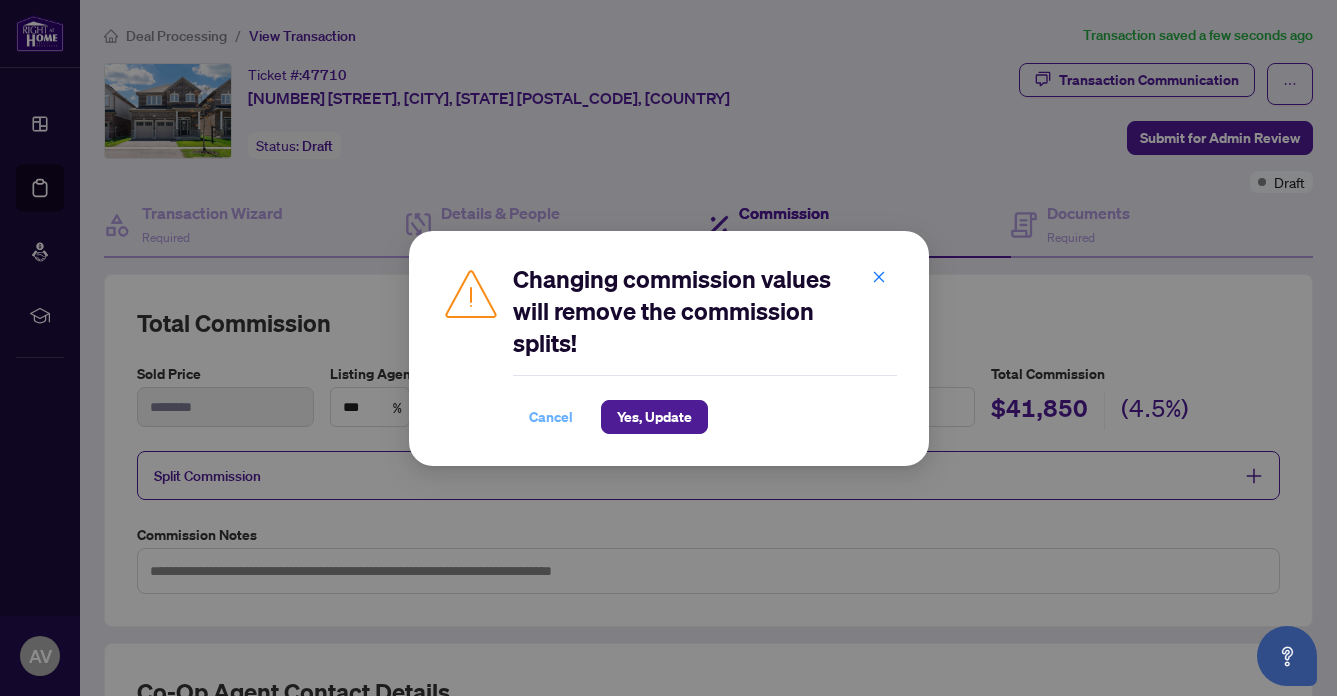 click on "Cancel" at bounding box center [551, 417] 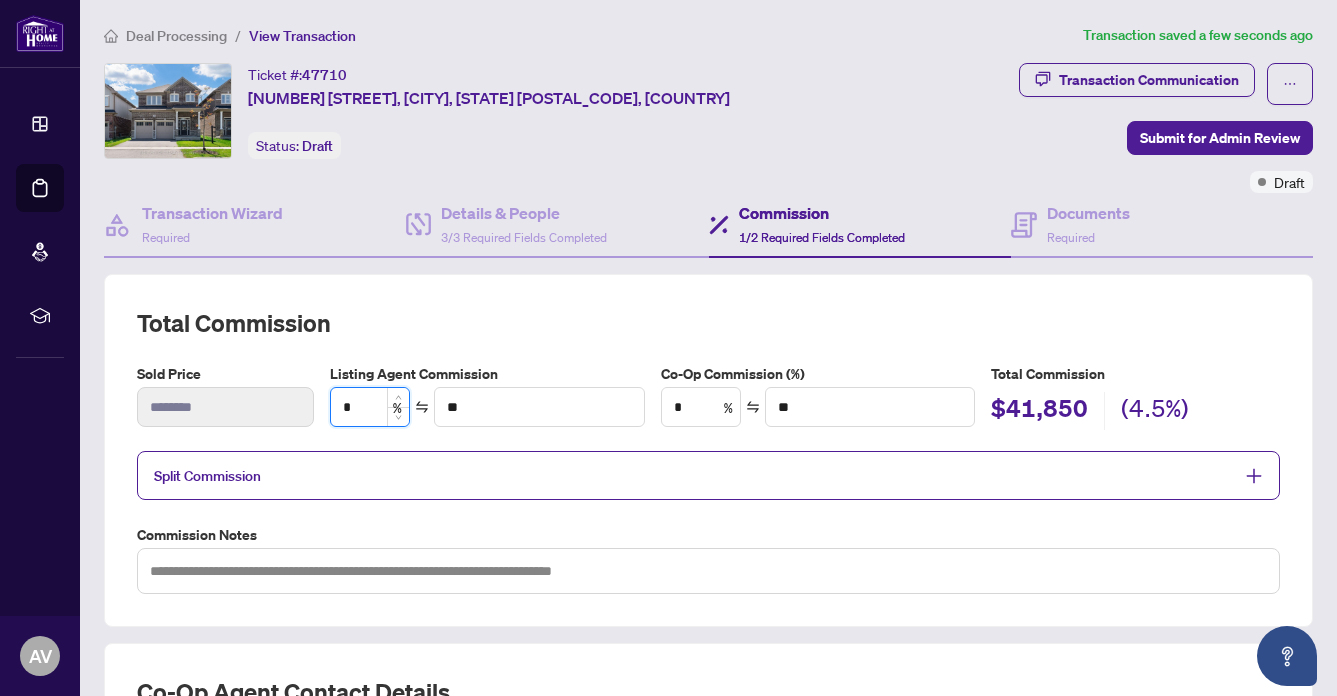 click on "*" at bounding box center [370, 407] 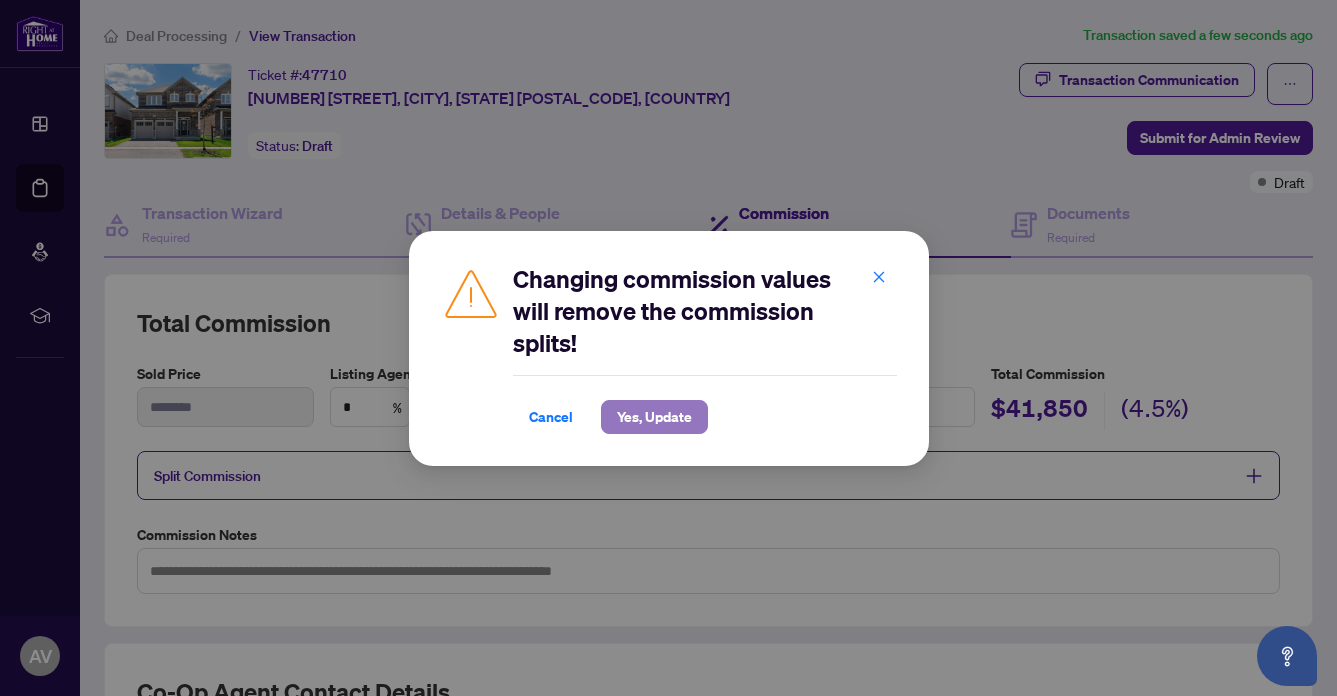 click on "Yes, Update" at bounding box center [654, 417] 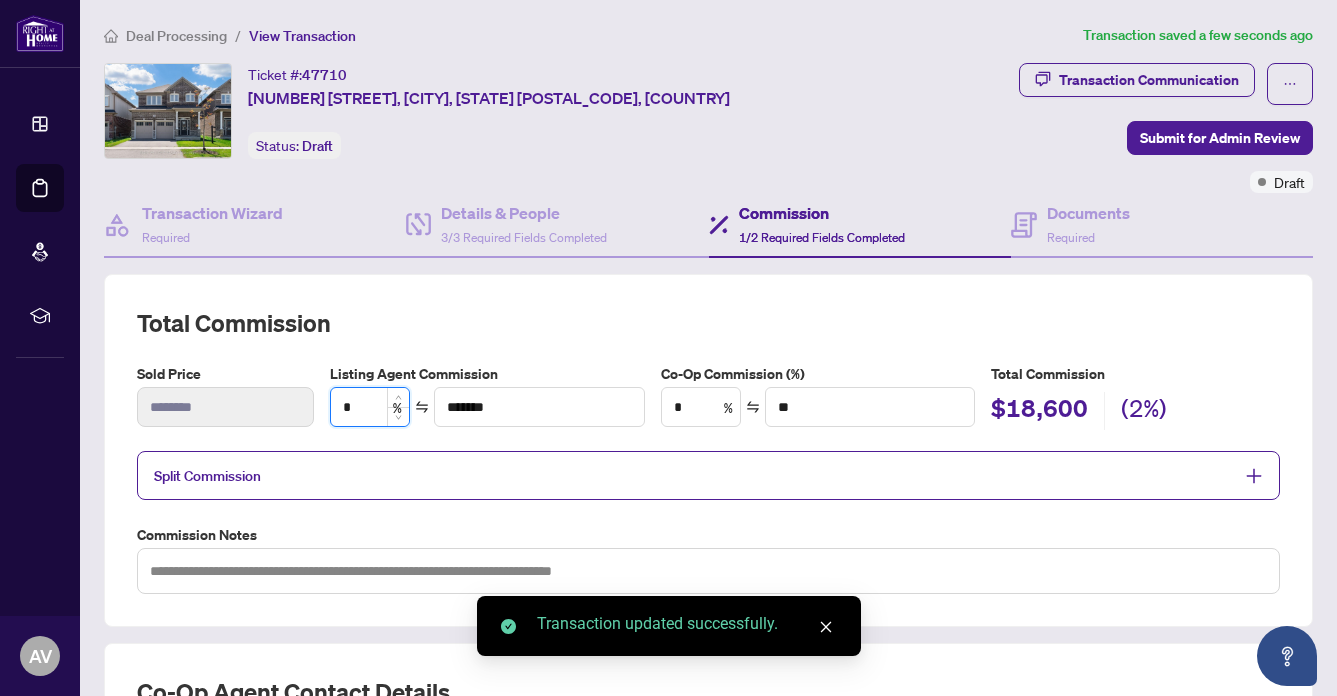 click on "*" at bounding box center [370, 407] 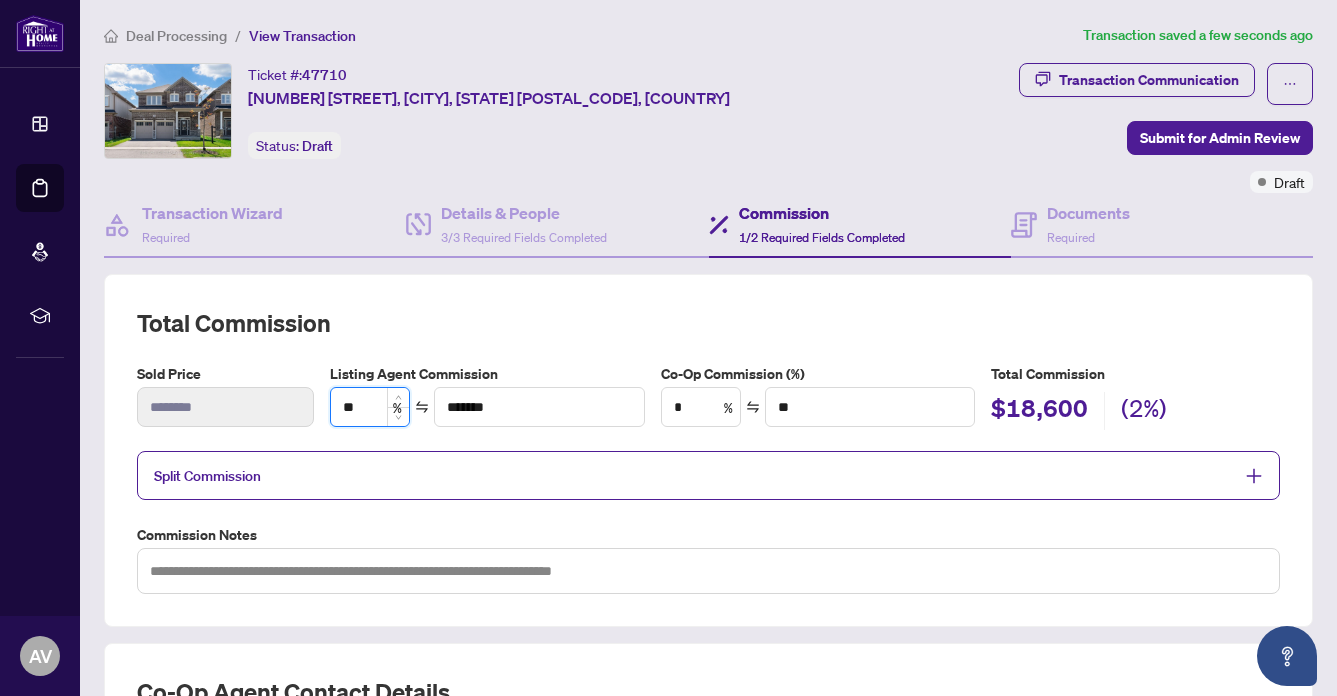 type on "***" 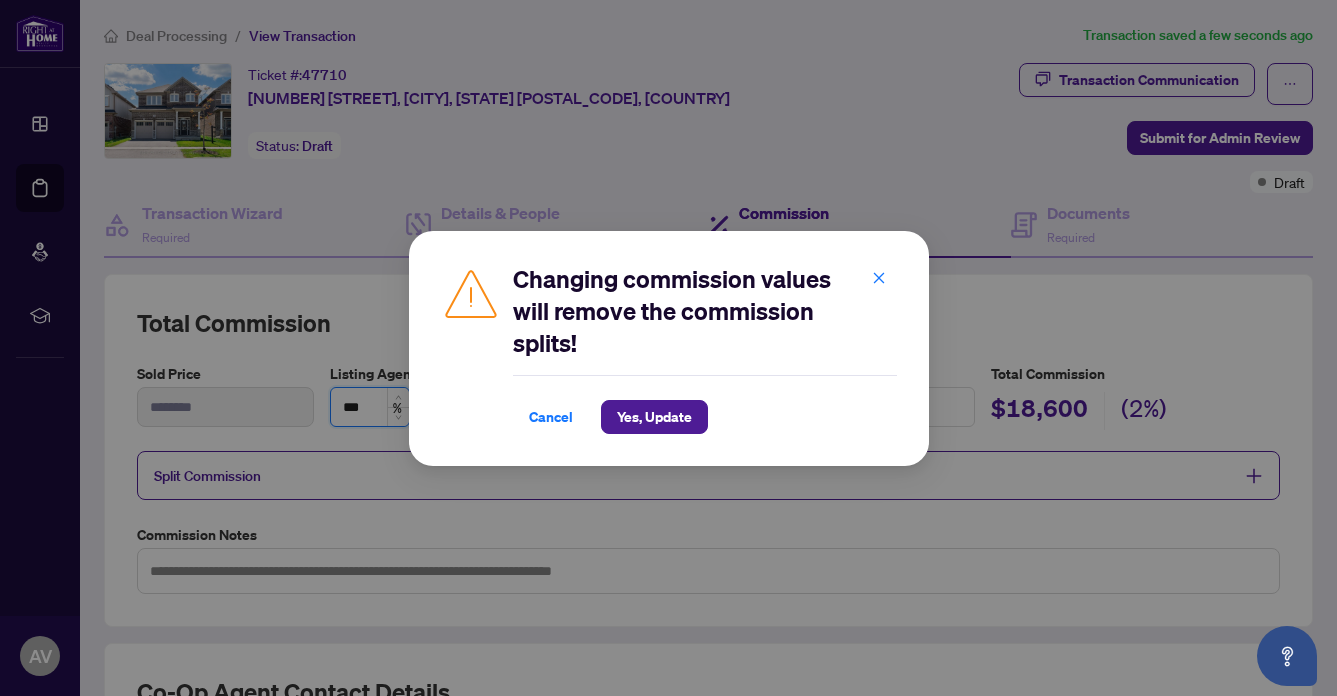 type on "***" 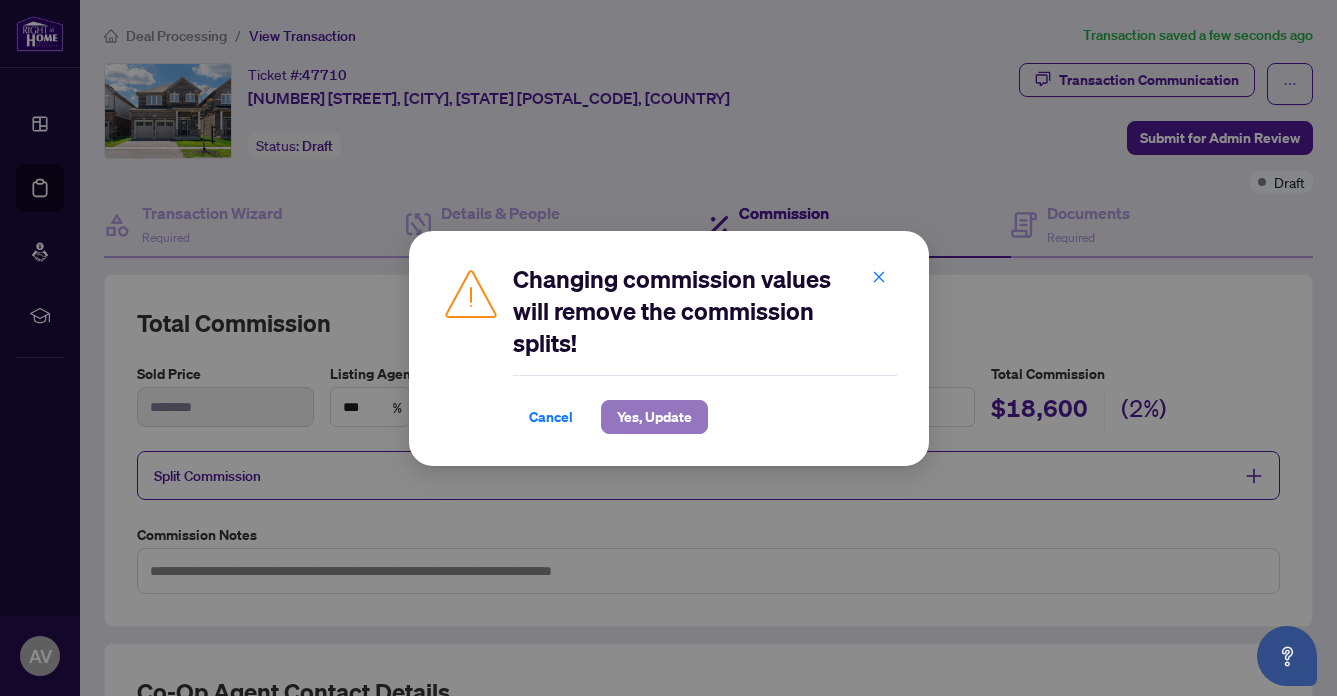 click on "Yes, Update" at bounding box center (654, 417) 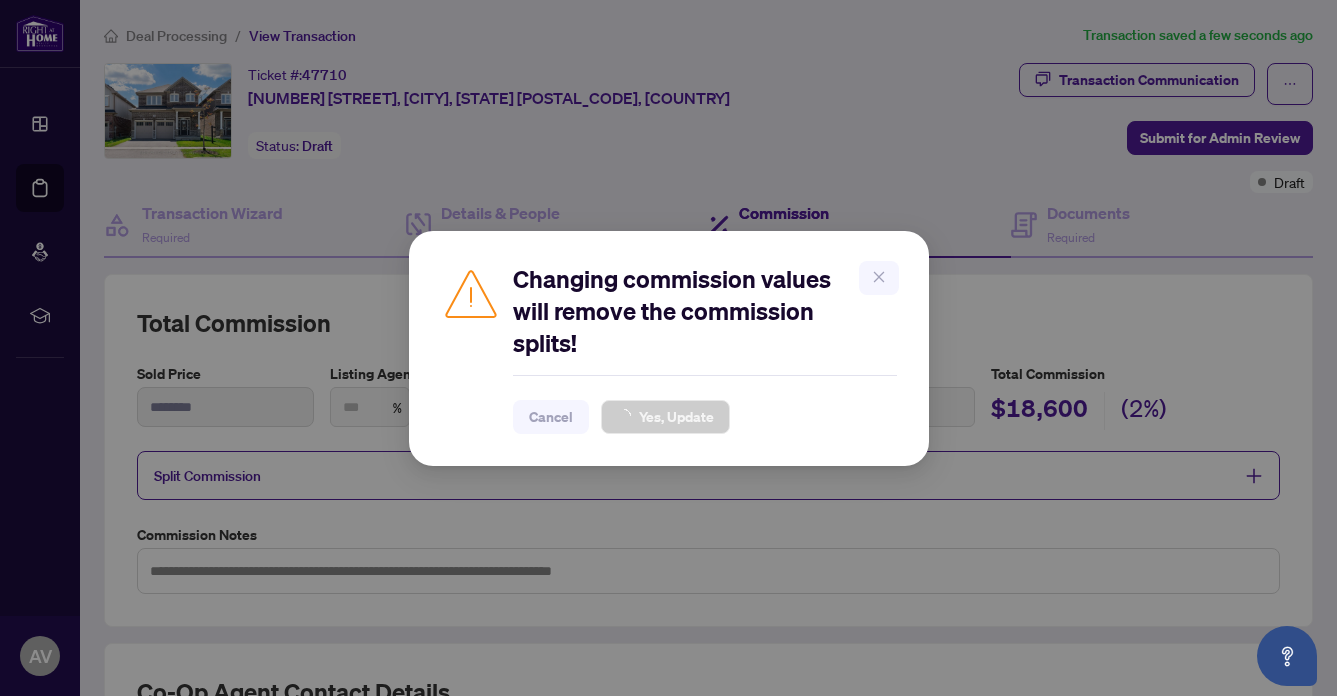 type on "***" 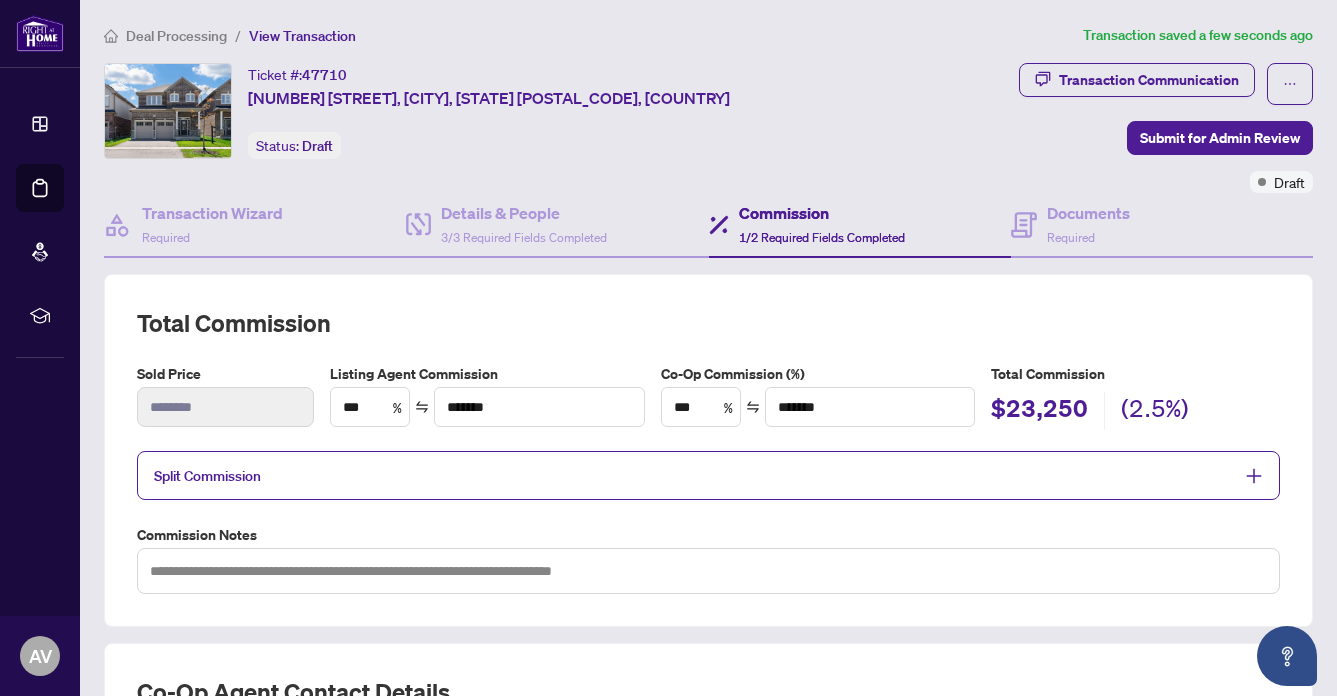 click on "Total Commission   $23,250 (2.5%)" at bounding box center (1135, 396) 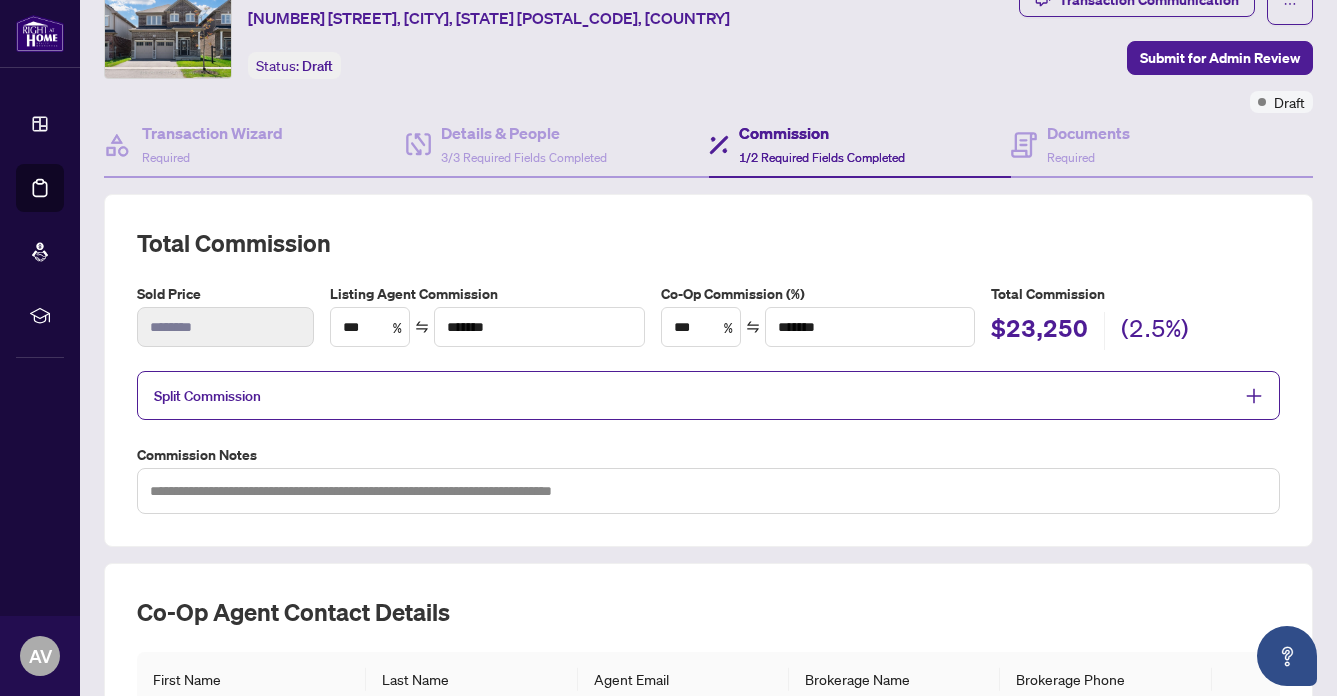 scroll, scrollTop: 77, scrollLeft: 0, axis: vertical 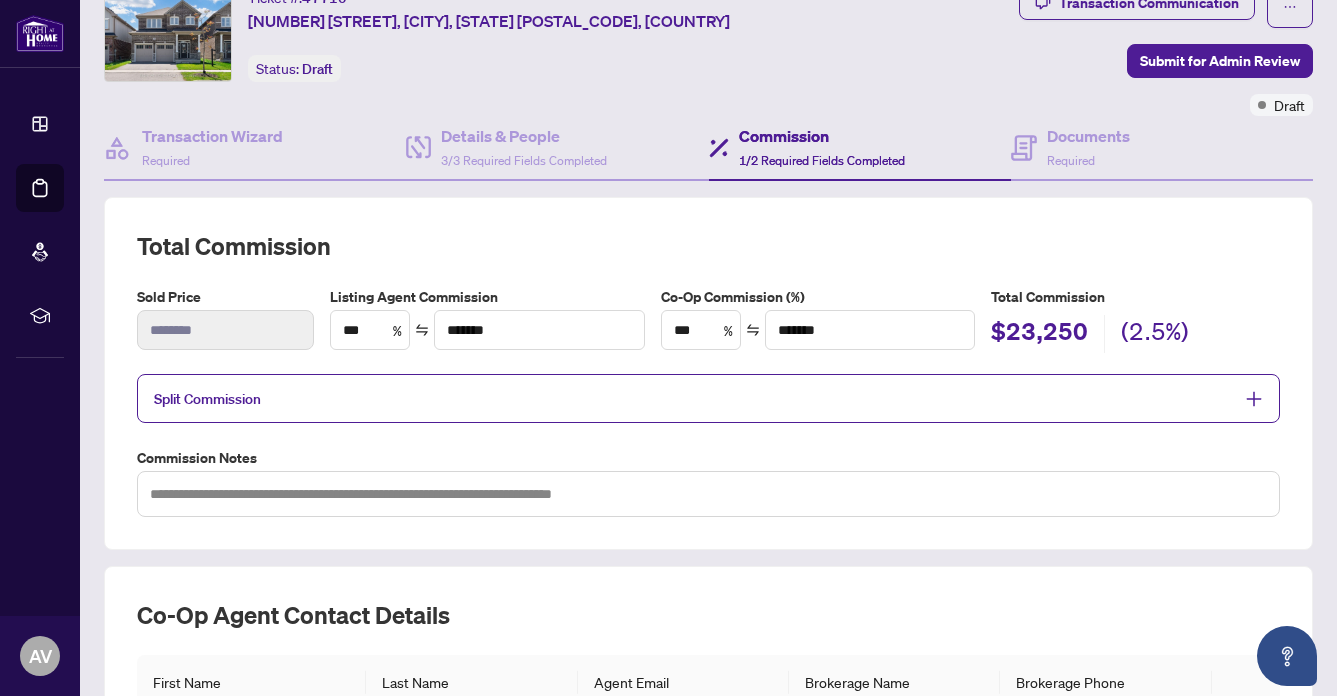 click on "Split Commission" at bounding box center (207, 399) 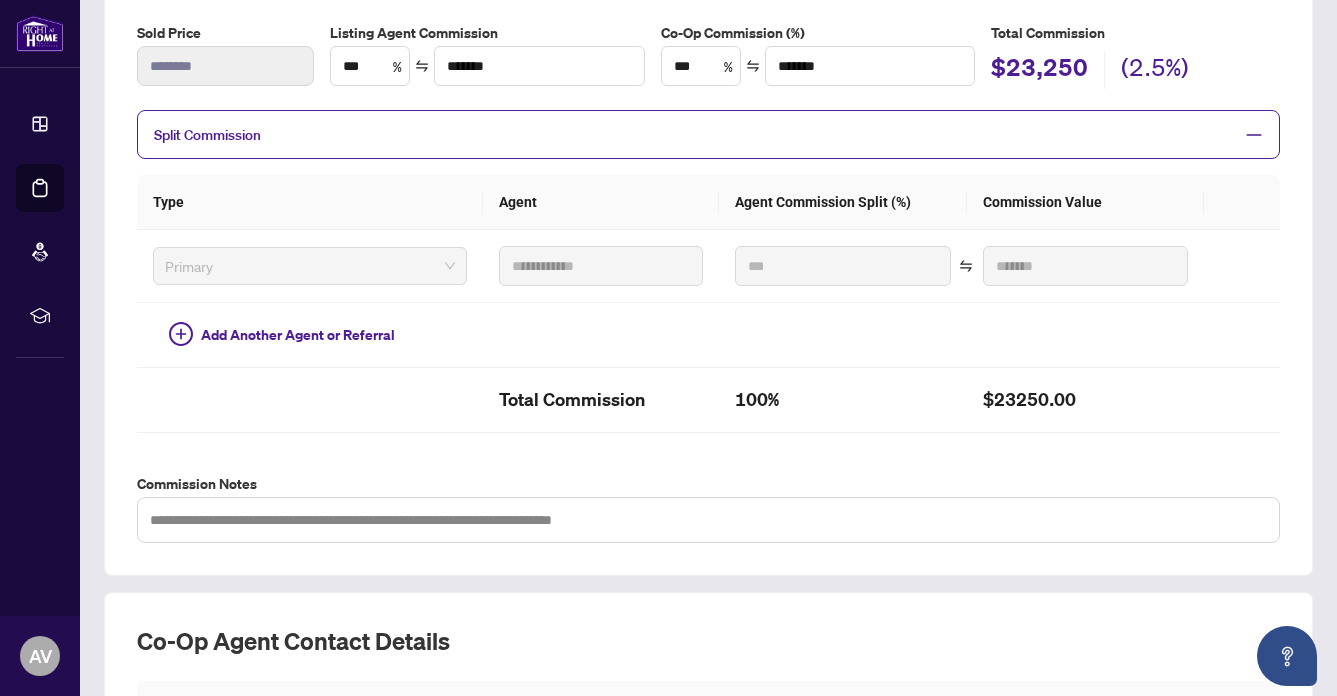 scroll, scrollTop: 0, scrollLeft: 0, axis: both 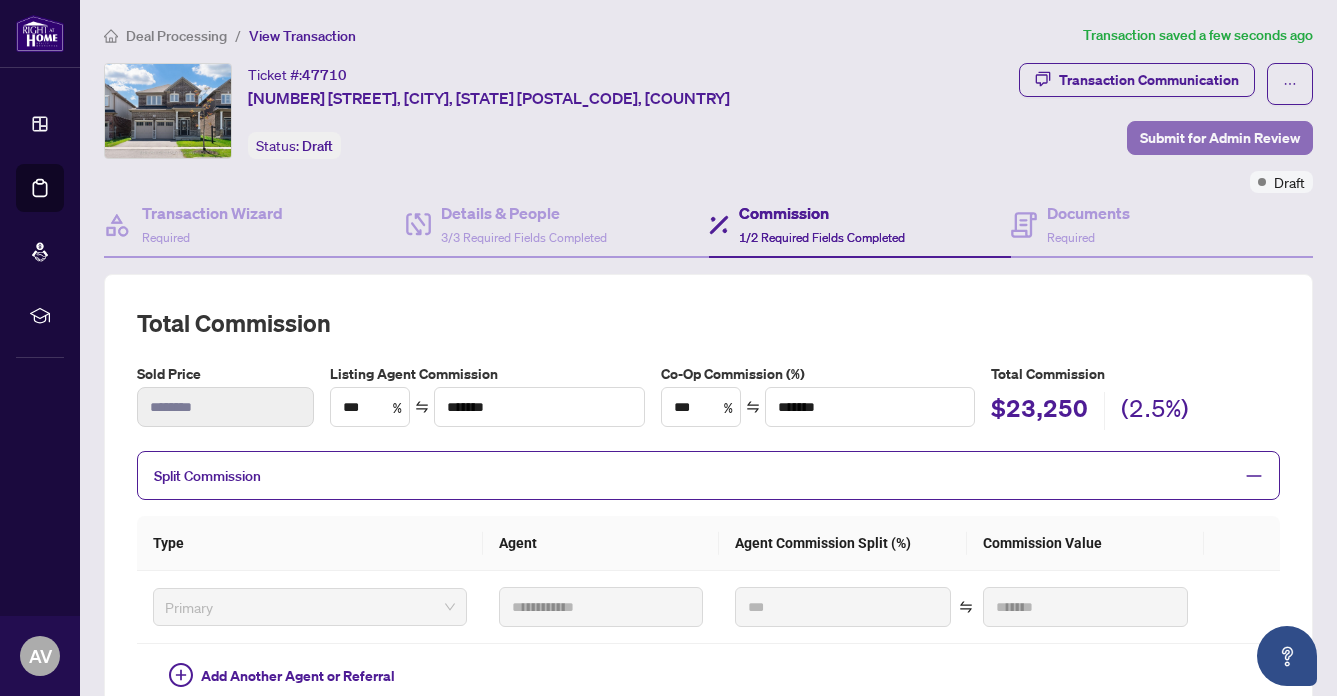 click on "Submit for Admin Review" at bounding box center [1220, 138] 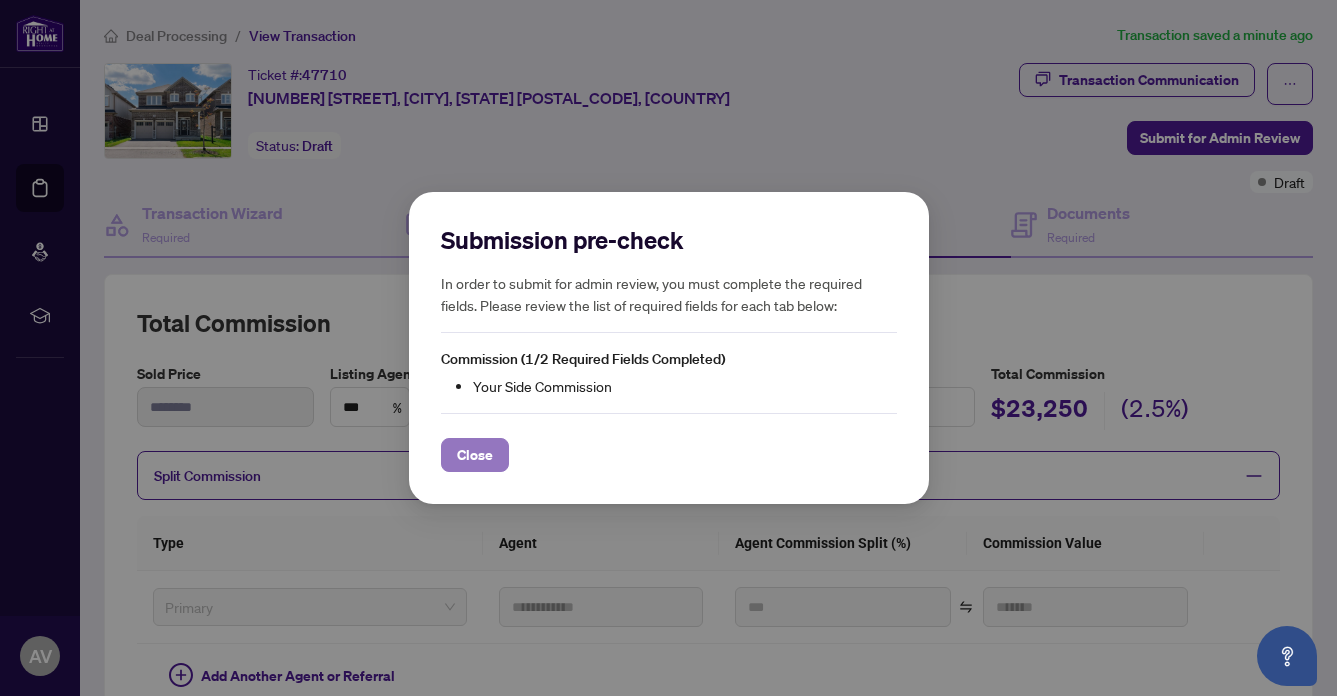 click on "Close" at bounding box center [475, 455] 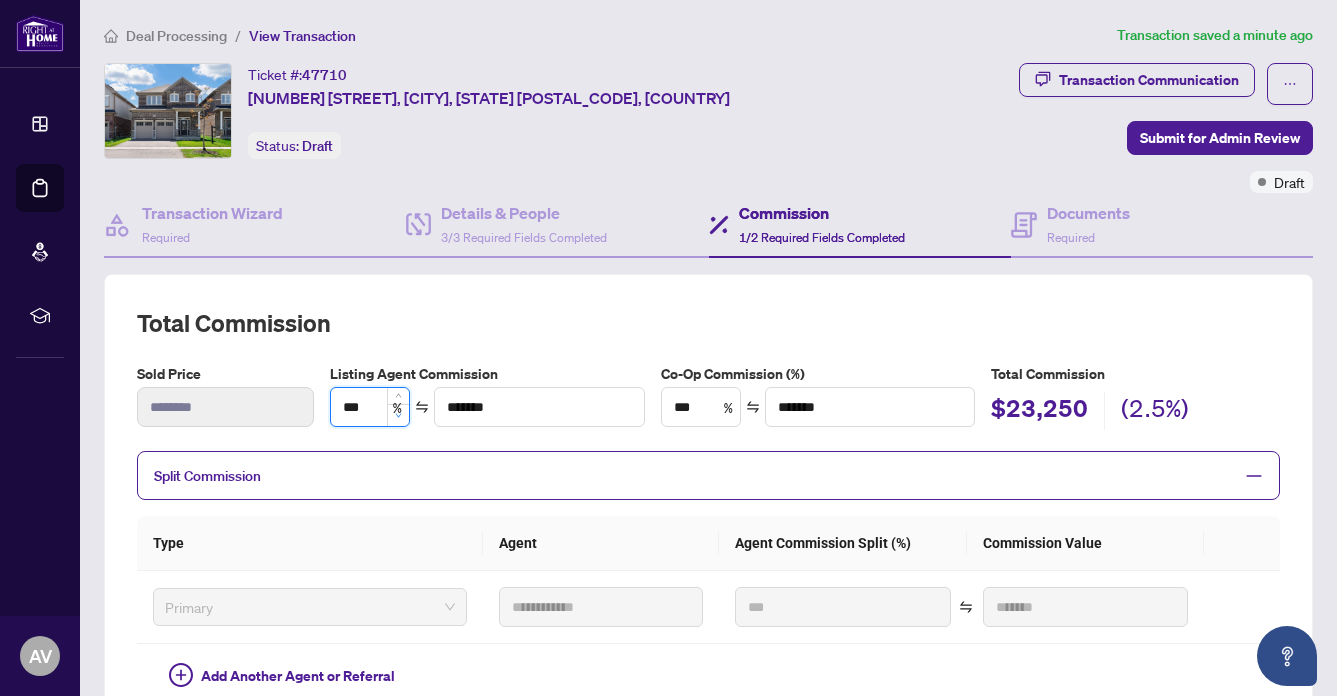 type on "***" 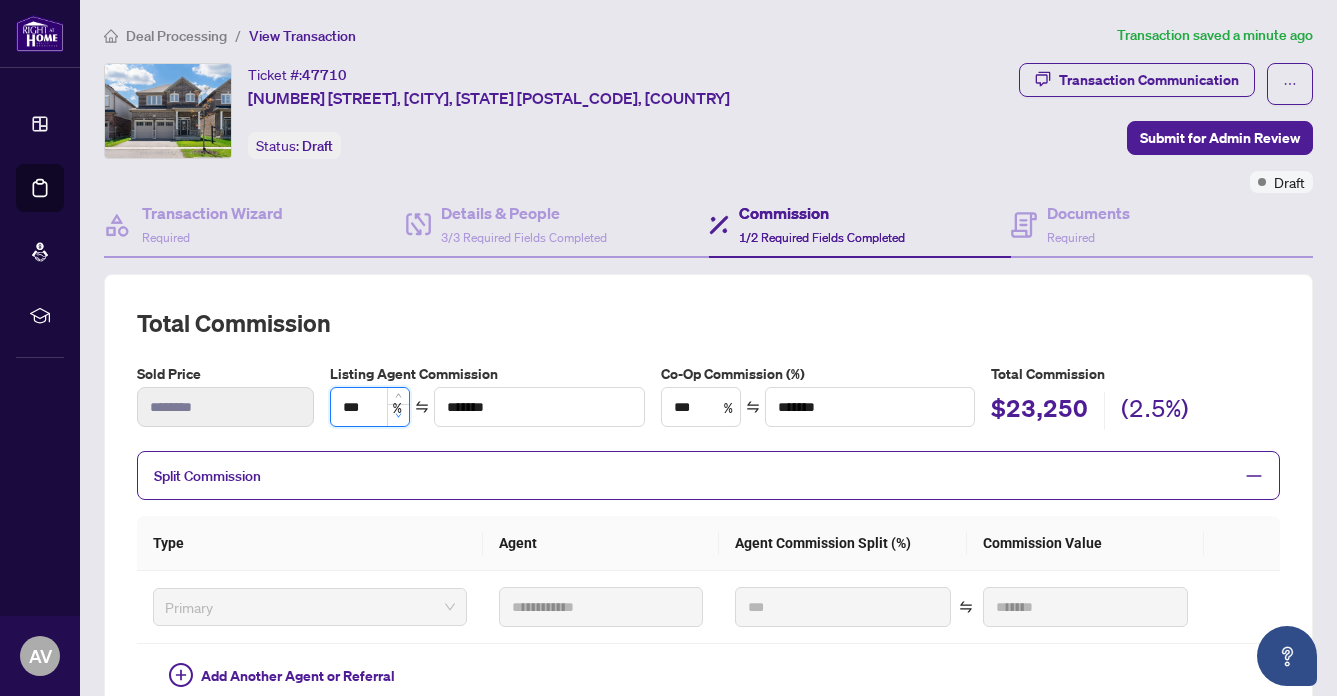 type on "*******" 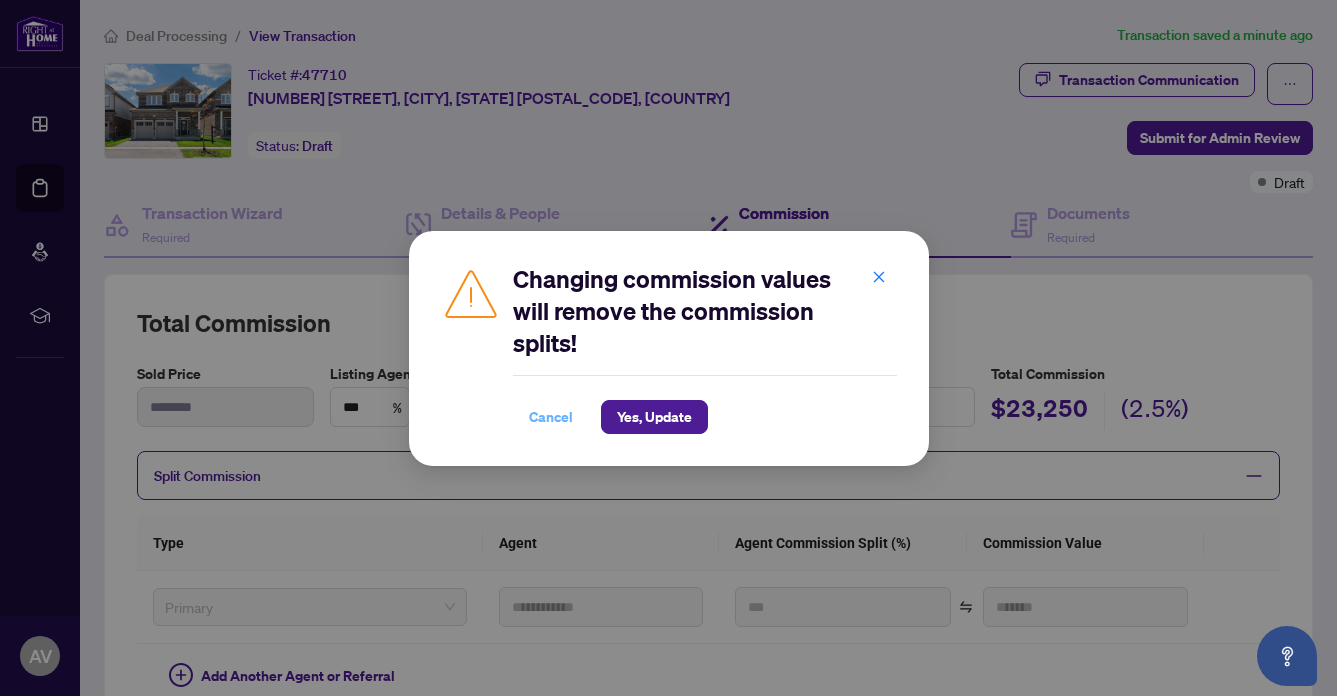 click on "Cancel" at bounding box center [551, 417] 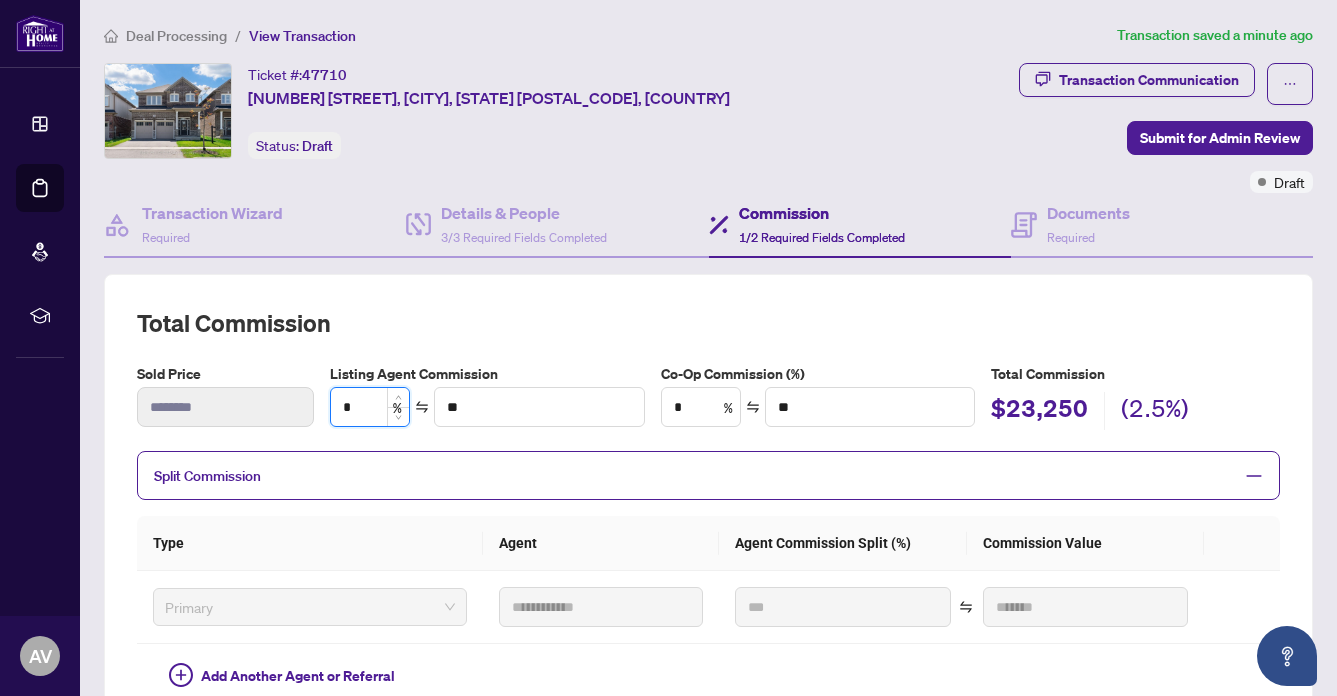 type on "**" 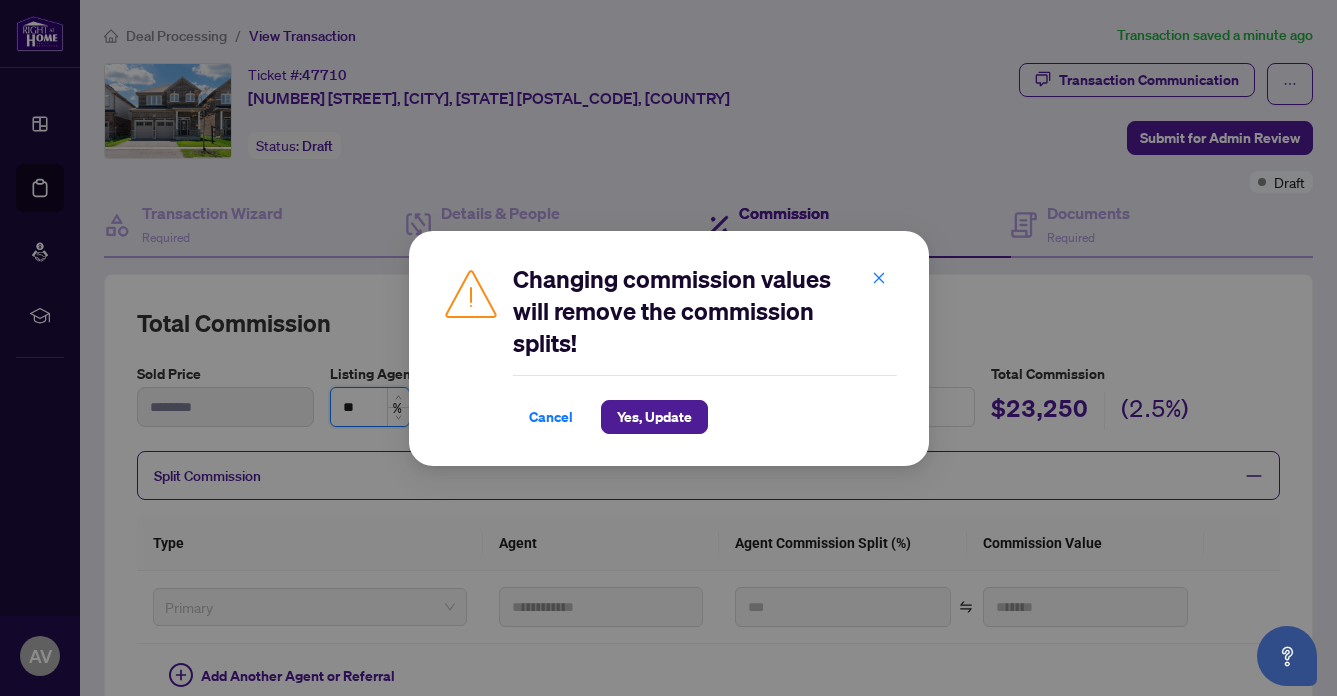 type on "**" 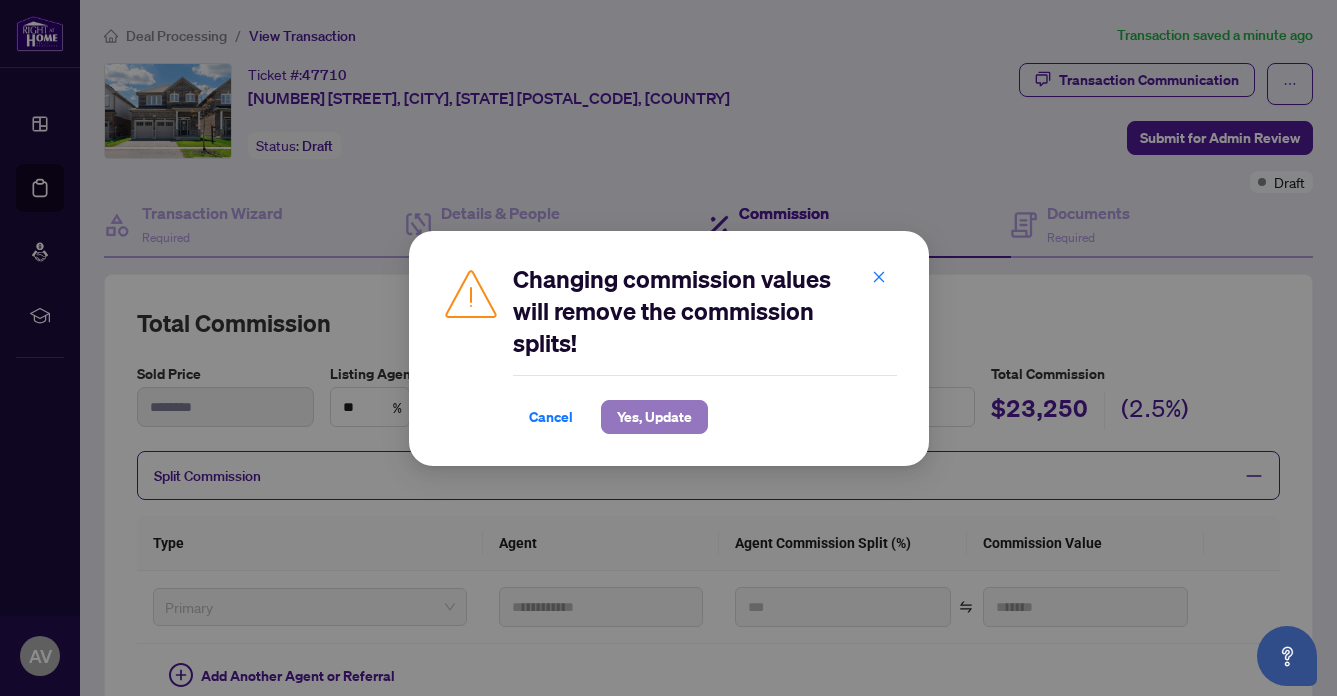 click on "Yes, Update" at bounding box center (654, 417) 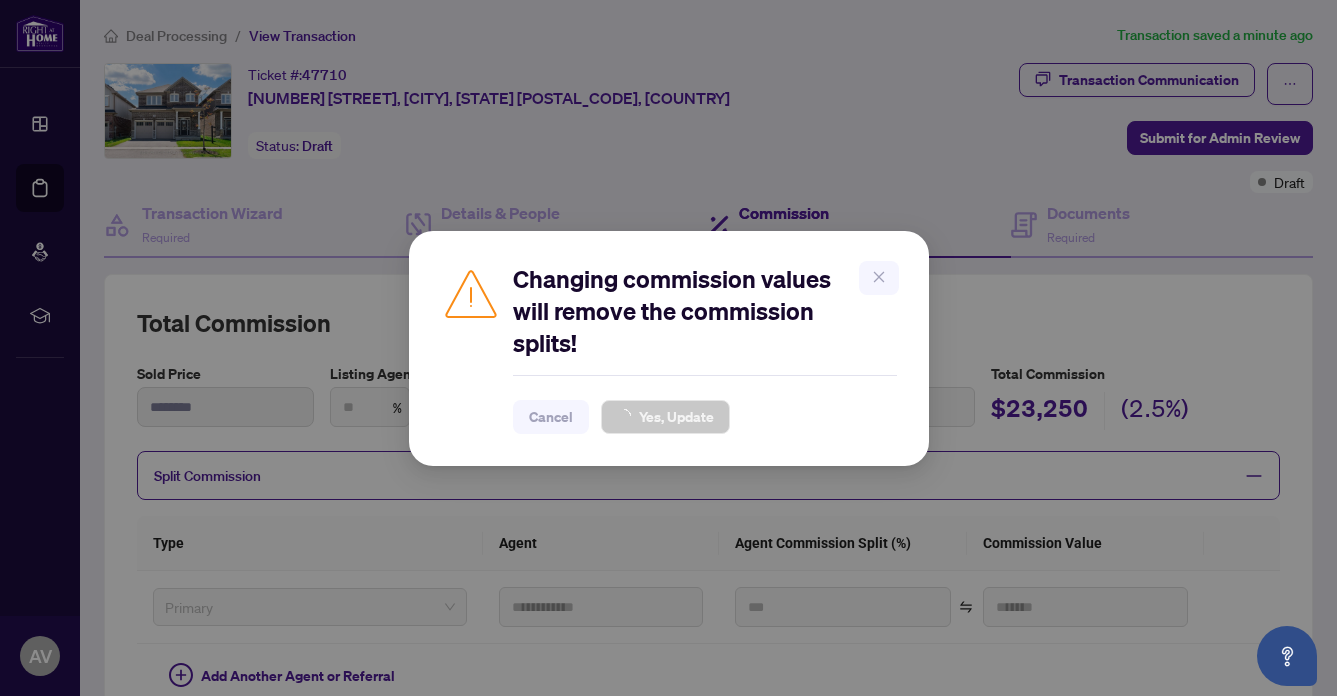 type on "***" 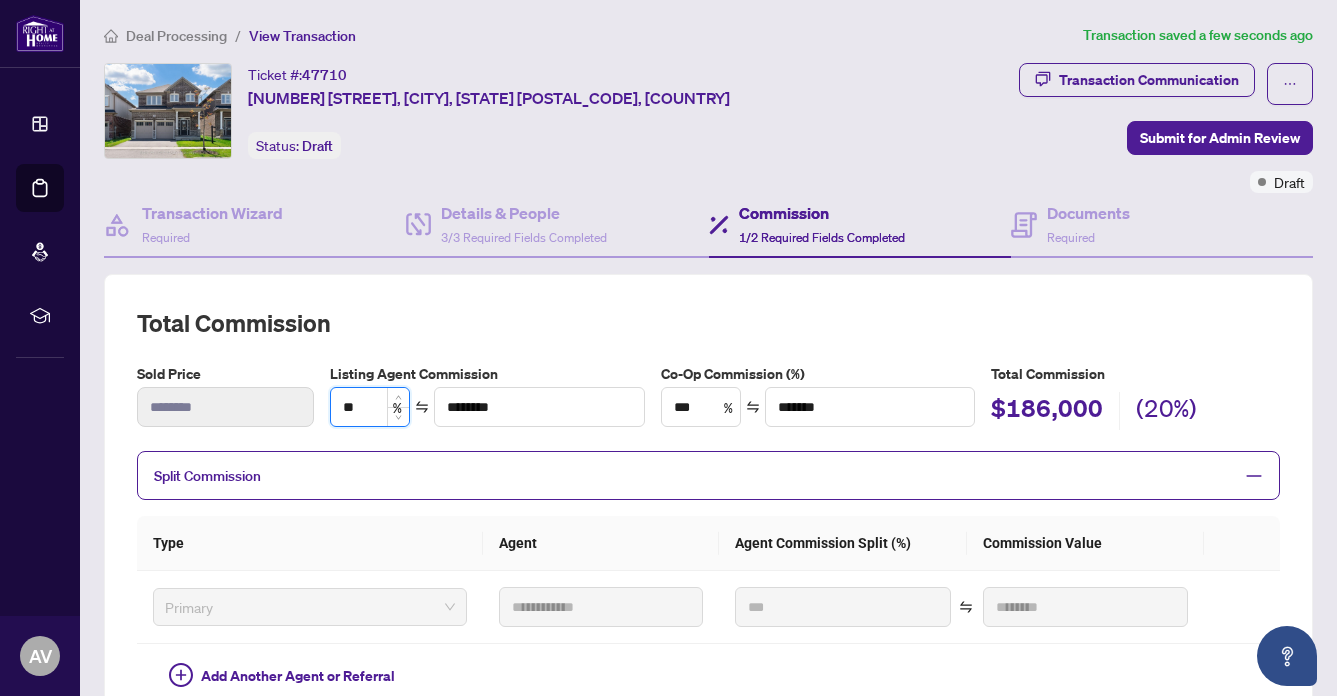 type on "***" 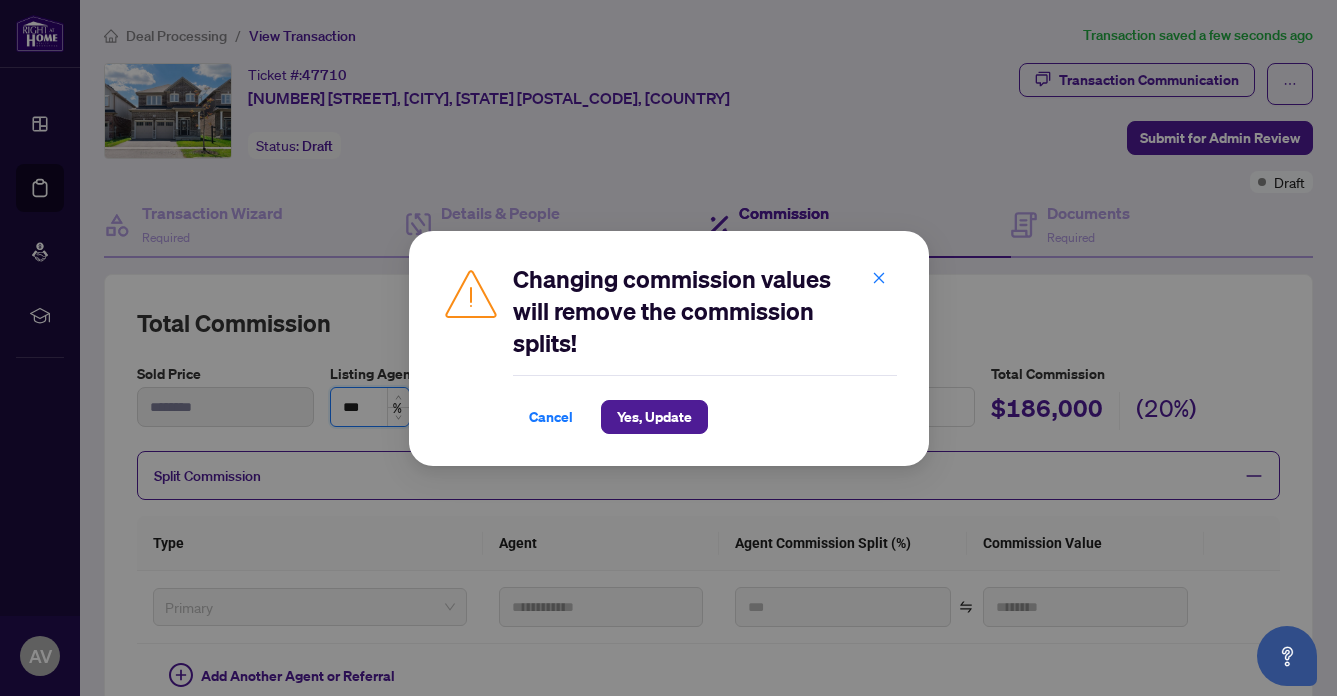 type on "****" 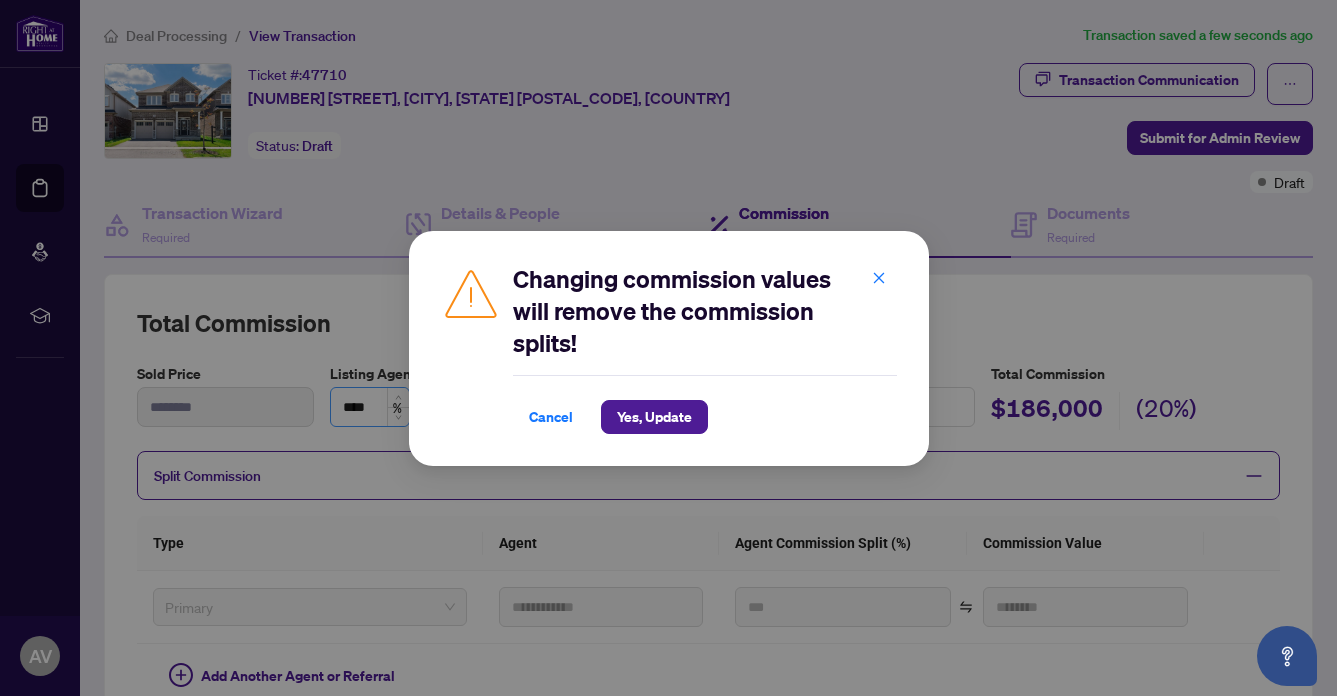 type on "***" 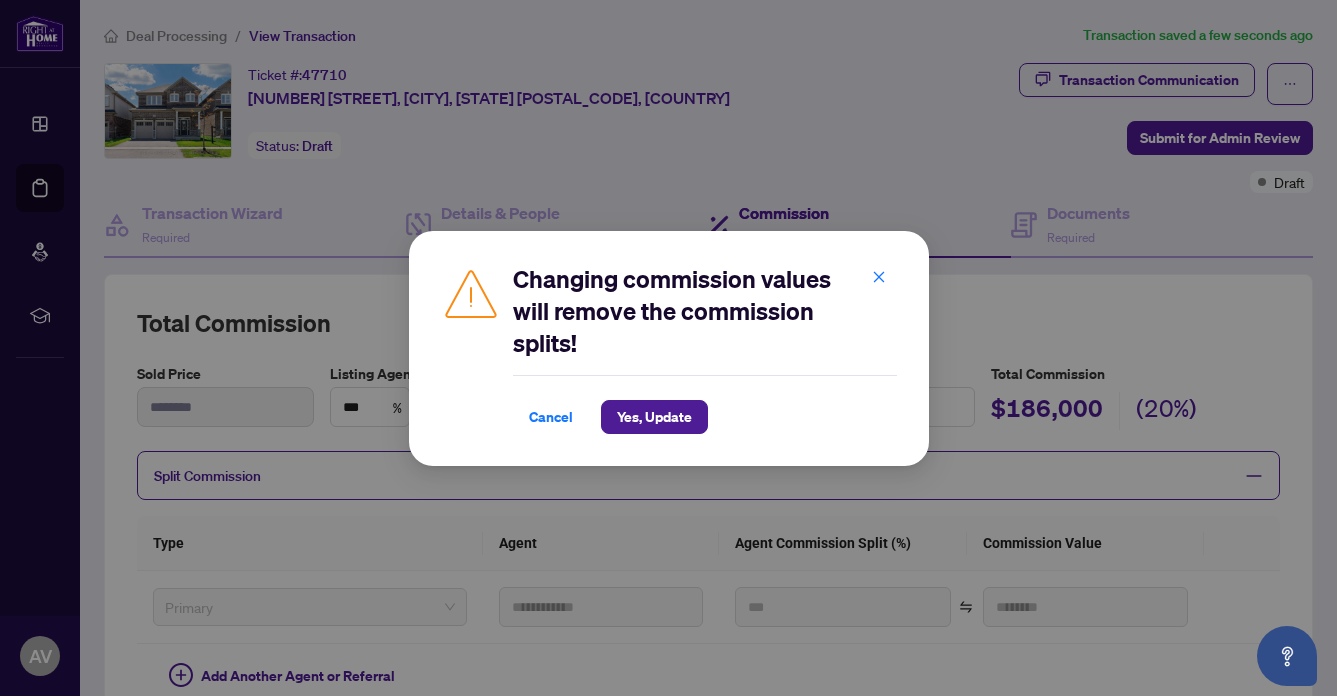 click on "Changing commission values will remove the commission splits! Cancel Yes, Update Cancel OK" at bounding box center (668, 348) 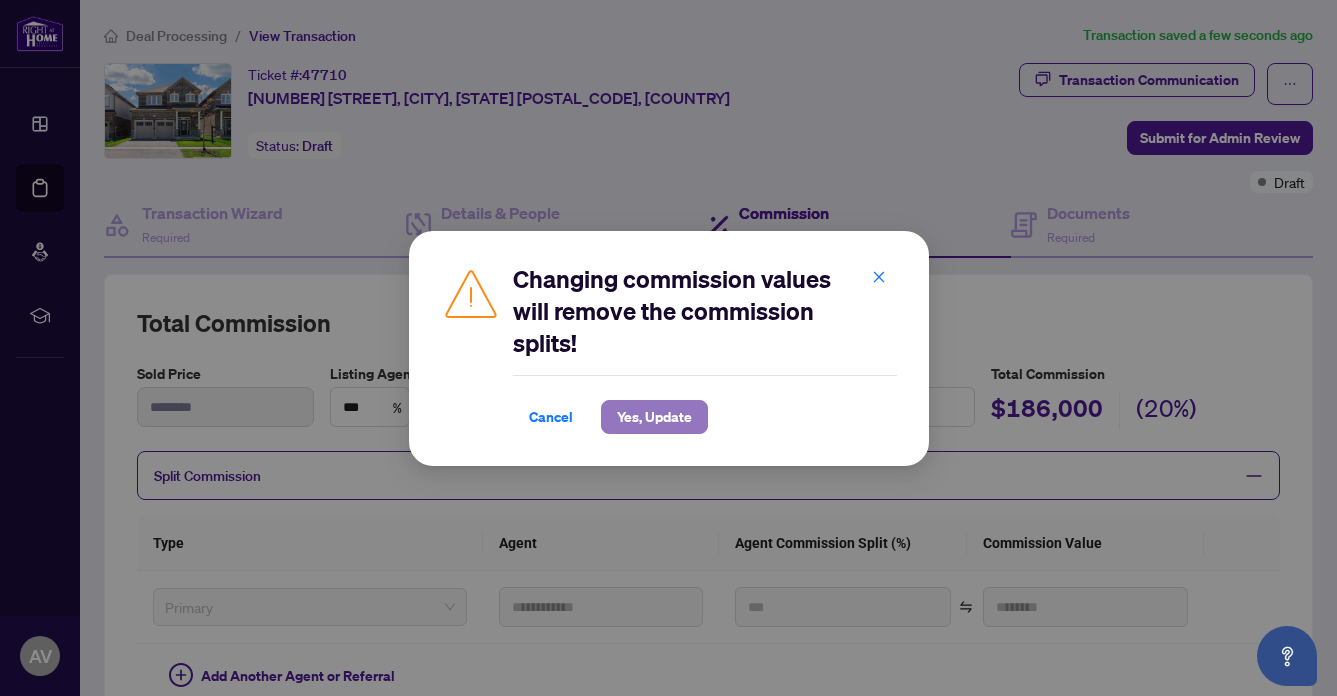 click on "Yes, Update" at bounding box center [654, 417] 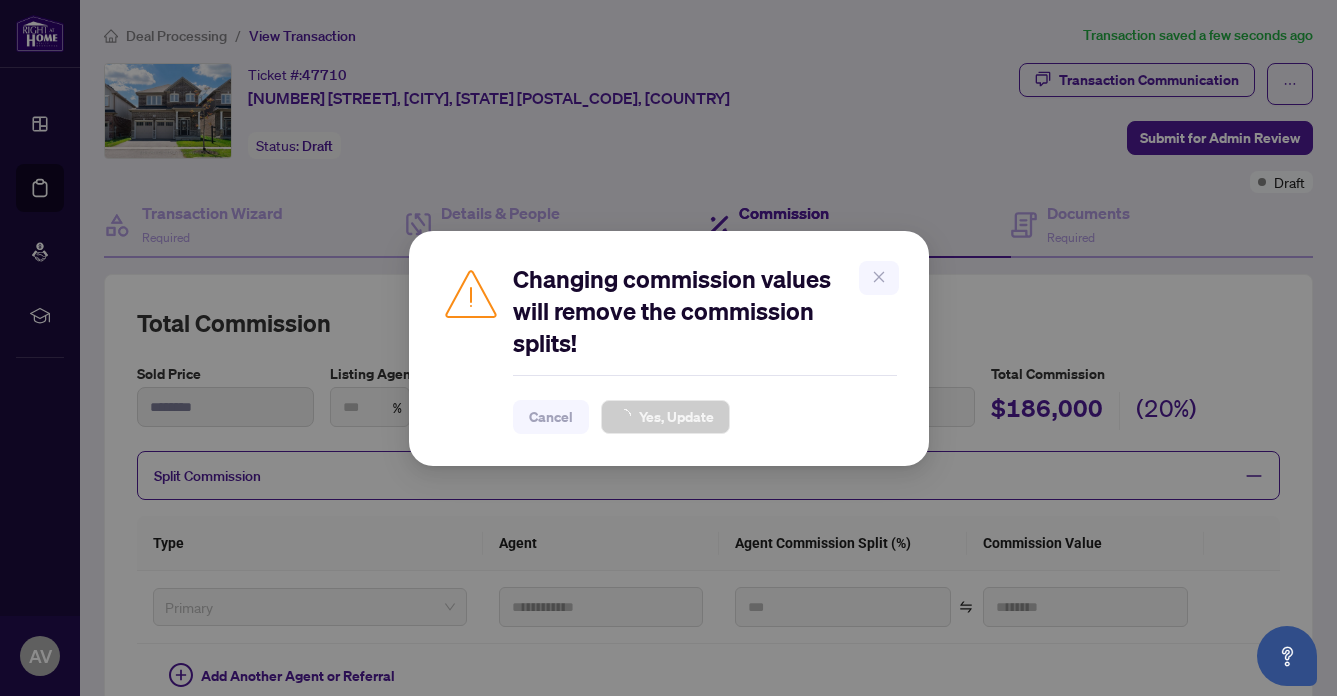 type on "*******" 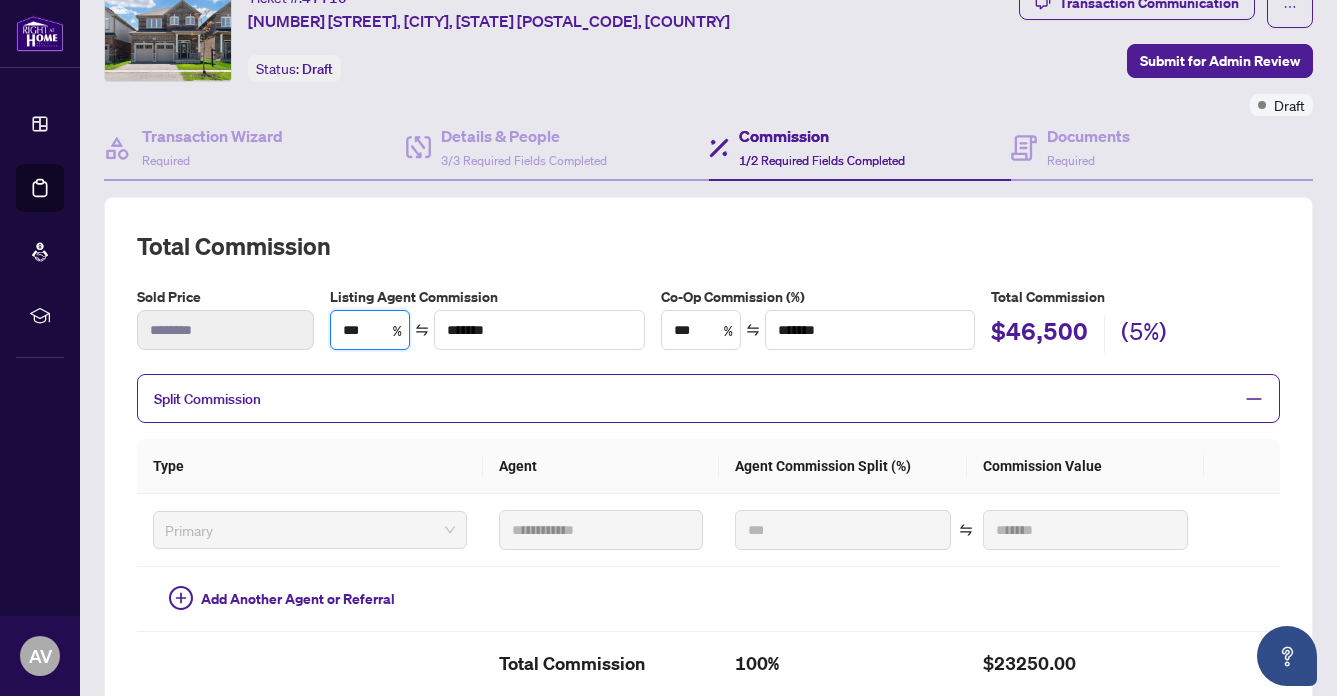 scroll, scrollTop: 71, scrollLeft: 0, axis: vertical 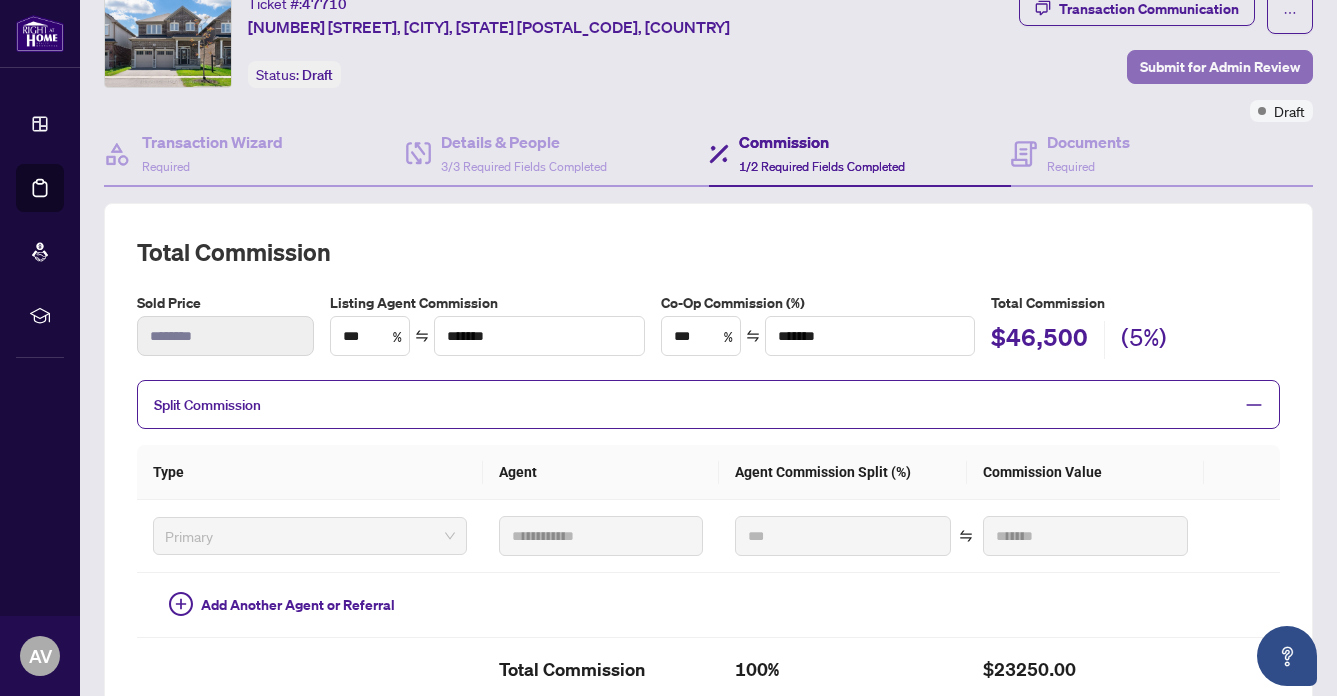 click on "Submit for Admin Review" at bounding box center [1220, 67] 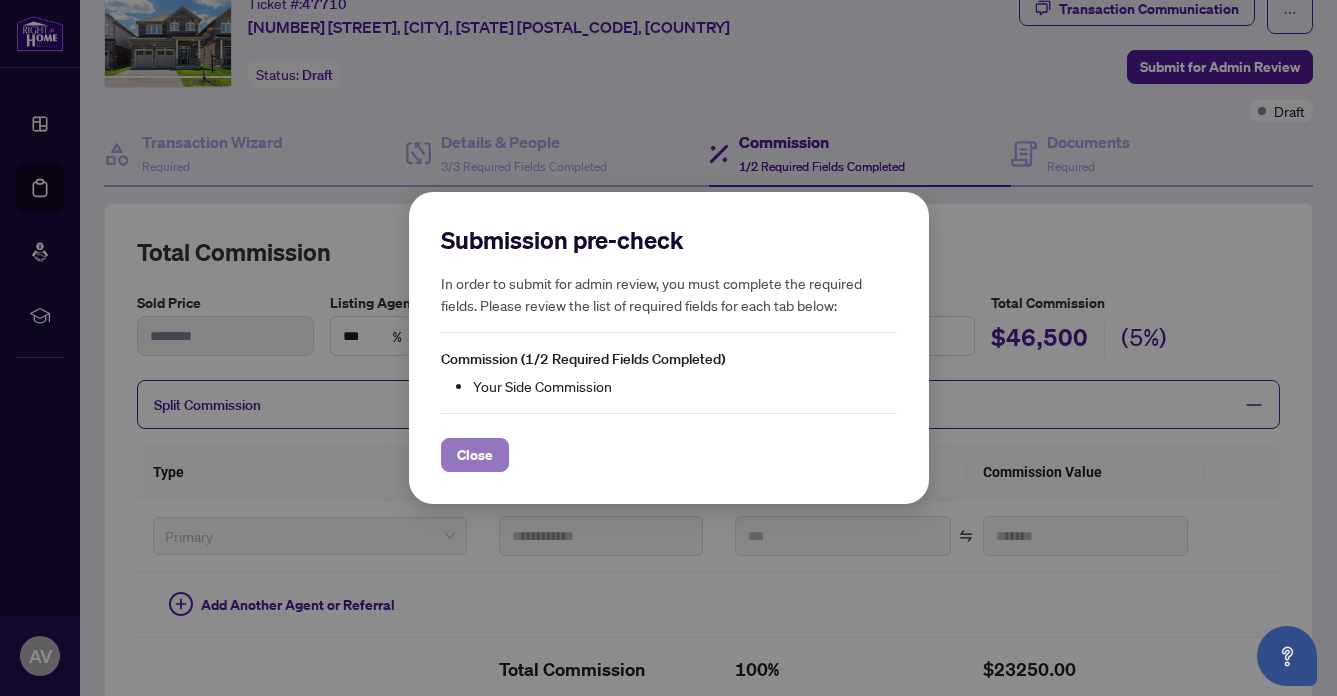 click on "Close" at bounding box center (475, 455) 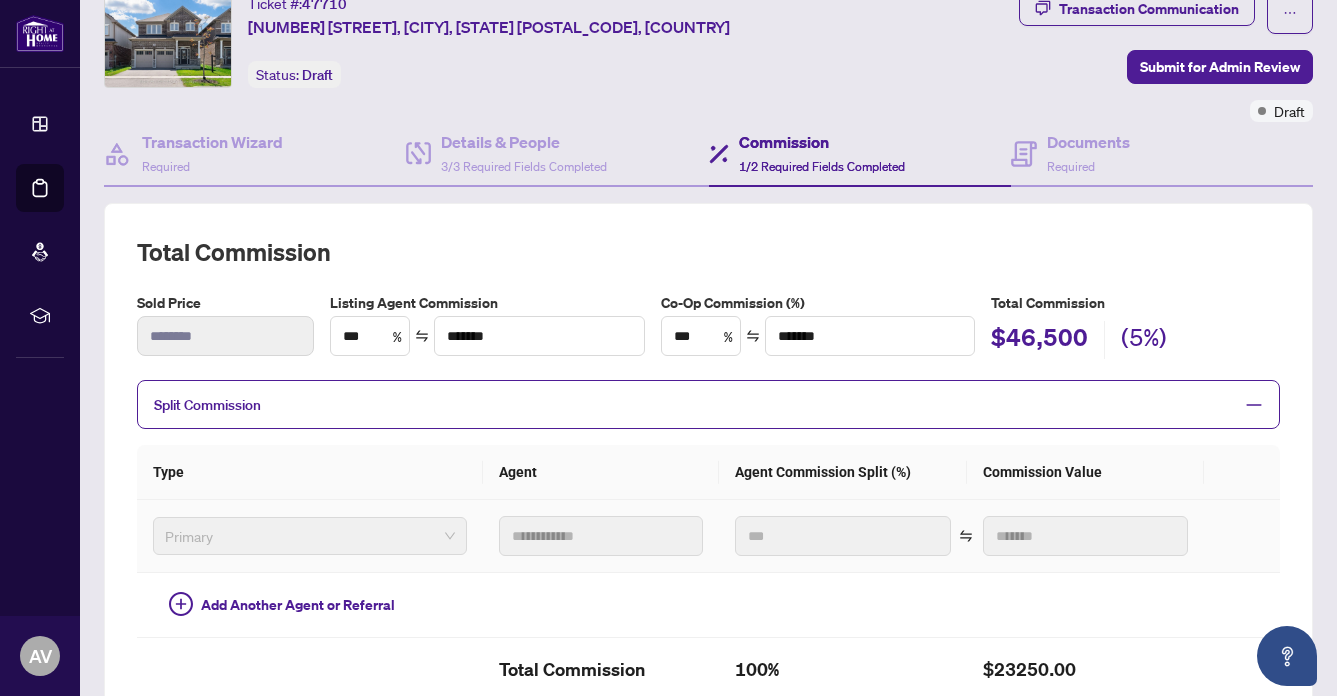 click on "Primary" at bounding box center [310, 536] 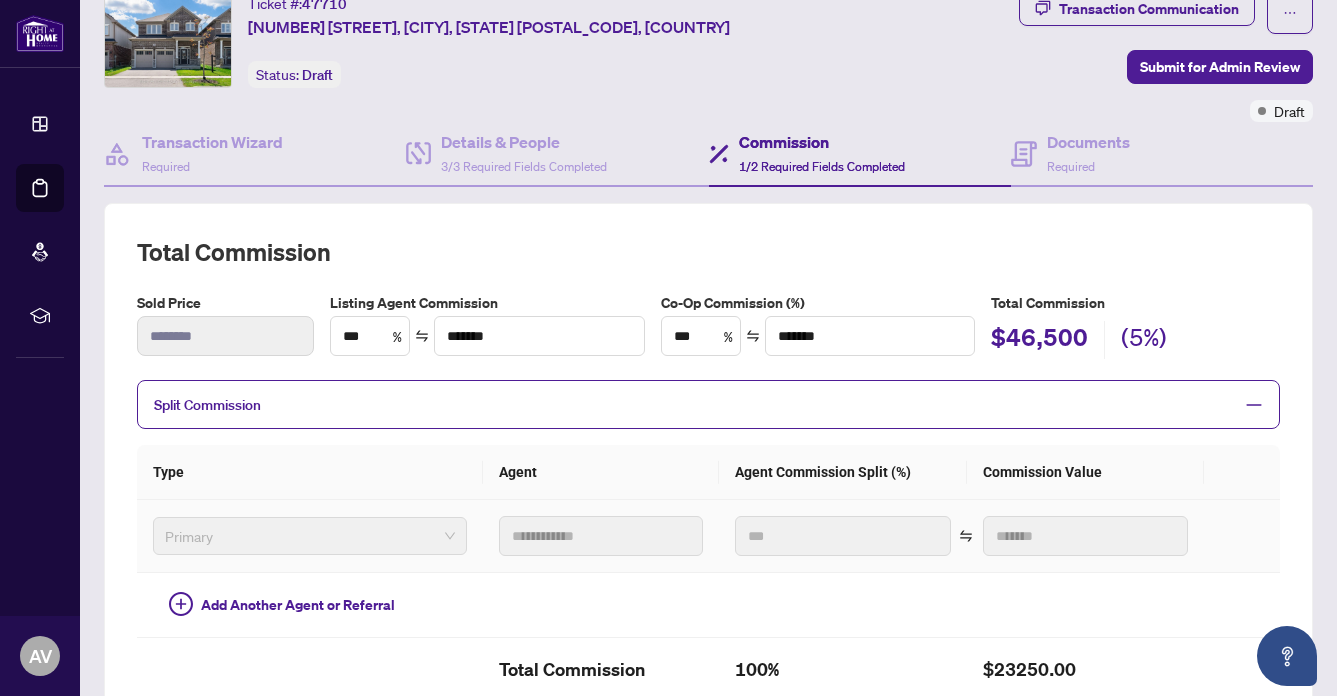 click on "Primary" at bounding box center (310, 536) 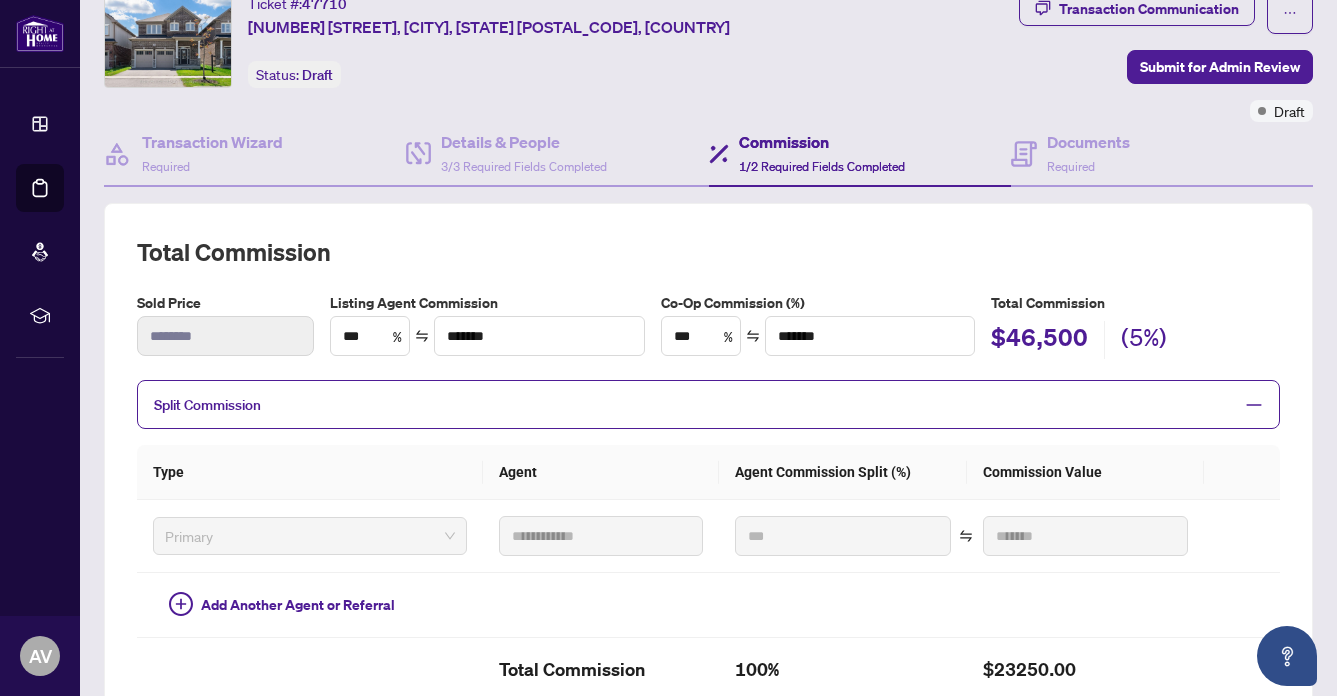 click on "Agent" at bounding box center (601, 472) 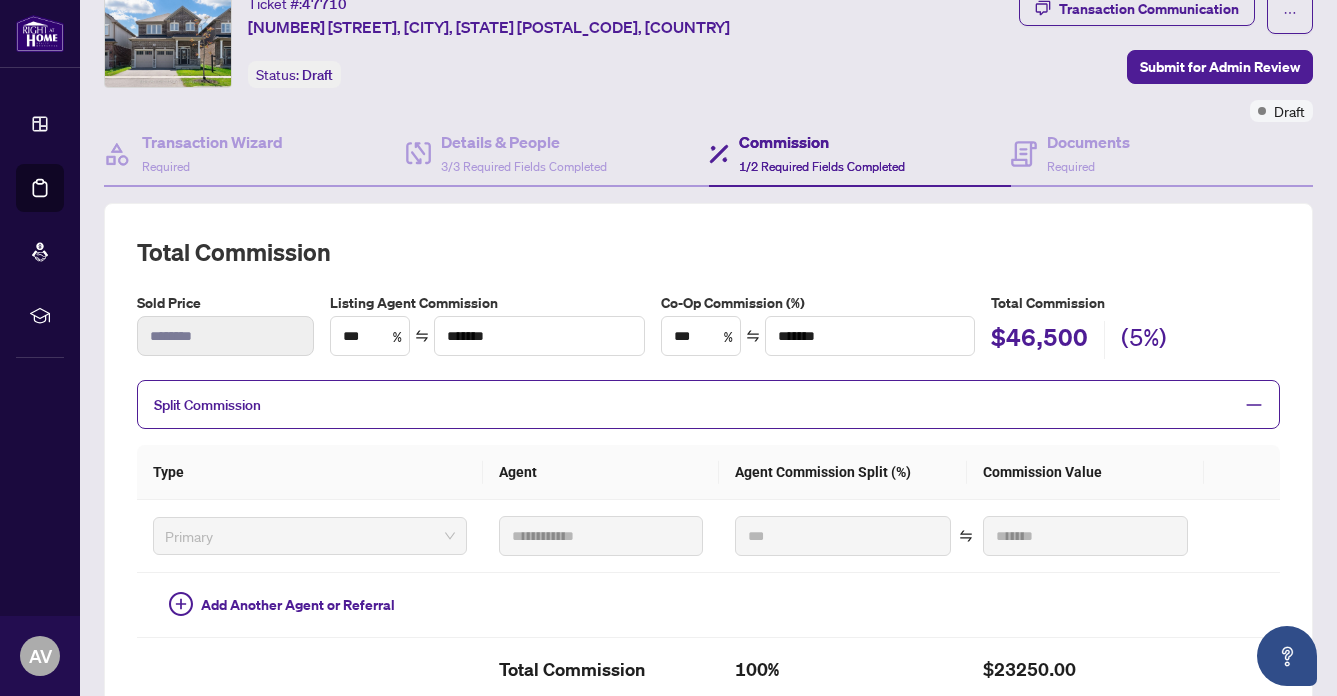 click on "Type" at bounding box center (310, 472) 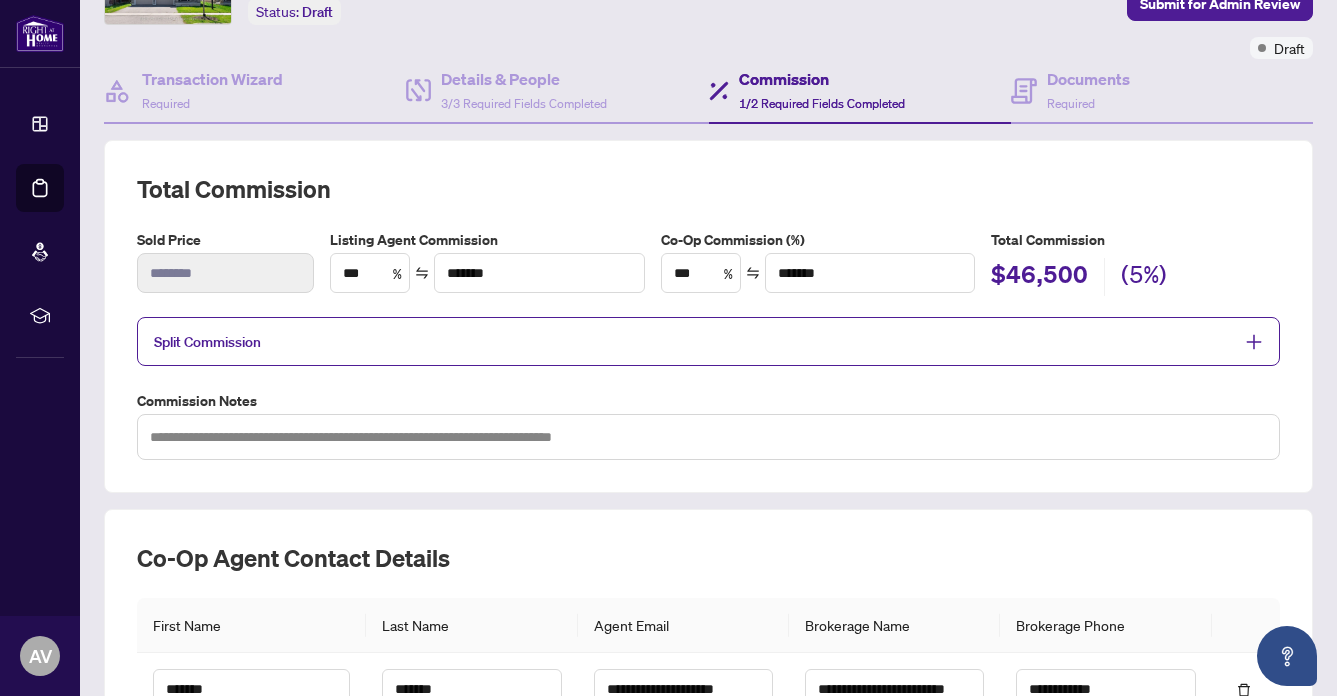 scroll, scrollTop: 0, scrollLeft: 0, axis: both 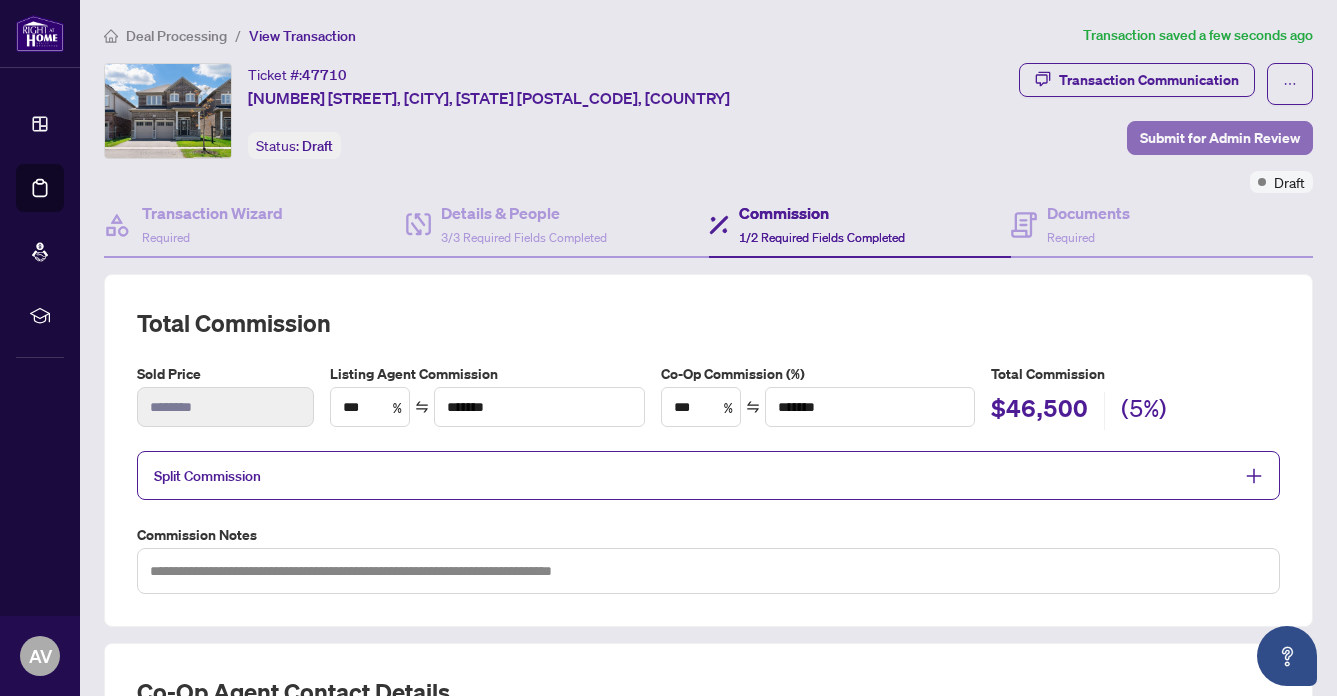 click on "Submit for Admin Review" at bounding box center [1220, 138] 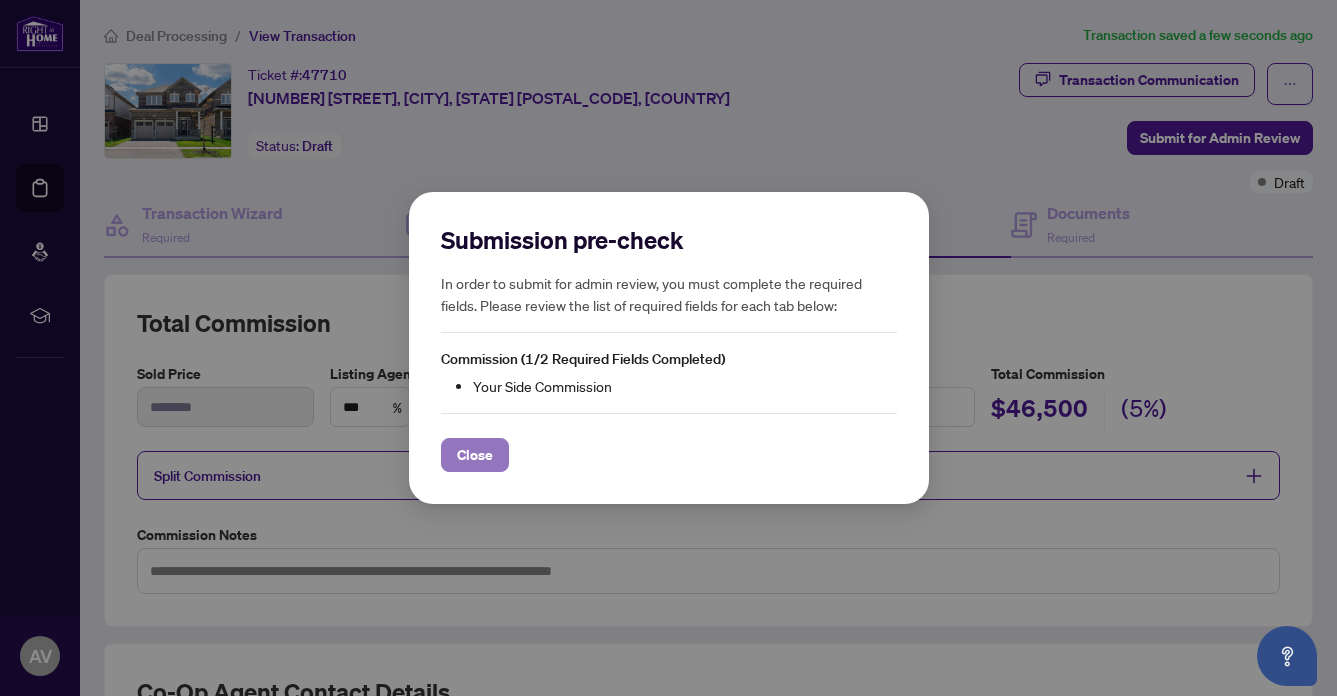 click on "Close" at bounding box center [475, 455] 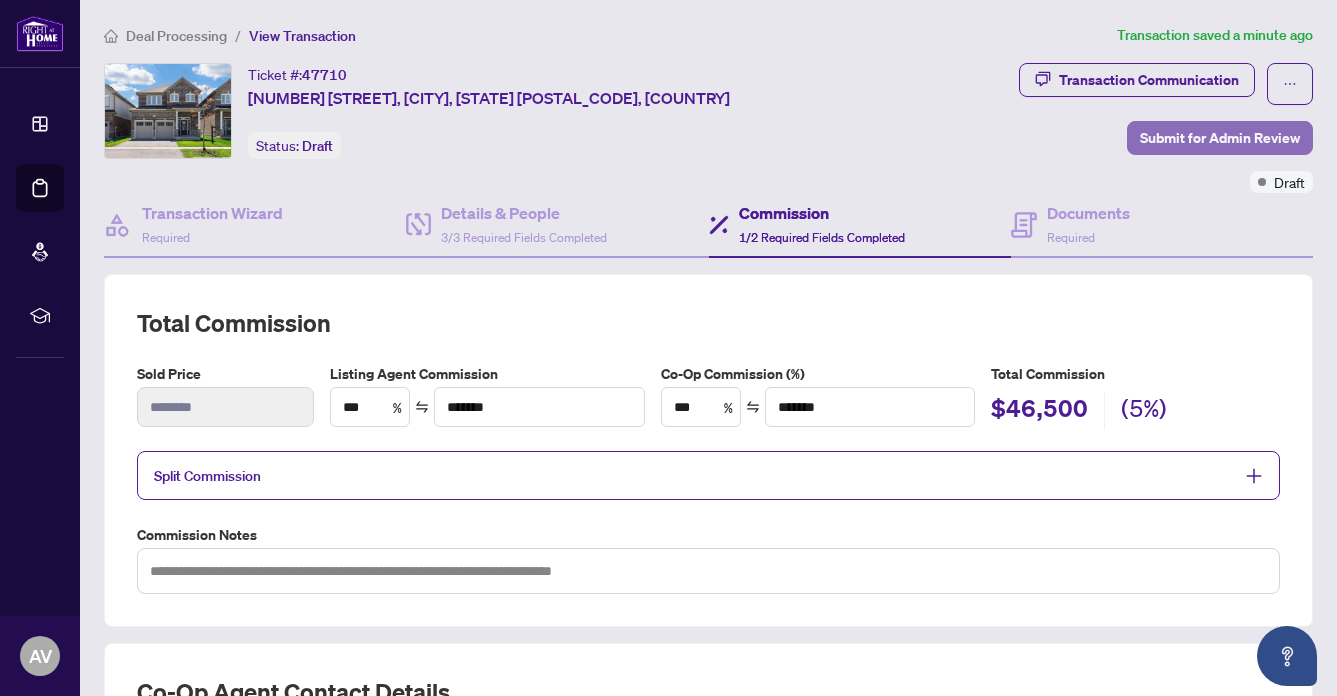 click on "Submit for Admin Review" at bounding box center (1220, 138) 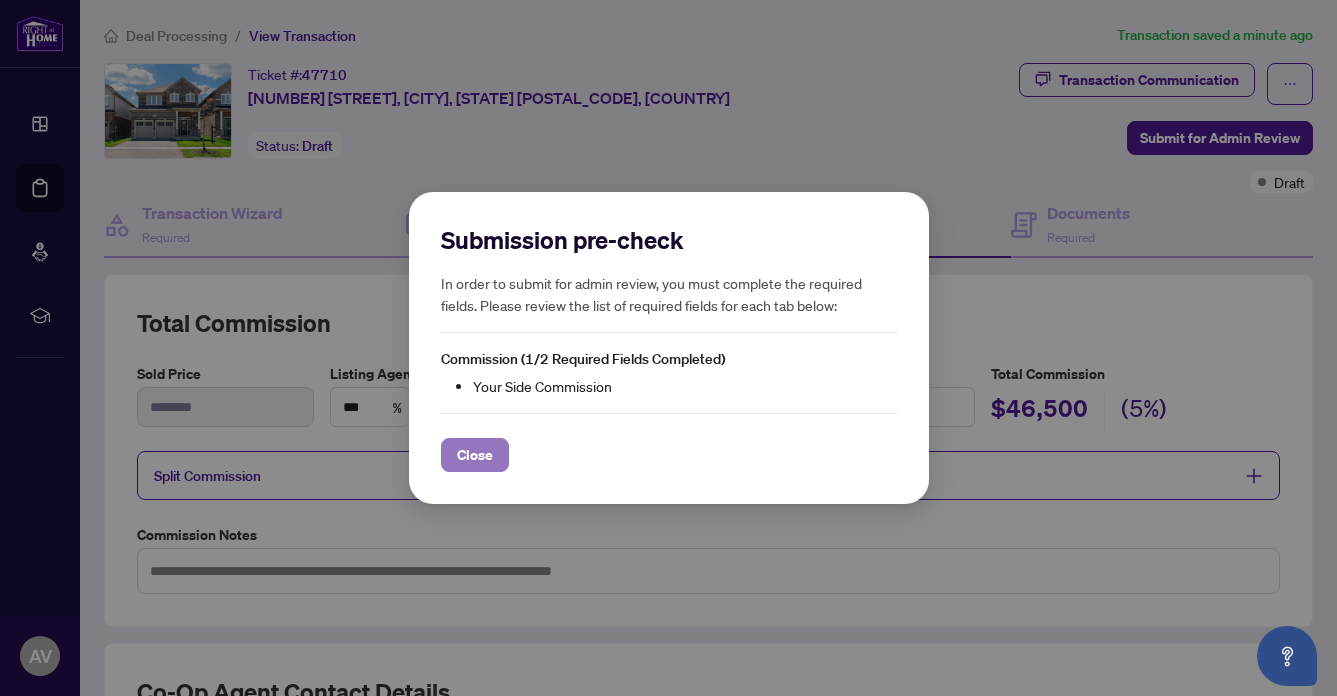 click on "Close" at bounding box center (475, 455) 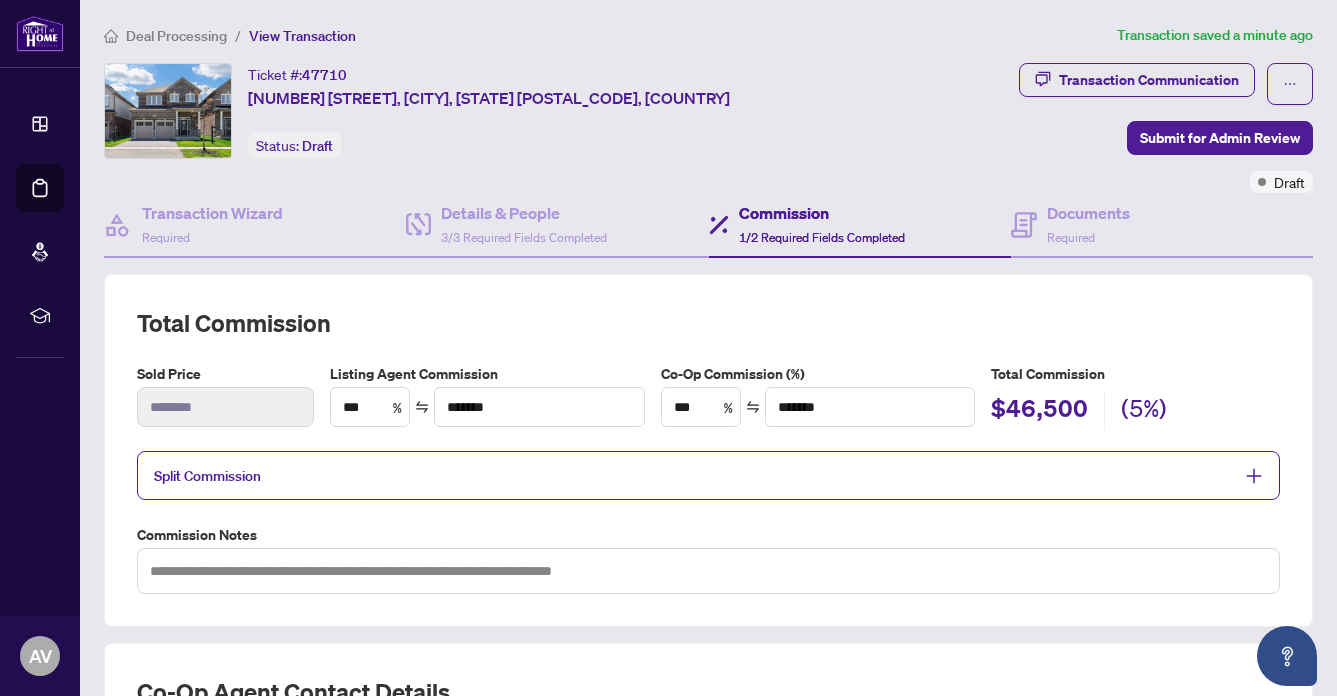 click on "Split Commission" at bounding box center [693, 475] 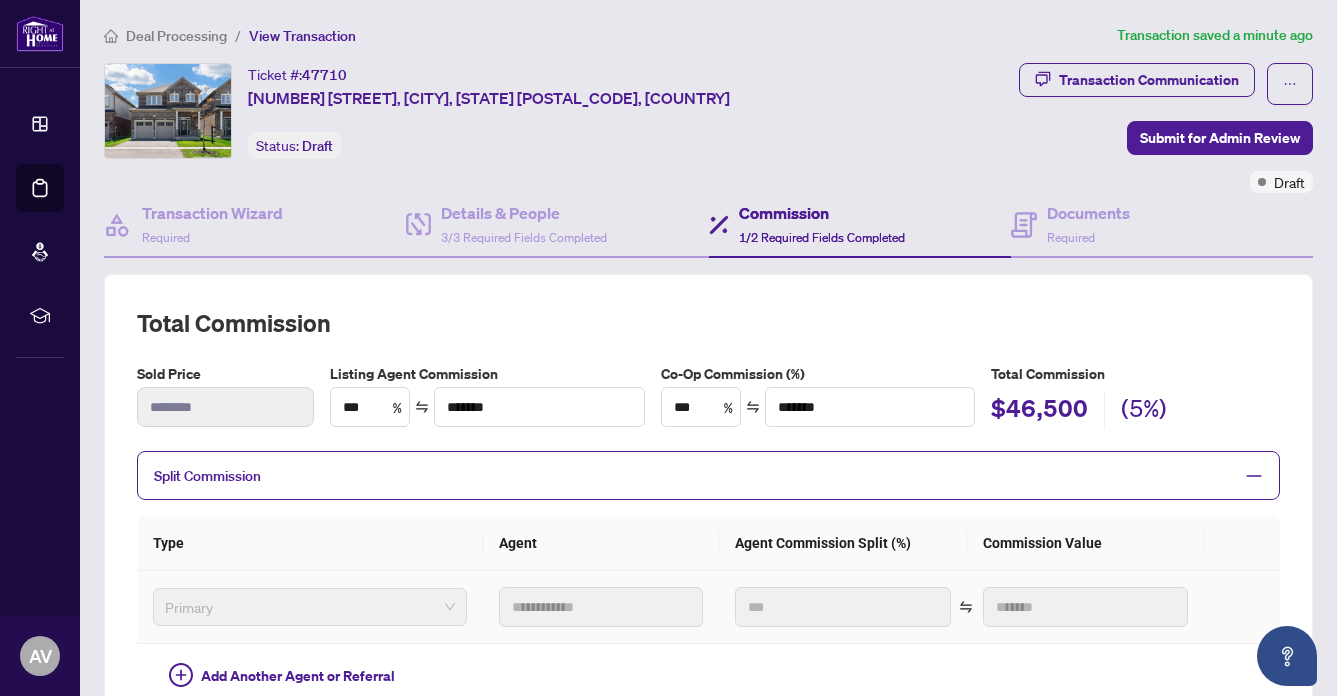 click on "Primary" at bounding box center [310, 607] 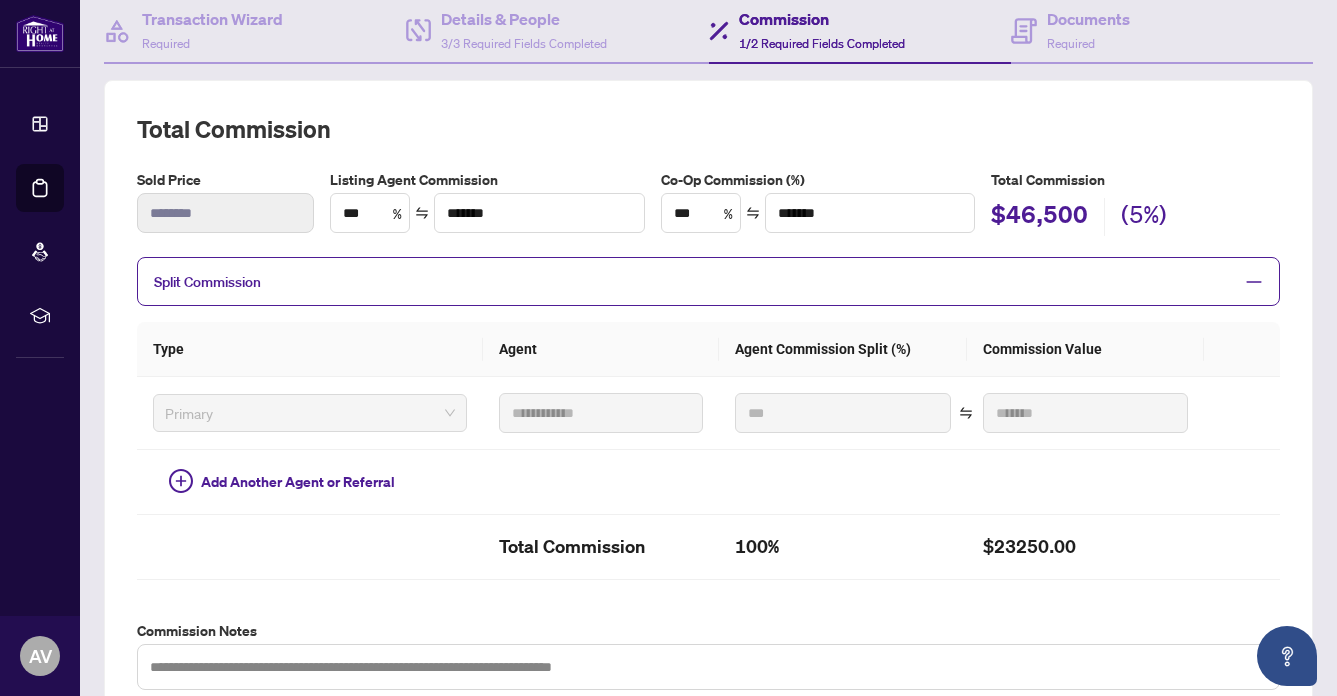 scroll, scrollTop: 193, scrollLeft: 0, axis: vertical 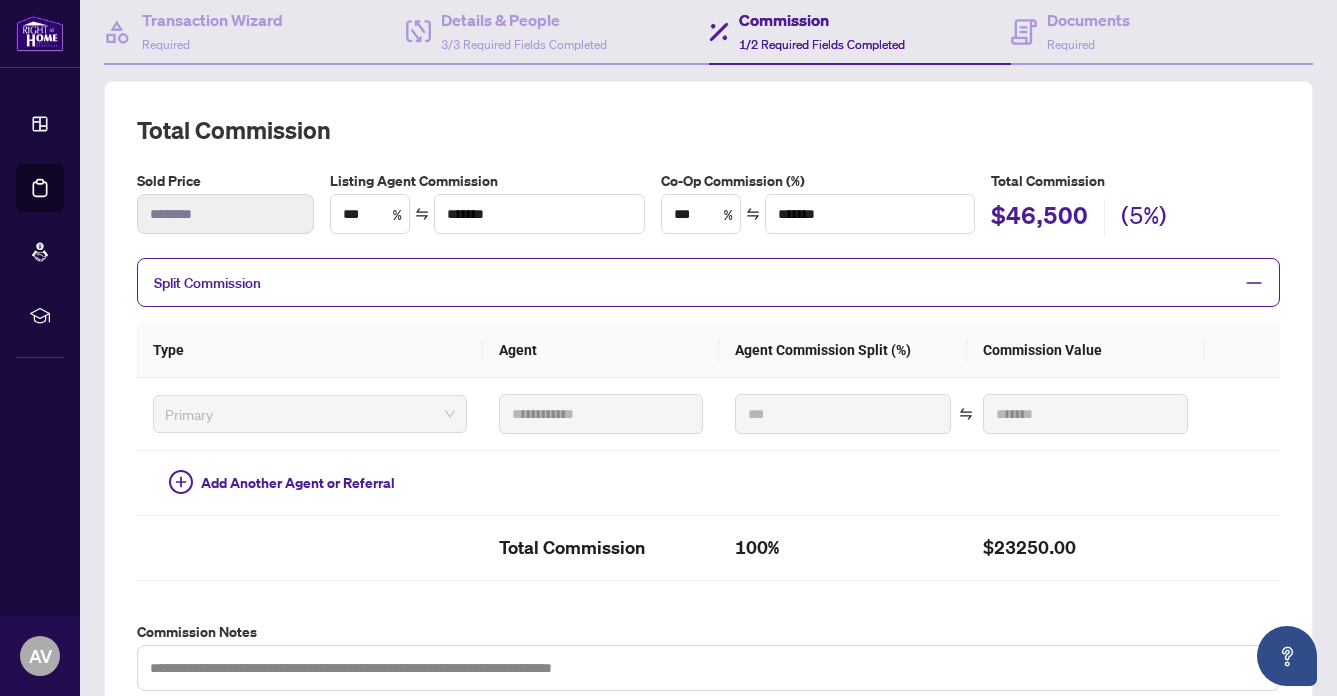click on "**********" at bounding box center [708, 402] 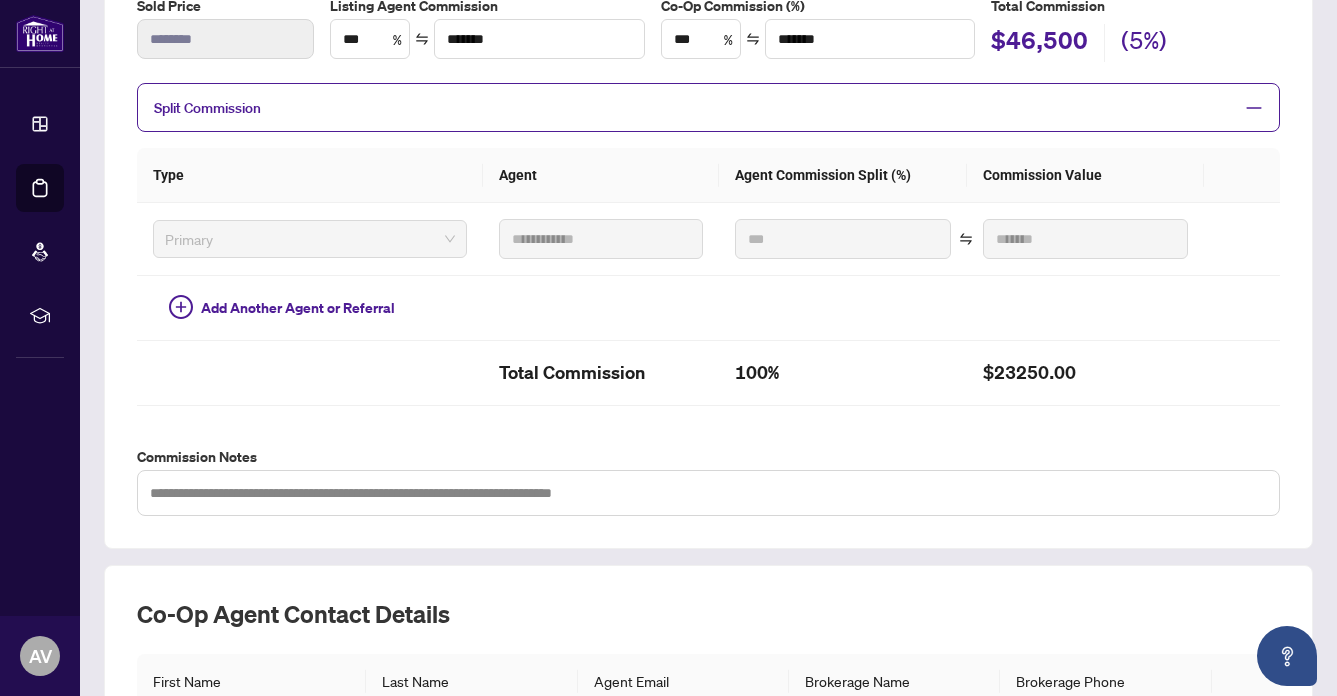 scroll, scrollTop: 372, scrollLeft: 0, axis: vertical 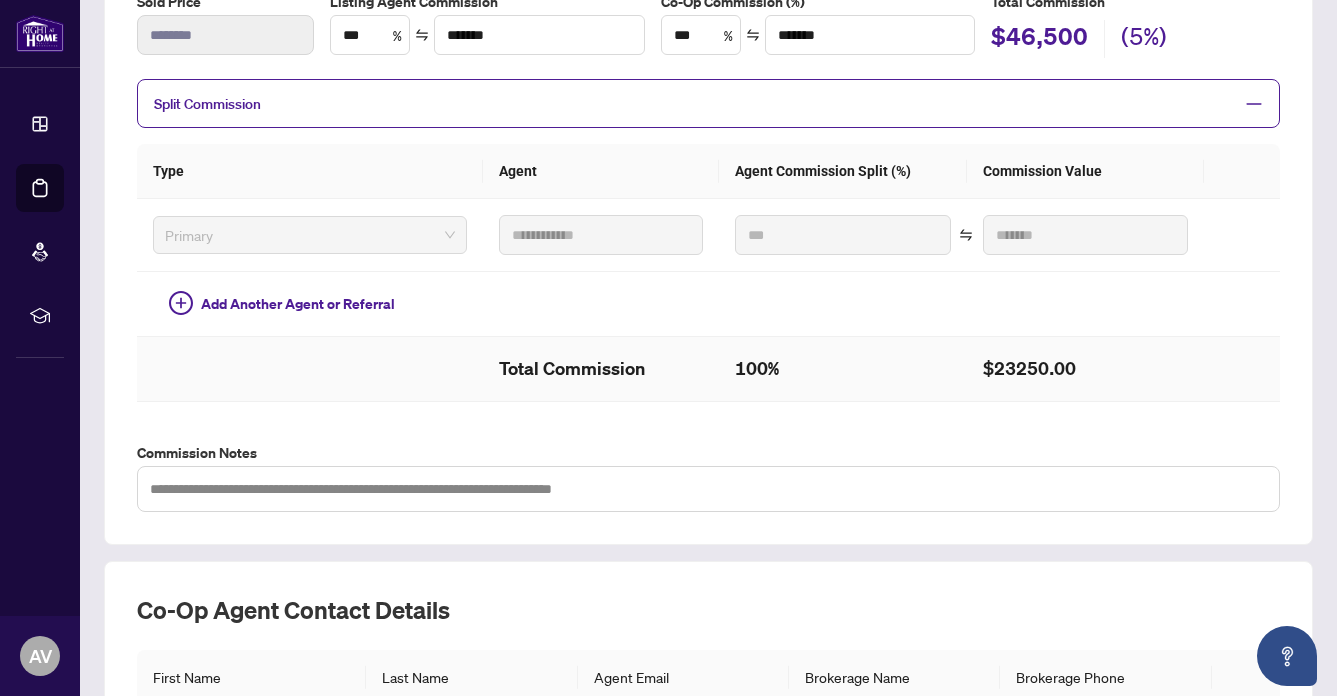 click on "Total Commission" at bounding box center (601, 369) 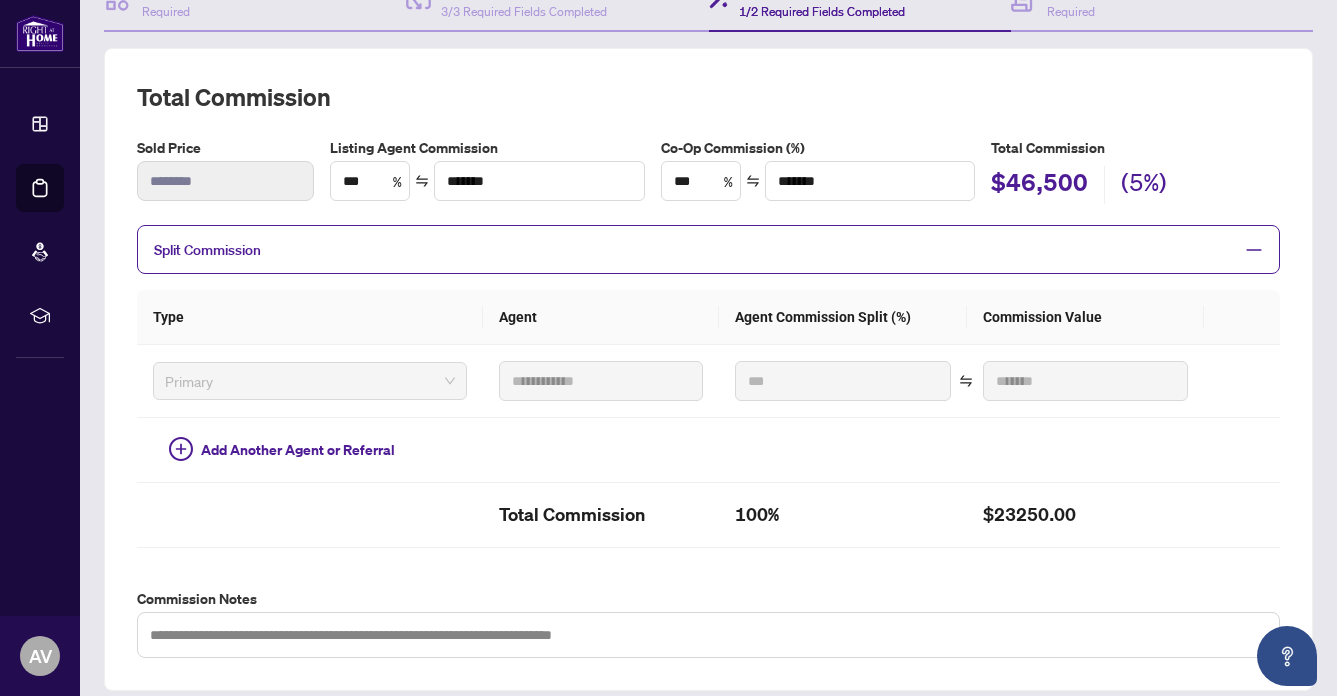 scroll, scrollTop: 0, scrollLeft: 0, axis: both 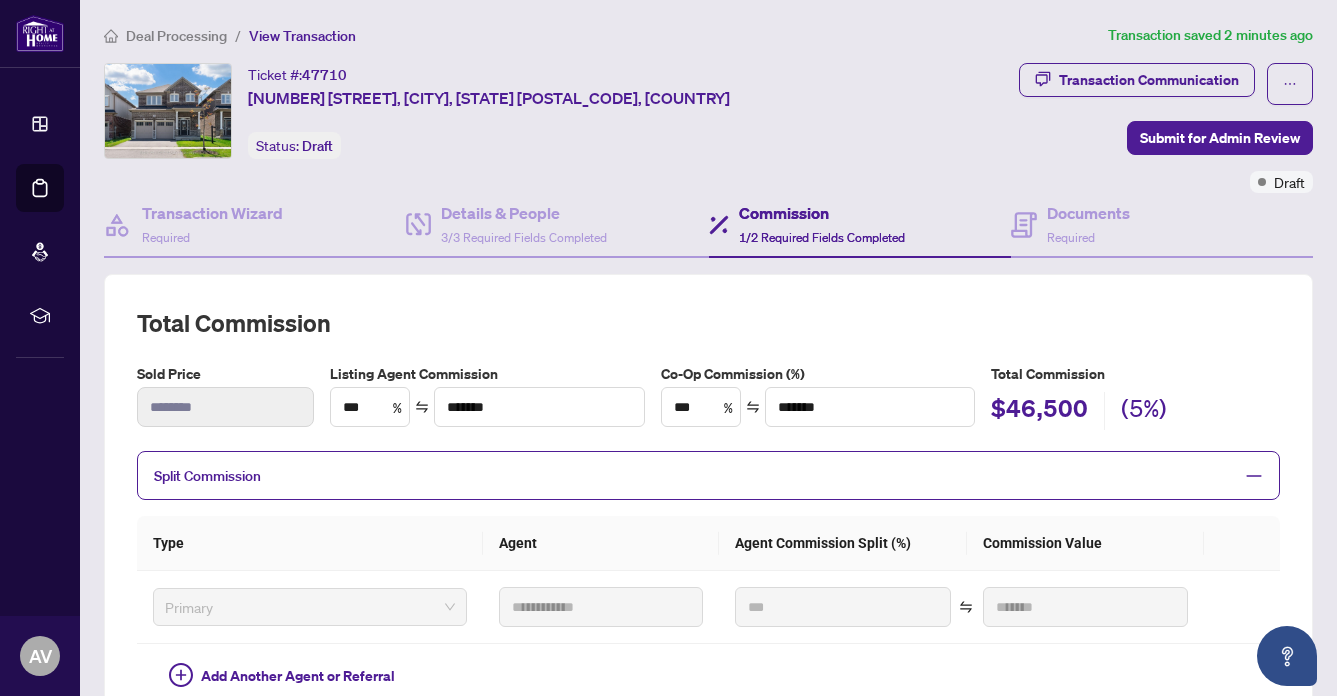 click on "Commission 1/2 Required Fields Completed" at bounding box center (822, 224) 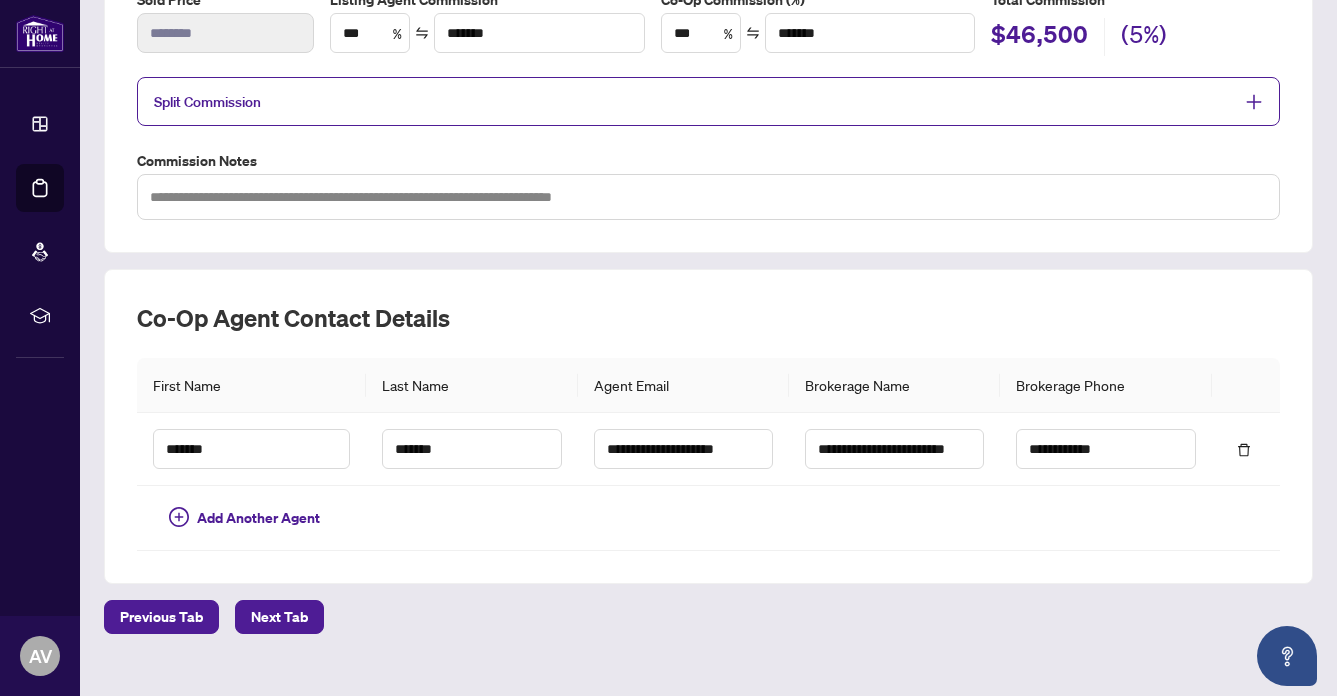 scroll, scrollTop: 375, scrollLeft: 0, axis: vertical 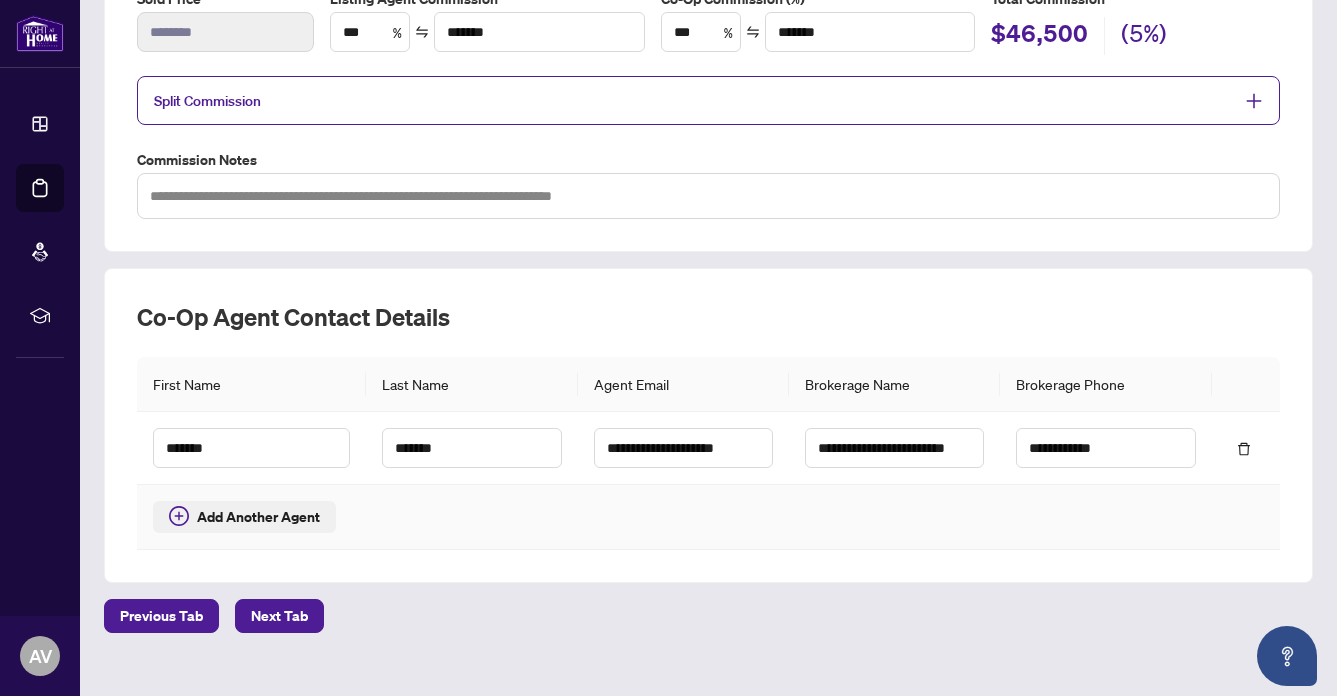 click on "Add Another Agent" at bounding box center [258, 517] 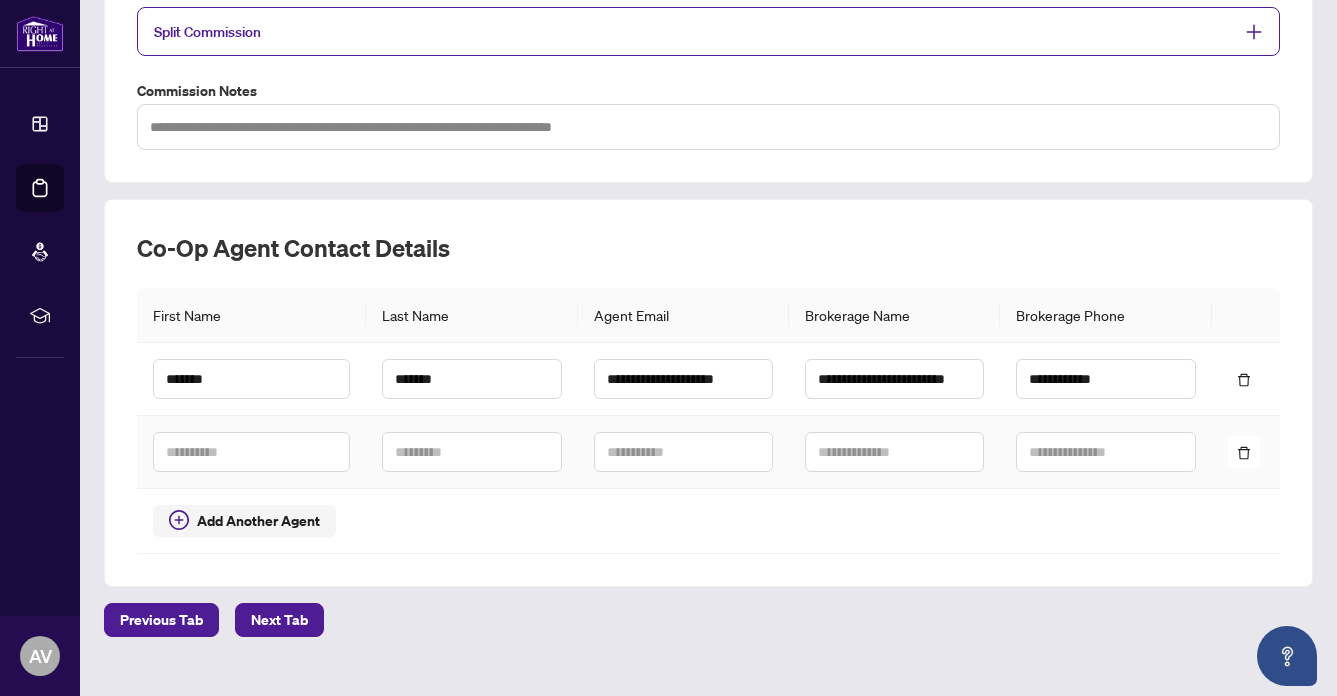 scroll, scrollTop: 476, scrollLeft: 0, axis: vertical 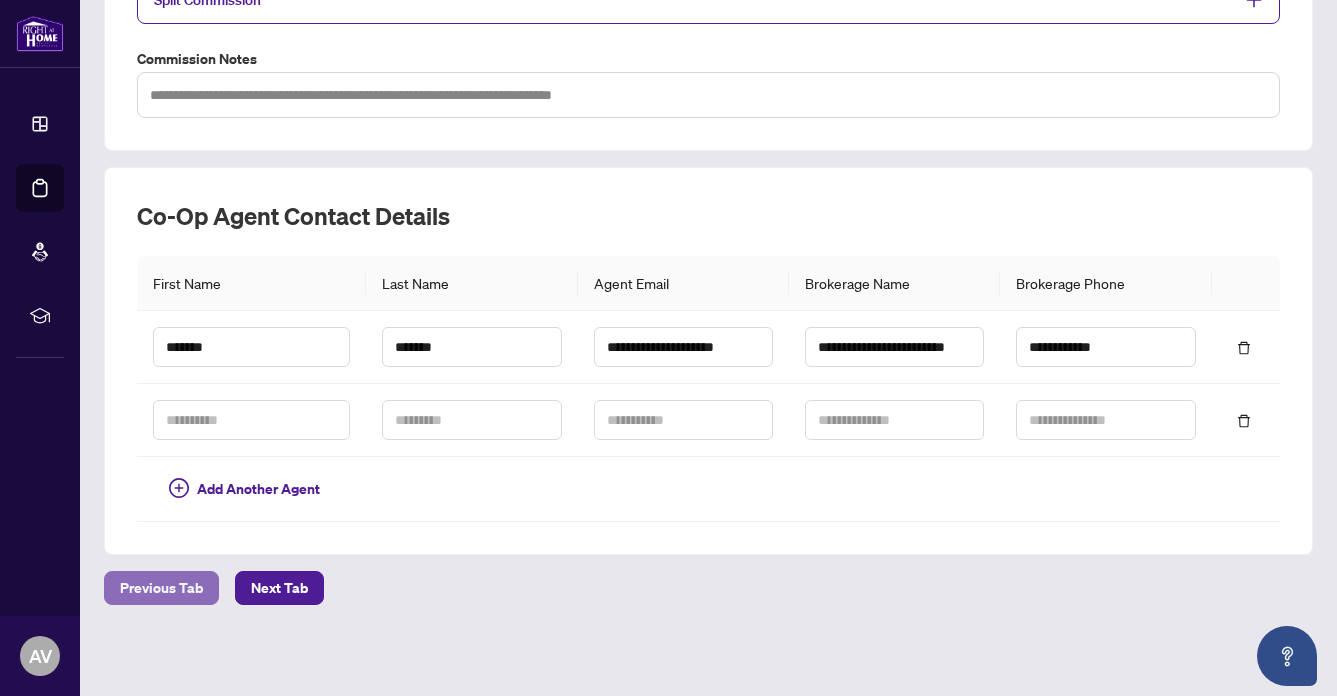 click on "Previous Tab" at bounding box center [161, 588] 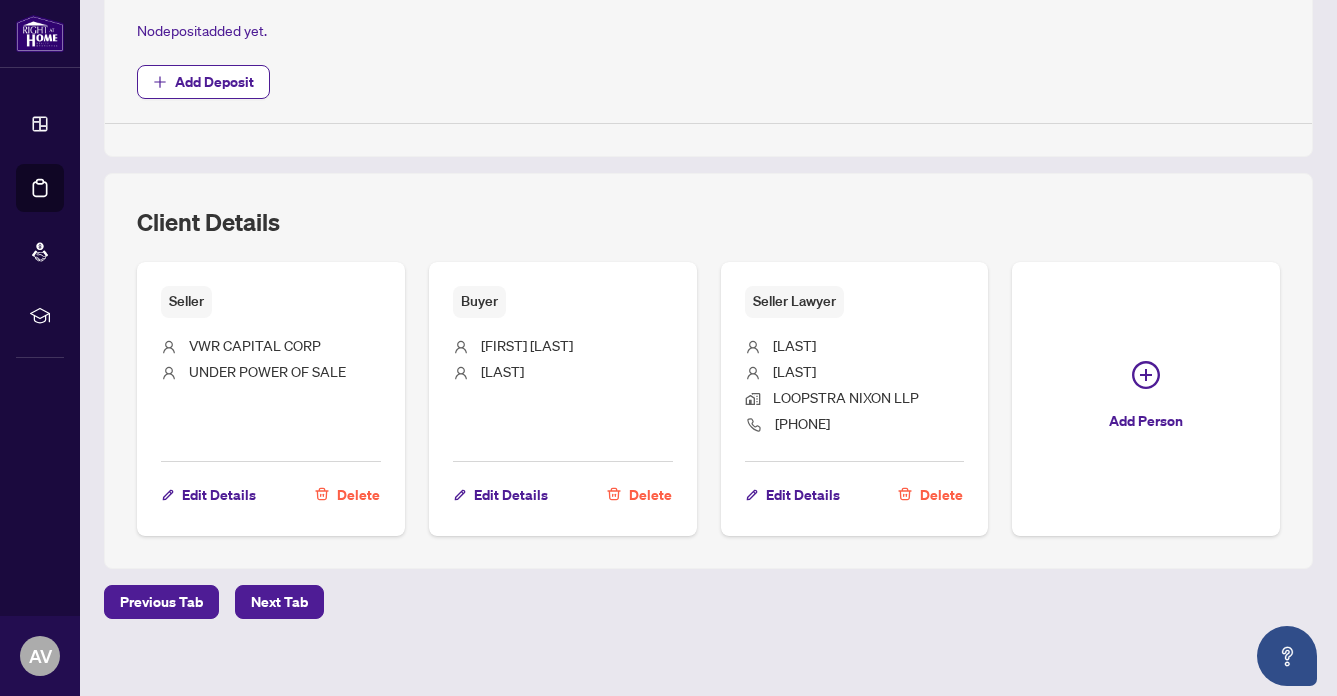 scroll, scrollTop: 894, scrollLeft: 0, axis: vertical 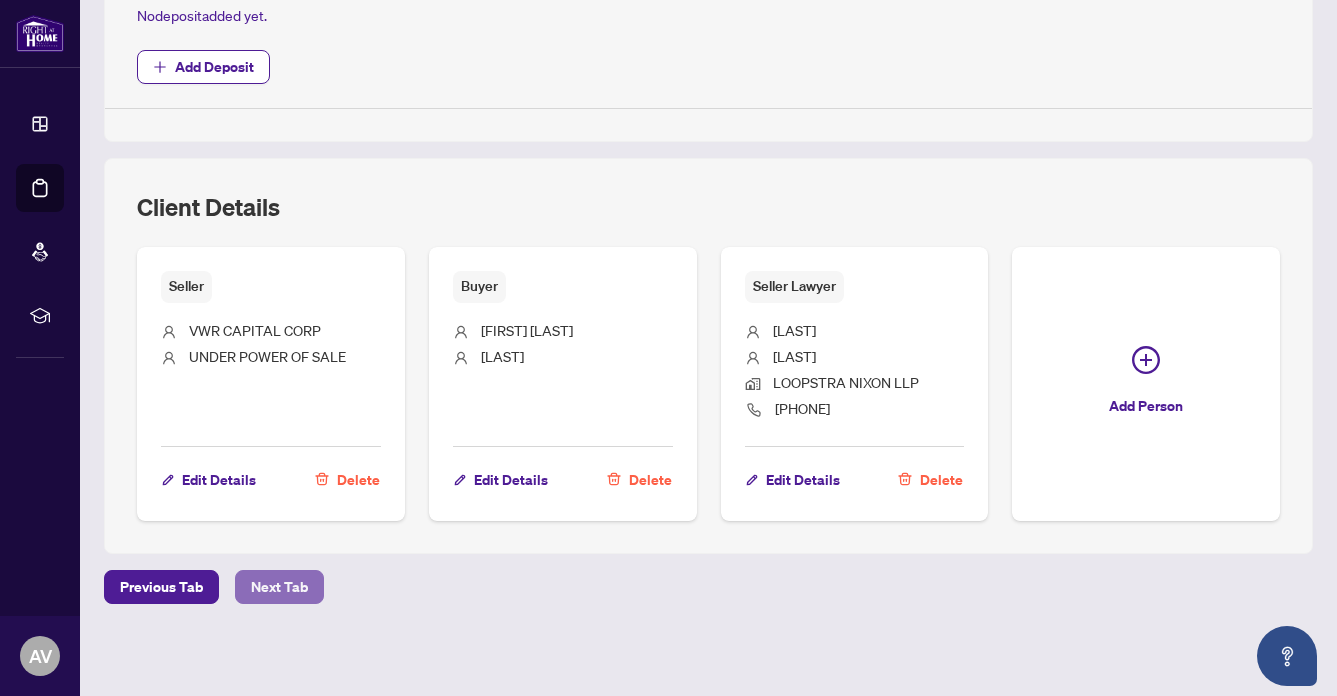 click on "Next Tab" at bounding box center [279, 587] 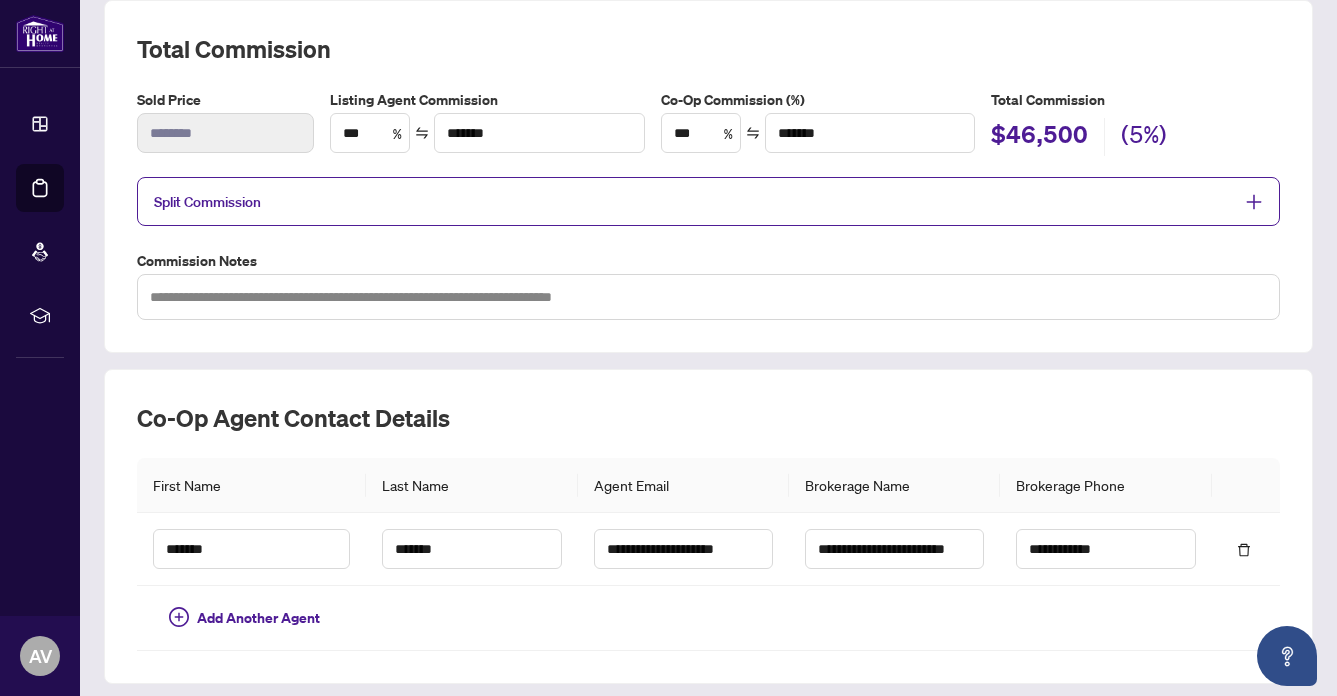 scroll, scrollTop: 278, scrollLeft: 0, axis: vertical 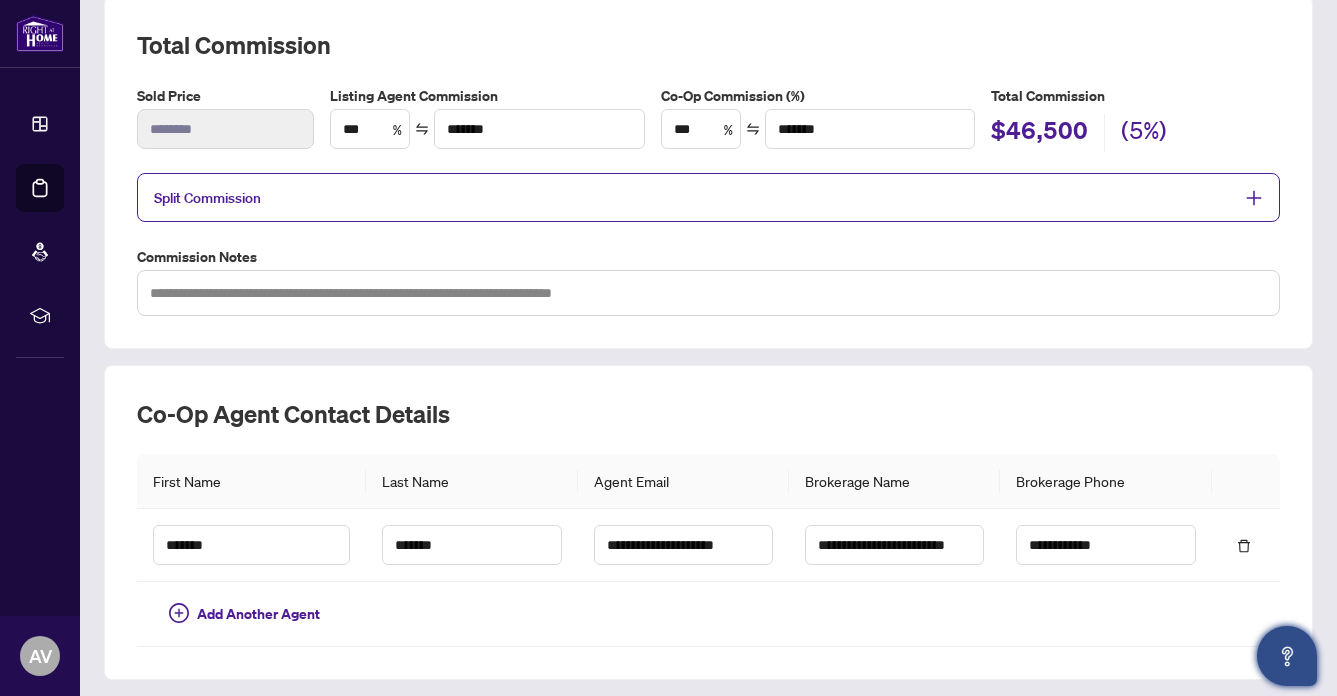 click 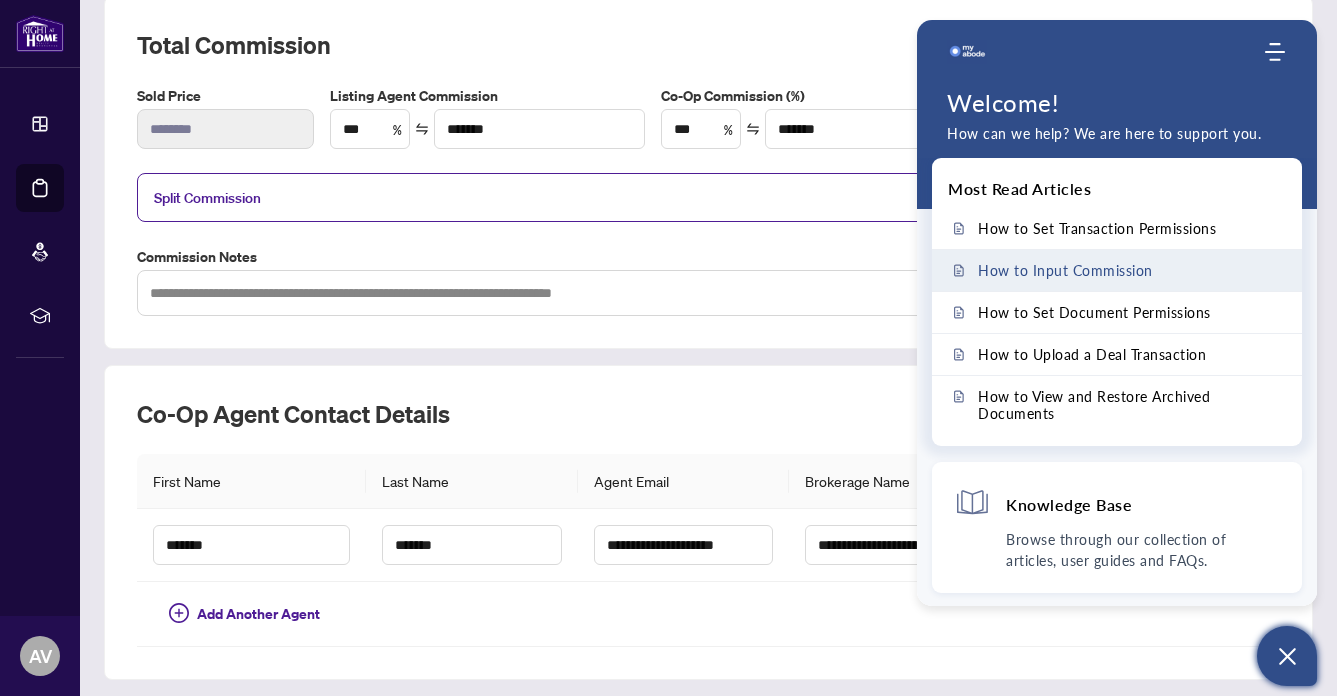 click on "How to Input Commission" at bounding box center (1117, 270) 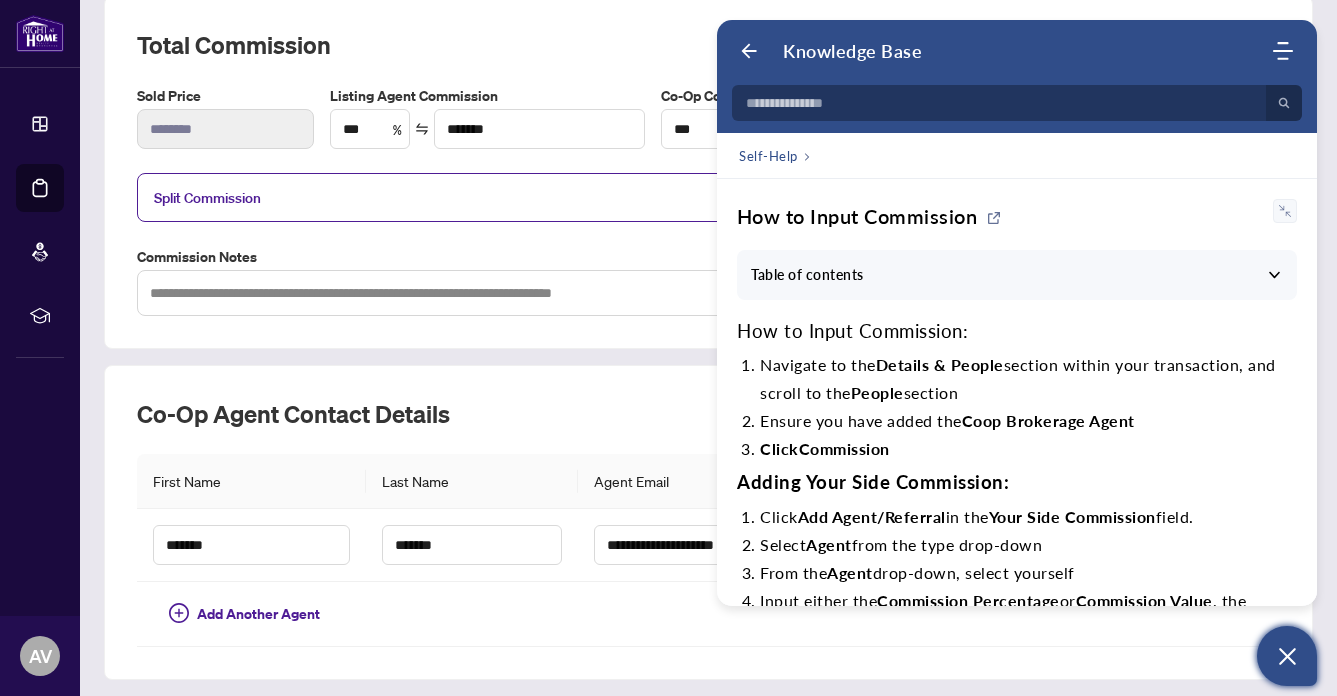 click on "Knowledge Base         Home     Knowledge Base     Submit Ticket" at bounding box center [1017, 51] 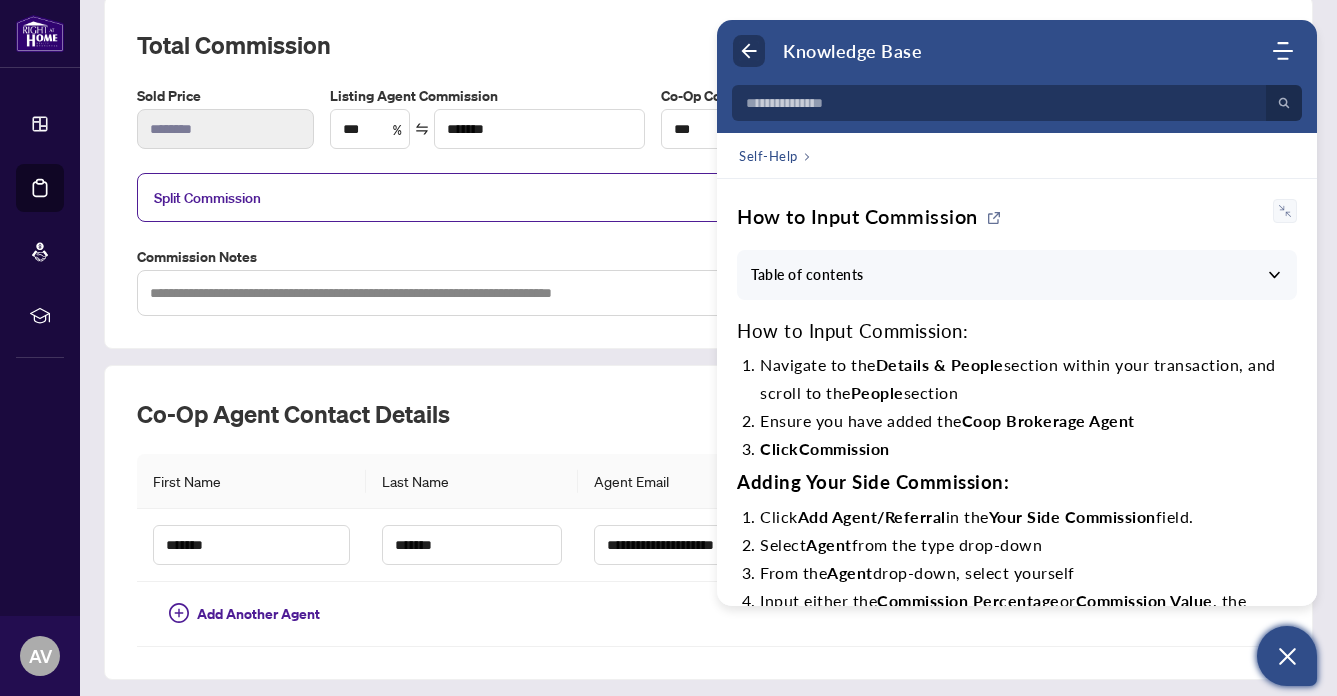 click 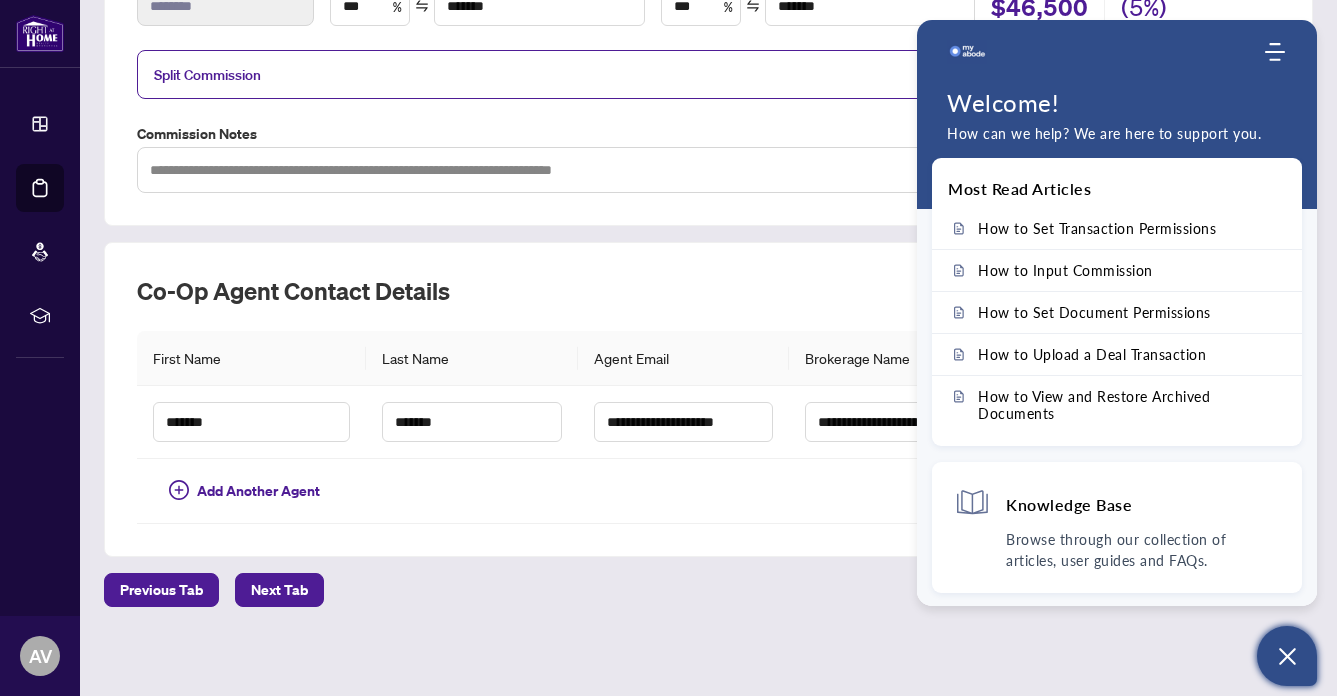 scroll, scrollTop: 403, scrollLeft: 0, axis: vertical 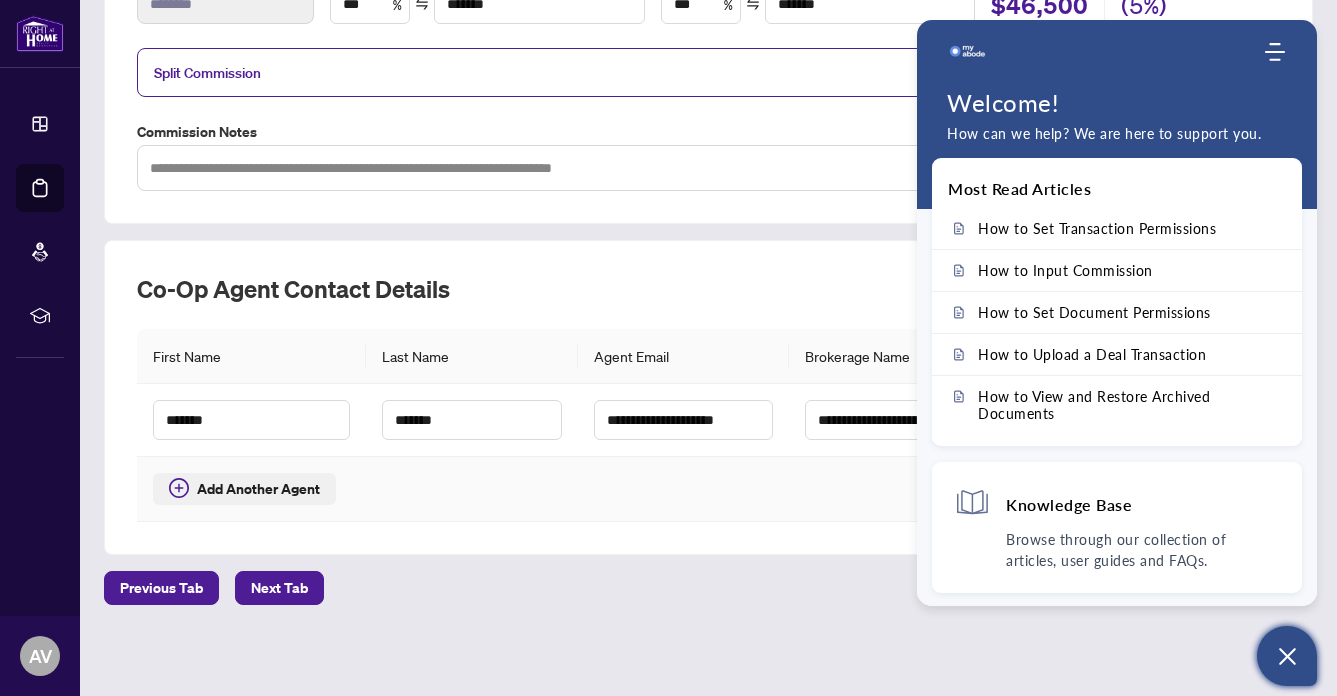click on "Add Another Agent" at bounding box center [258, 489] 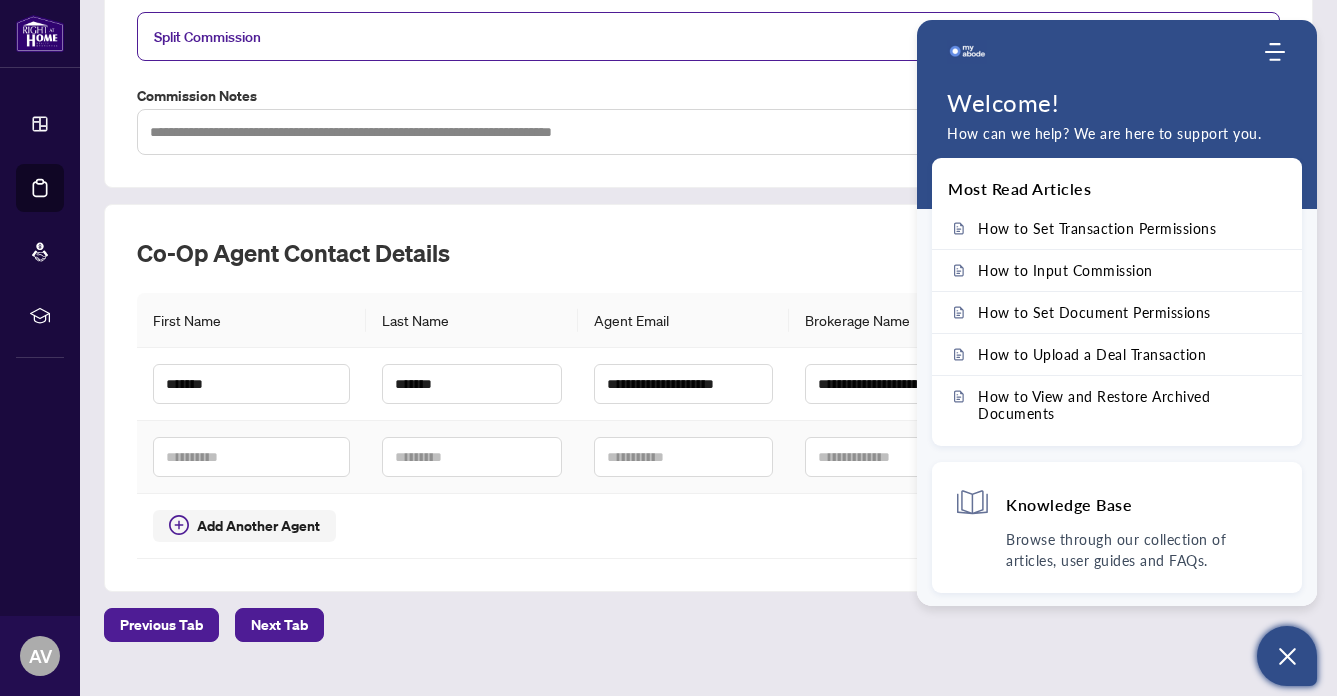scroll, scrollTop: 476, scrollLeft: 0, axis: vertical 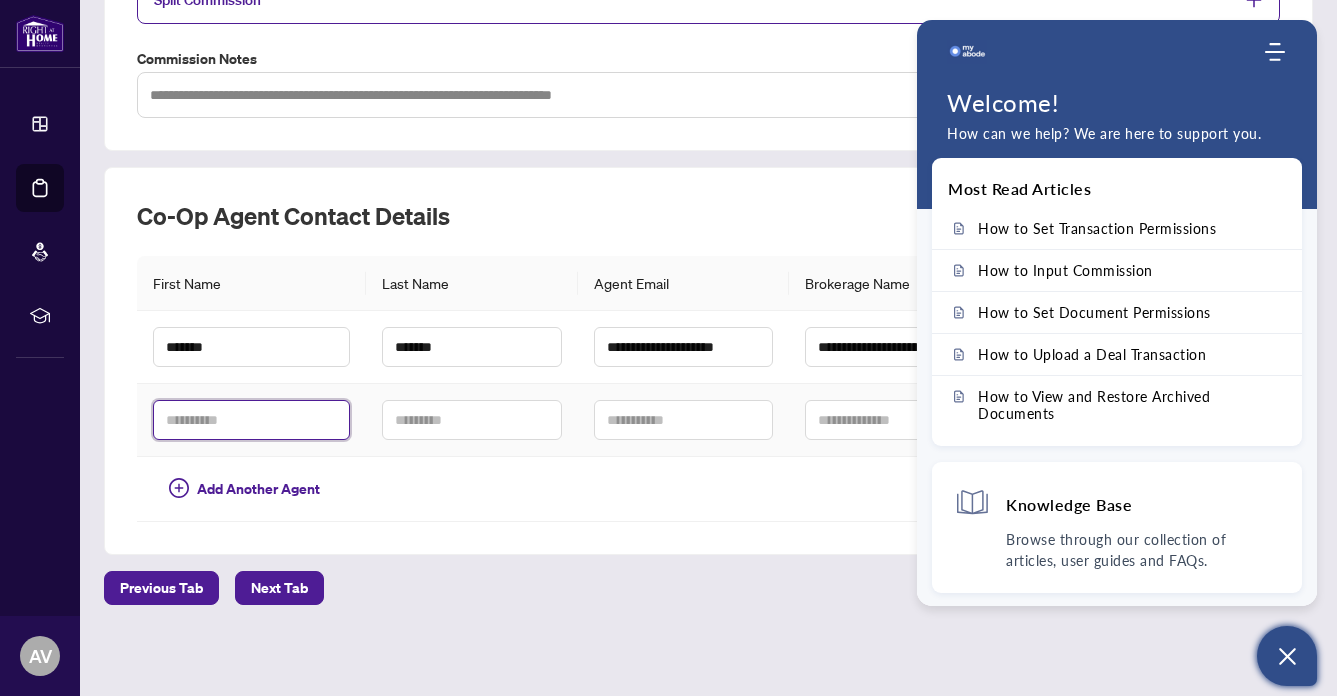 click at bounding box center [251, 420] 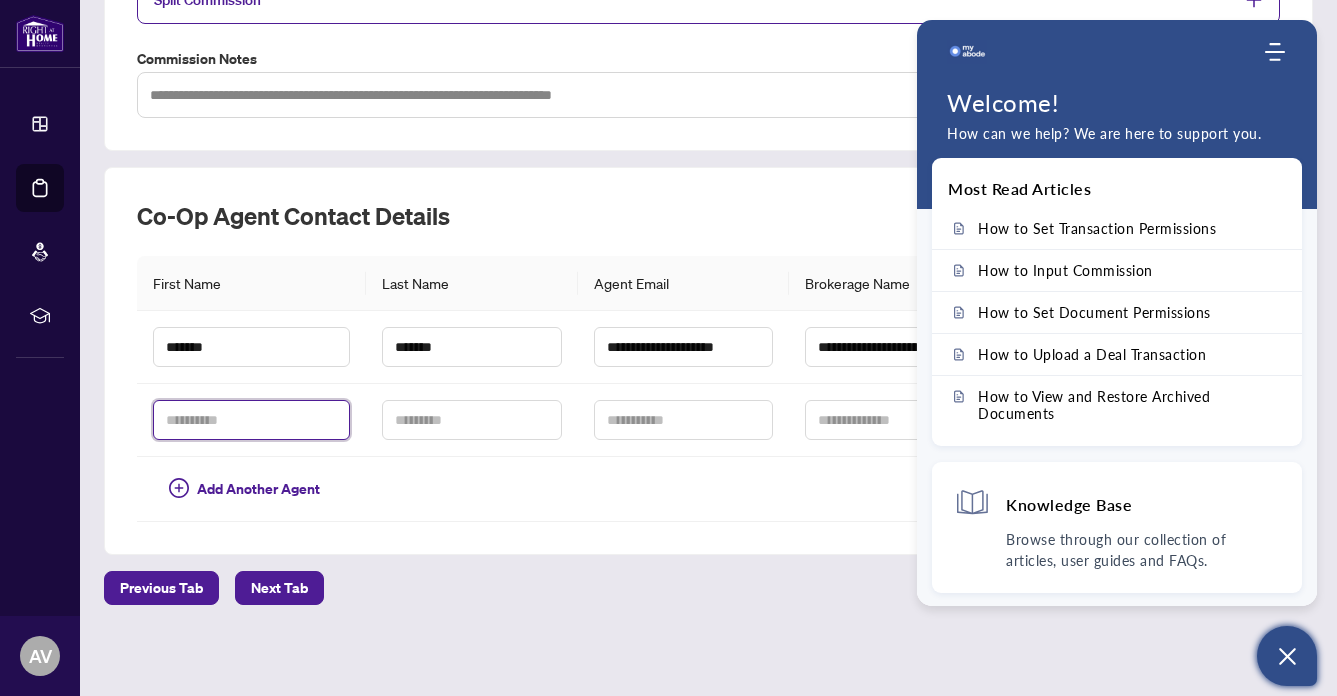 type on "******" 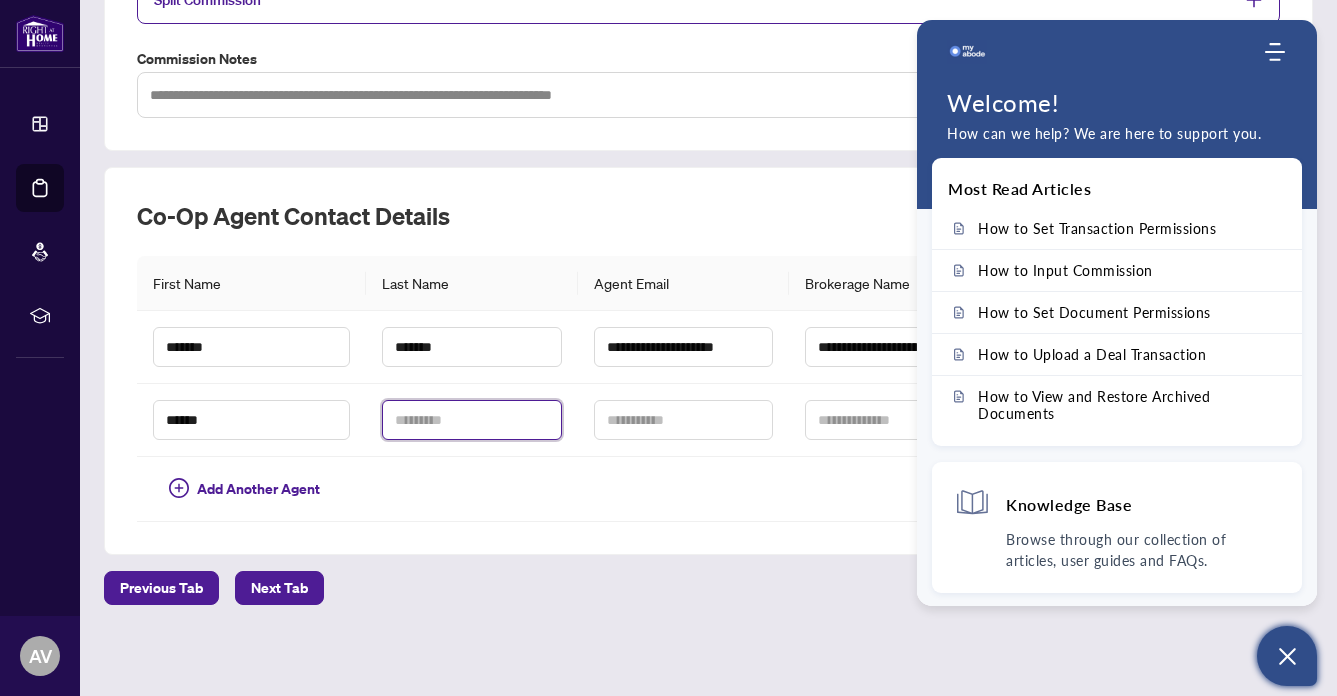 type on "*****" 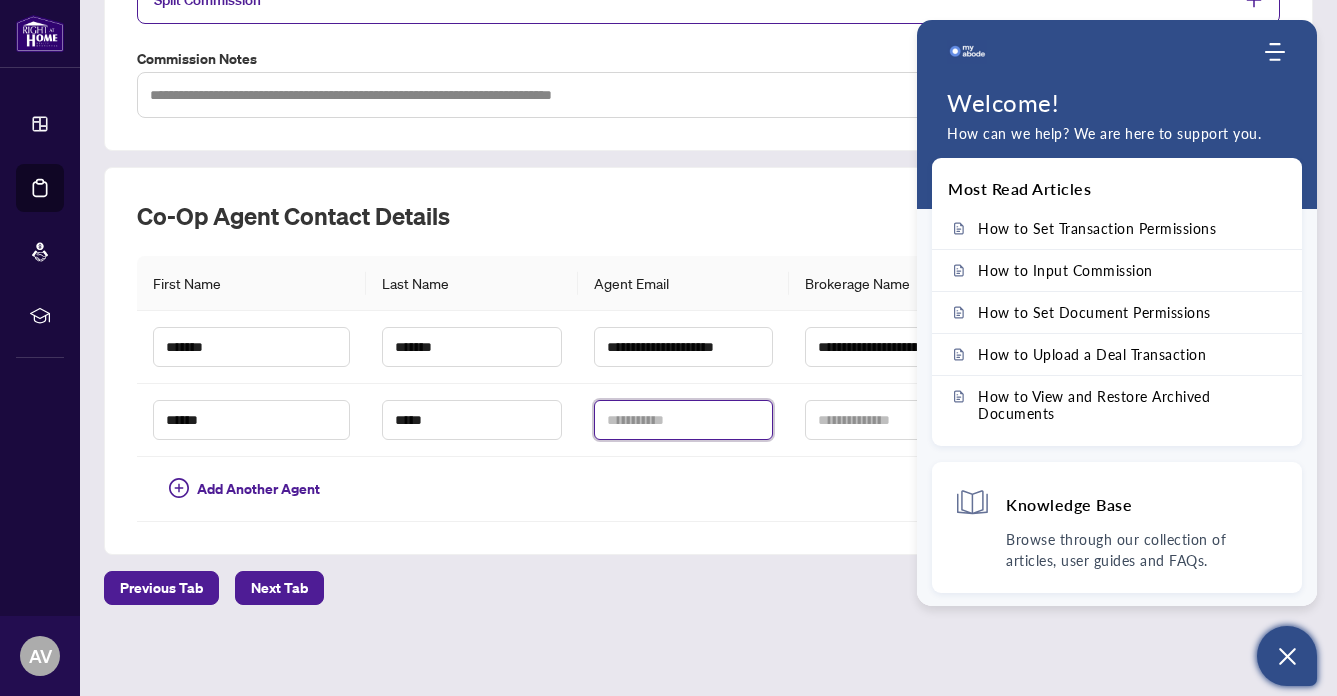 type on "**********" 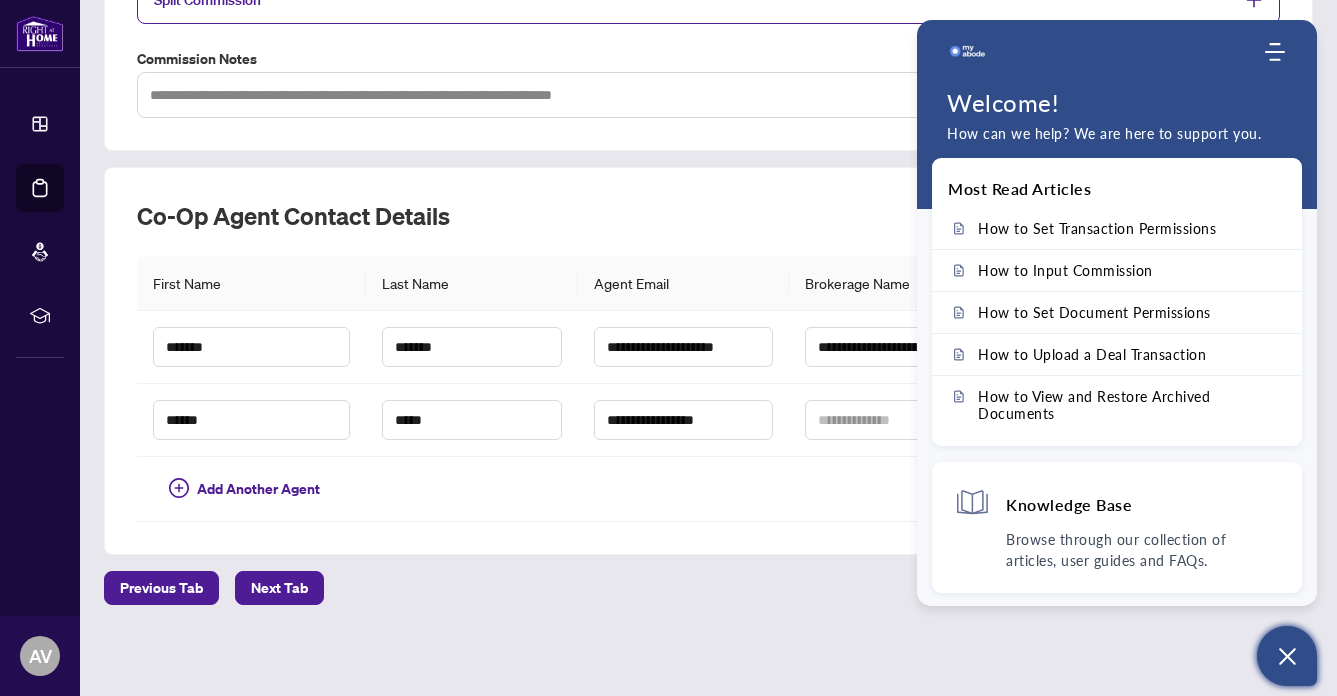type on "**********" 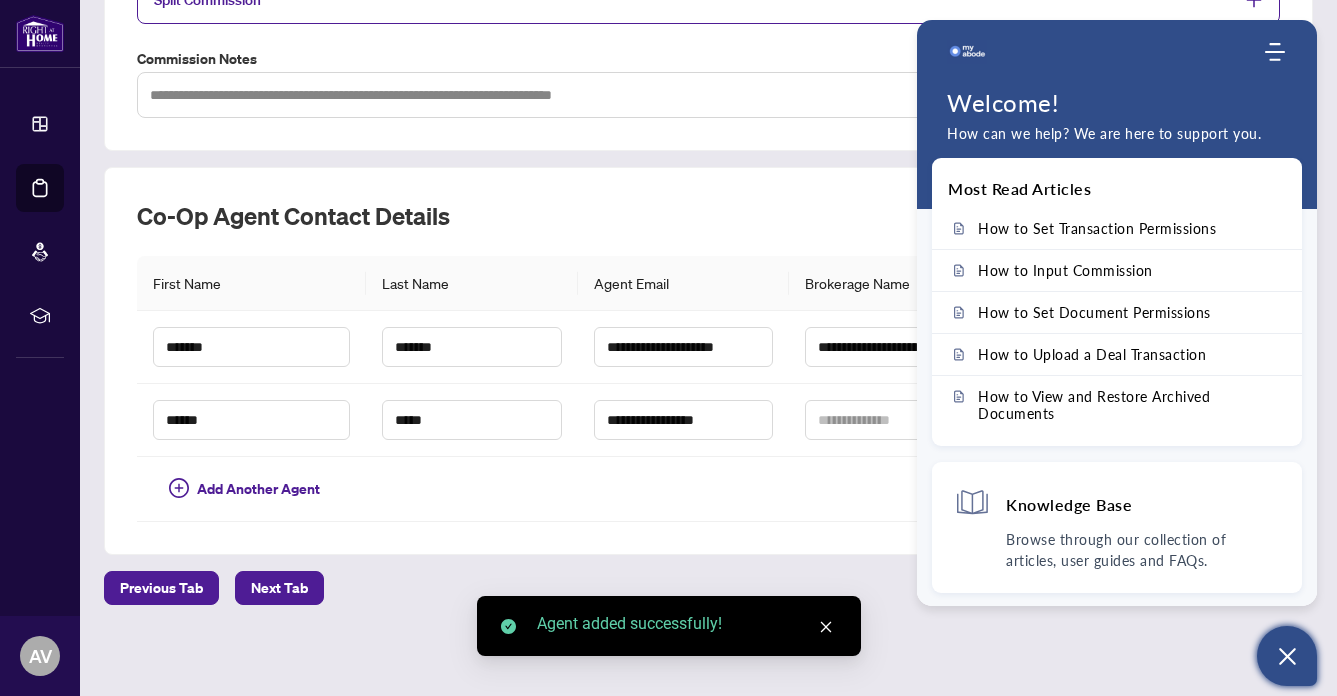 click 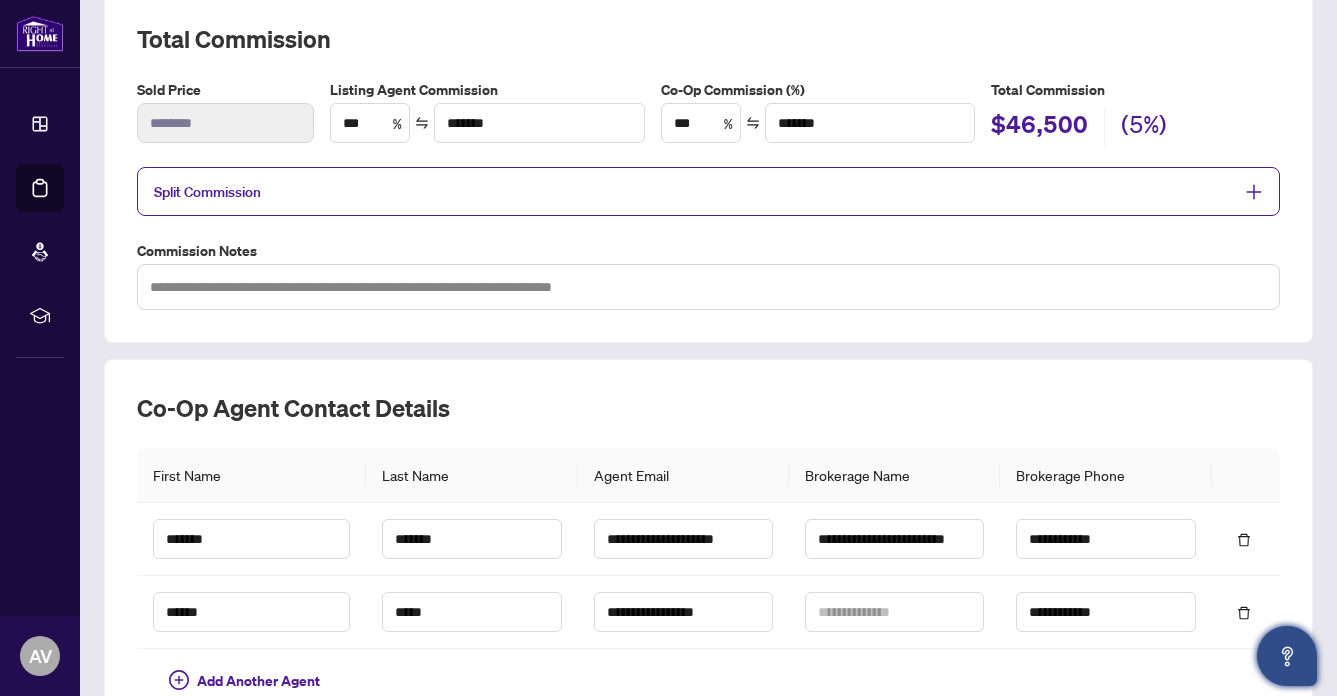 scroll, scrollTop: 288, scrollLeft: 0, axis: vertical 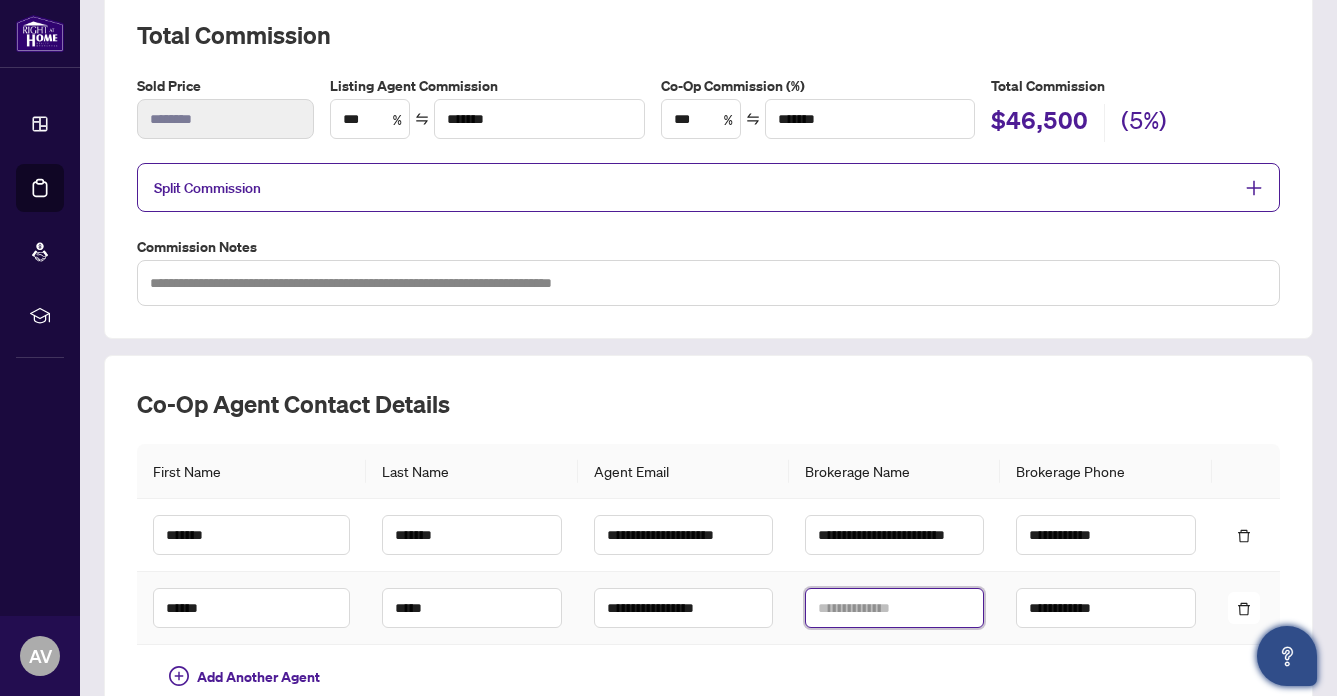 click at bounding box center (894, 608) 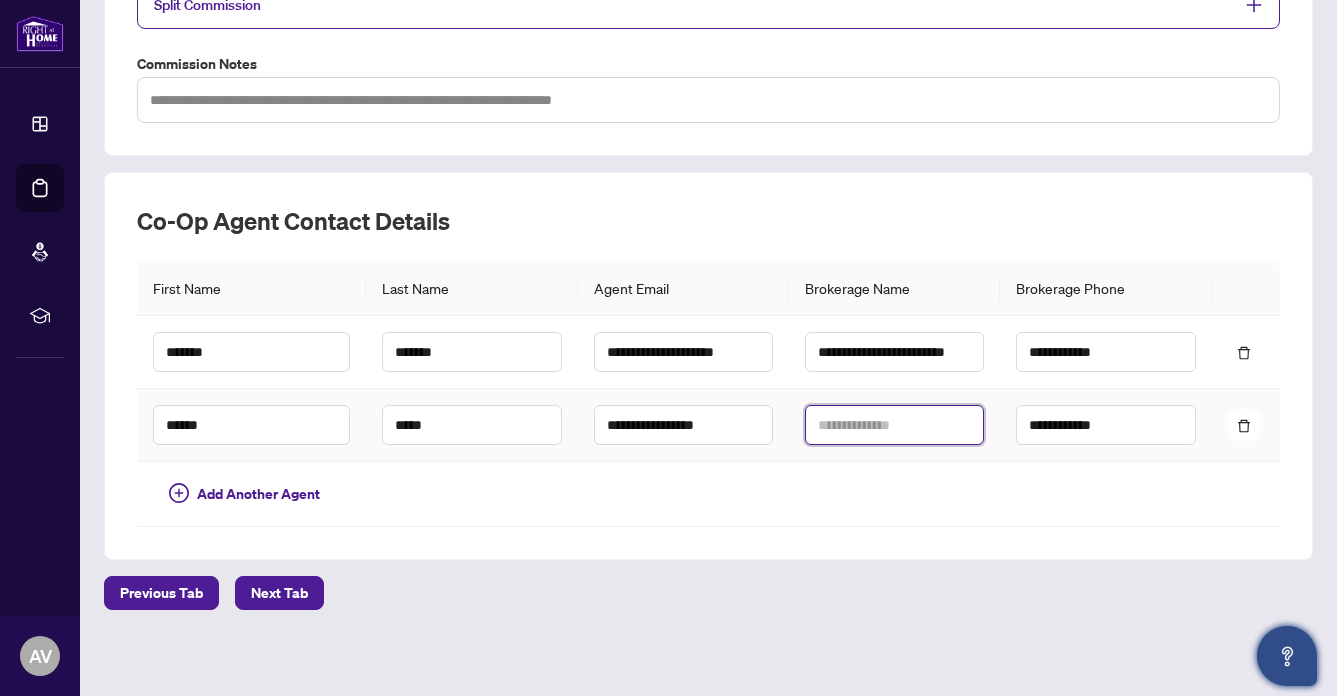 scroll, scrollTop: 476, scrollLeft: 0, axis: vertical 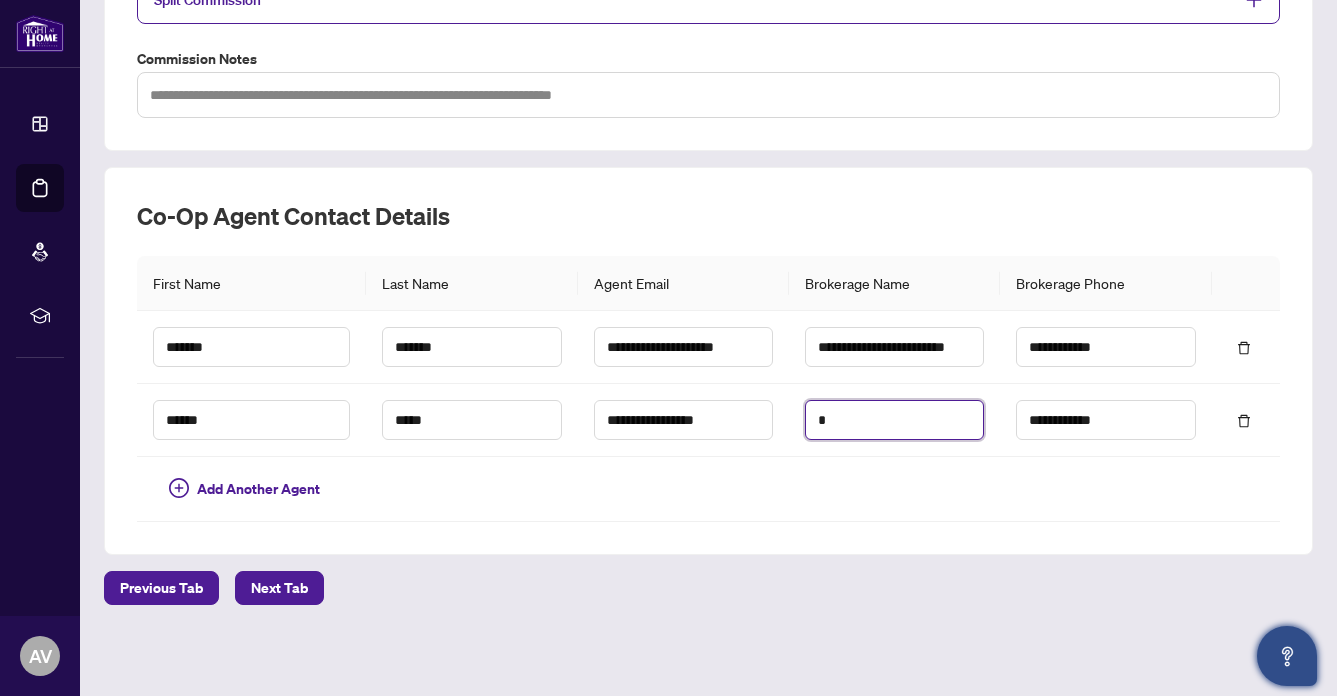 type on "*" 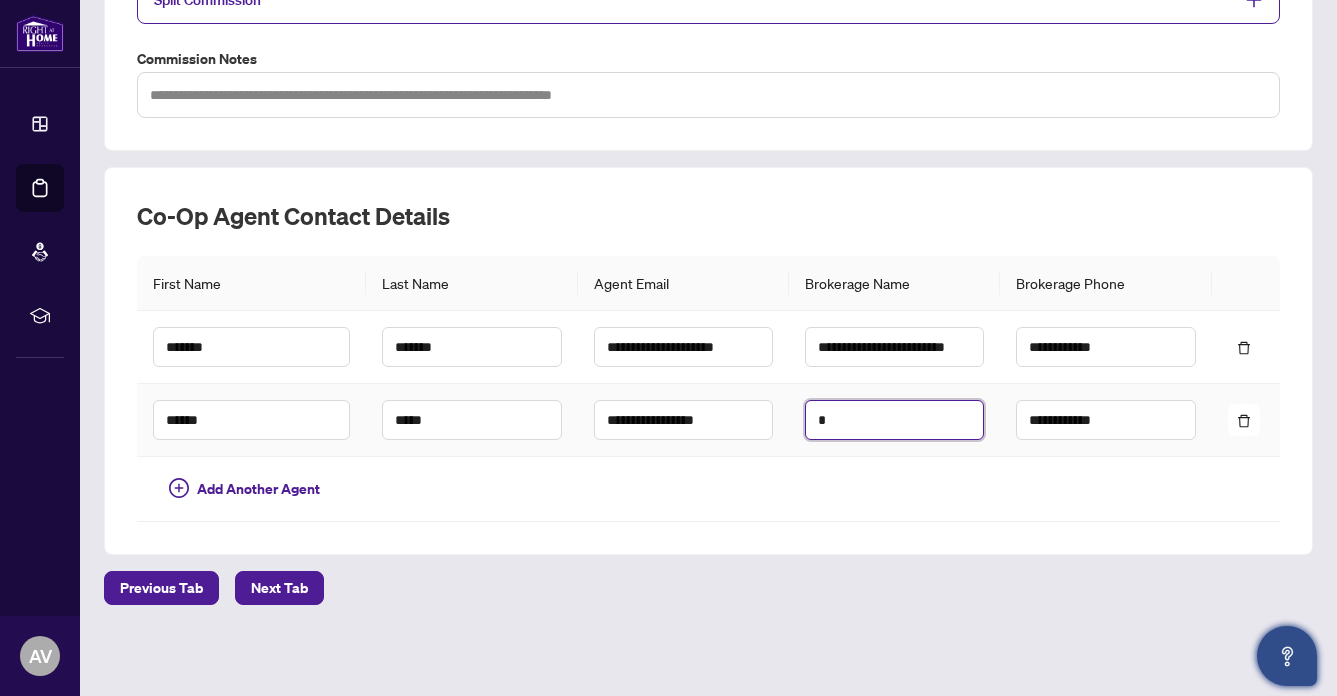 click on "*" at bounding box center [894, 420] 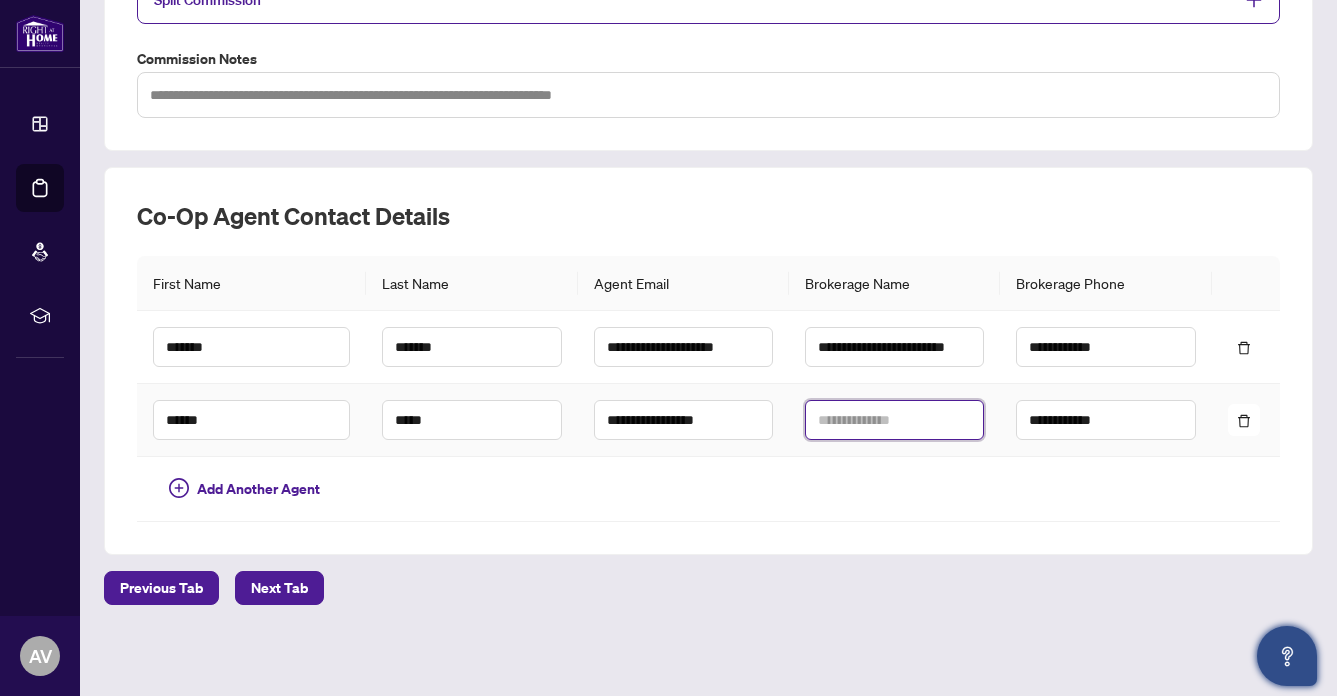 type 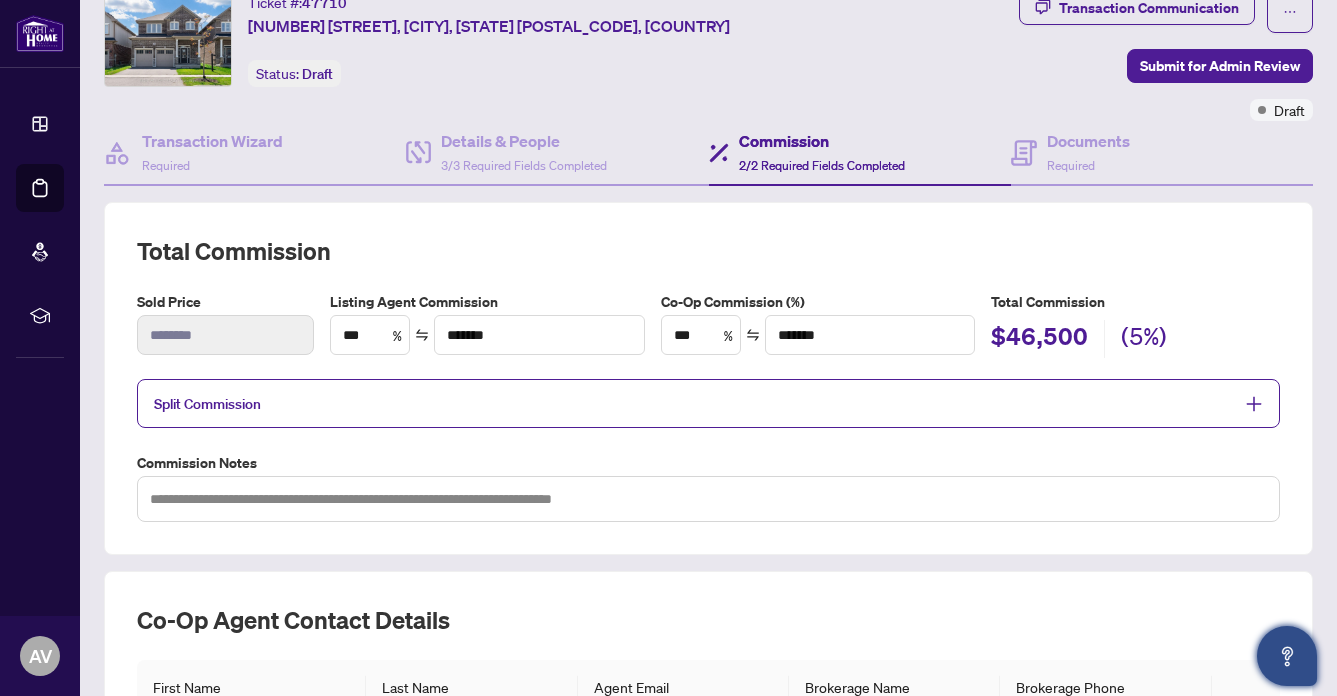 scroll, scrollTop: 0, scrollLeft: 0, axis: both 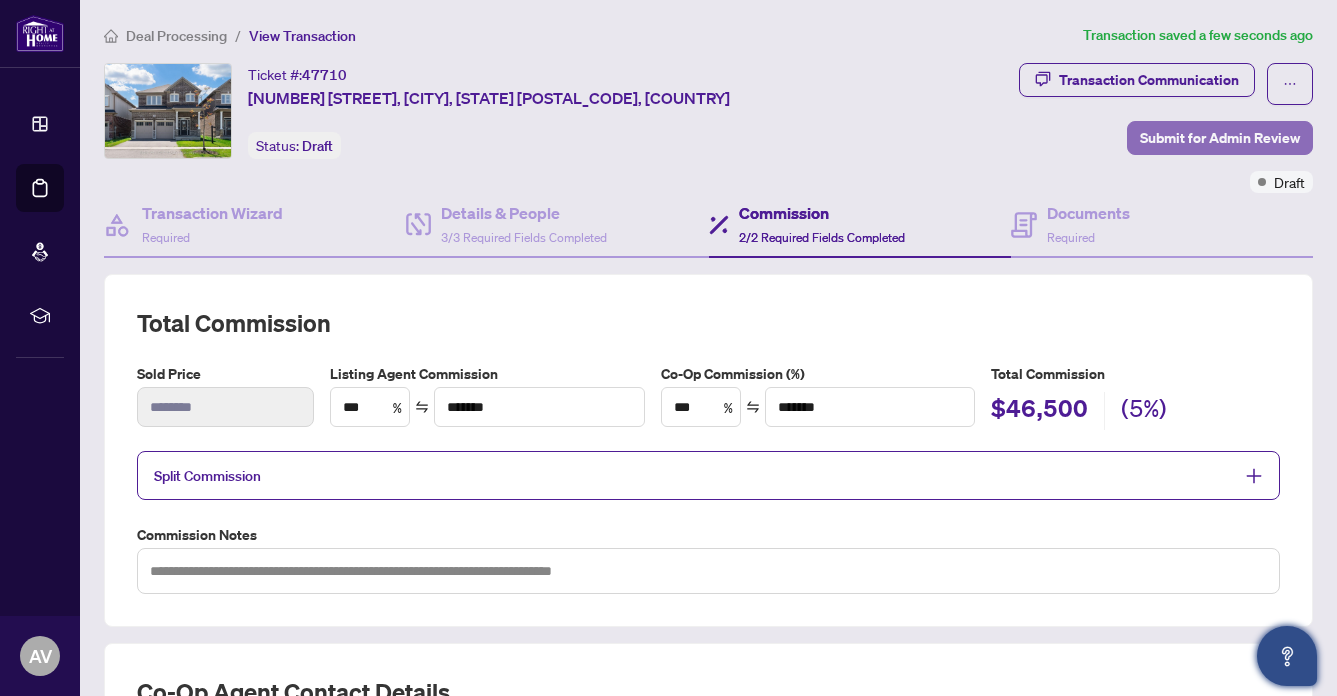 click on "Submit for Admin Review" at bounding box center (1220, 138) 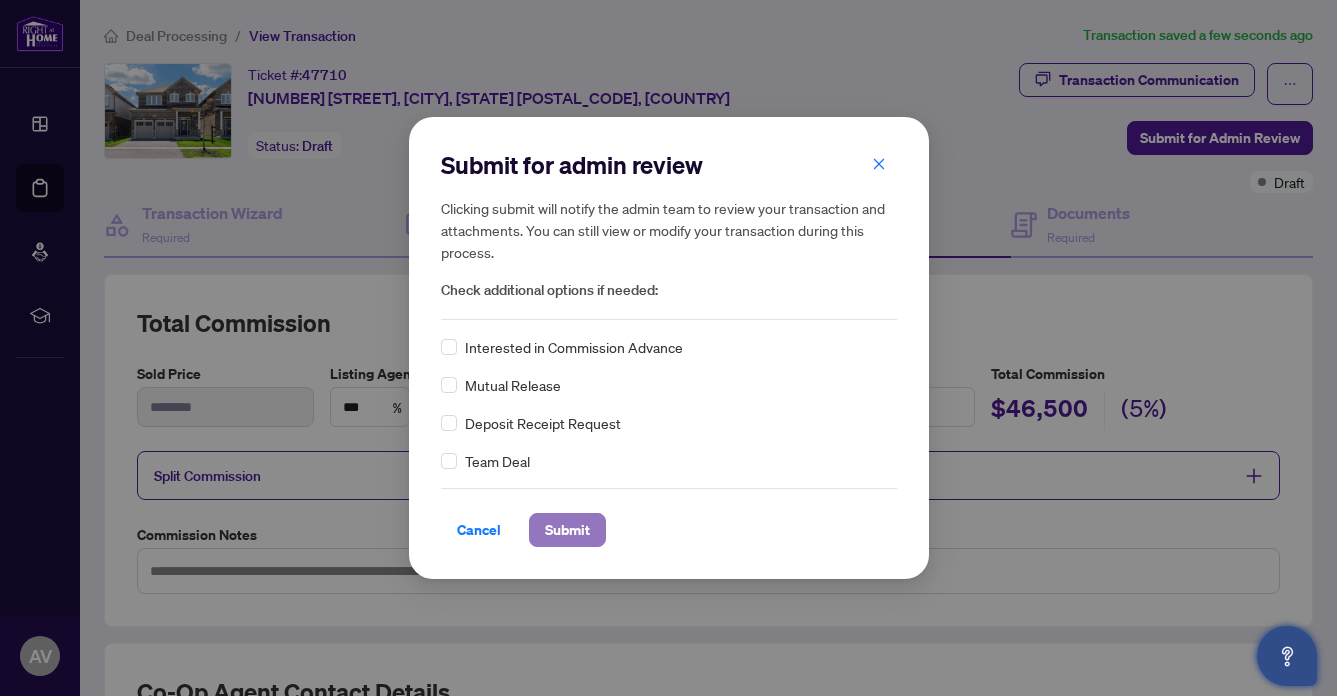 click on "Submit" at bounding box center (567, 530) 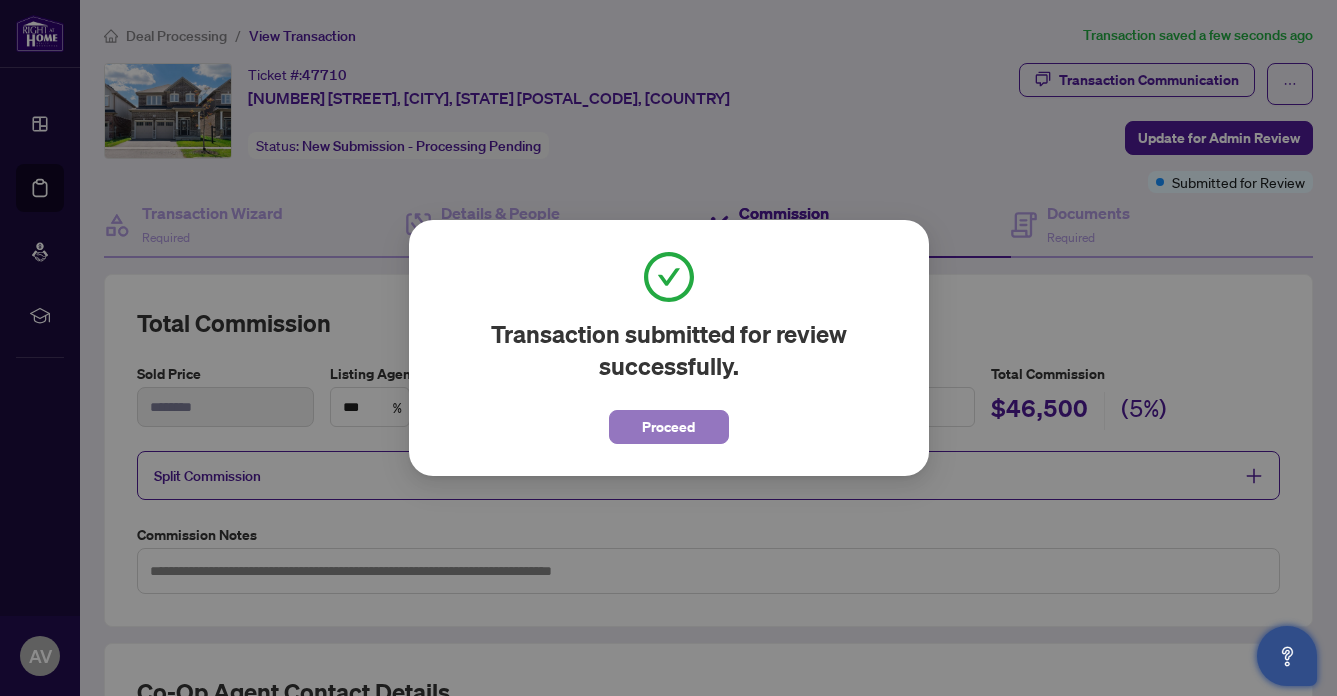 click on "Proceed" at bounding box center [668, 427] 